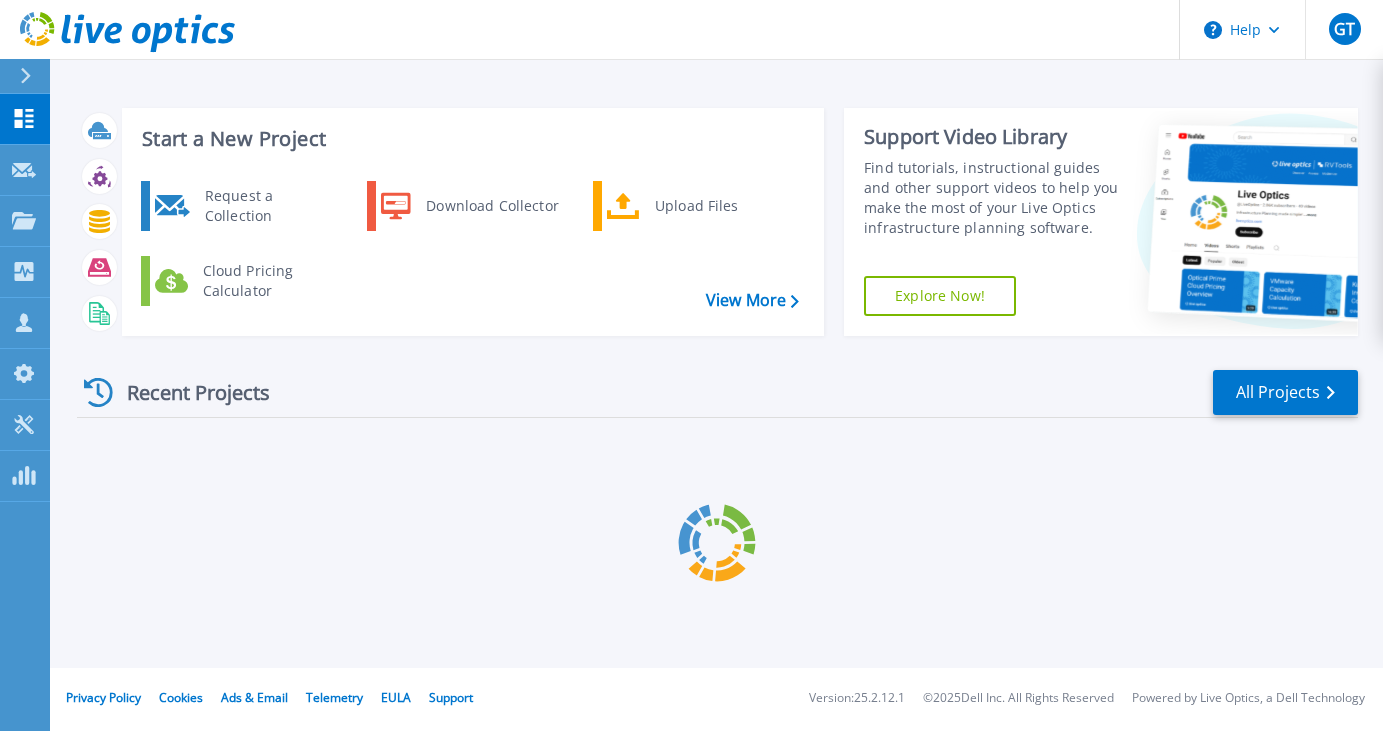 scroll, scrollTop: 0, scrollLeft: 0, axis: both 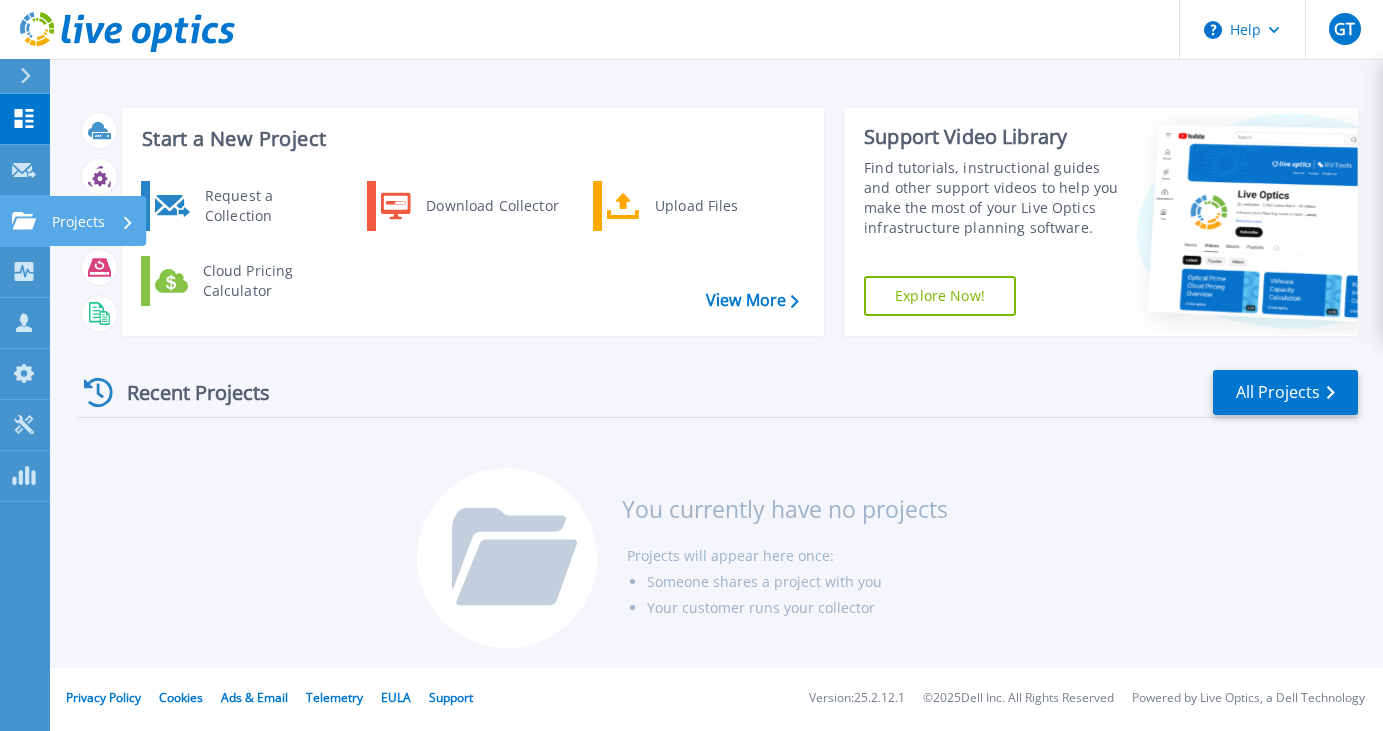 click 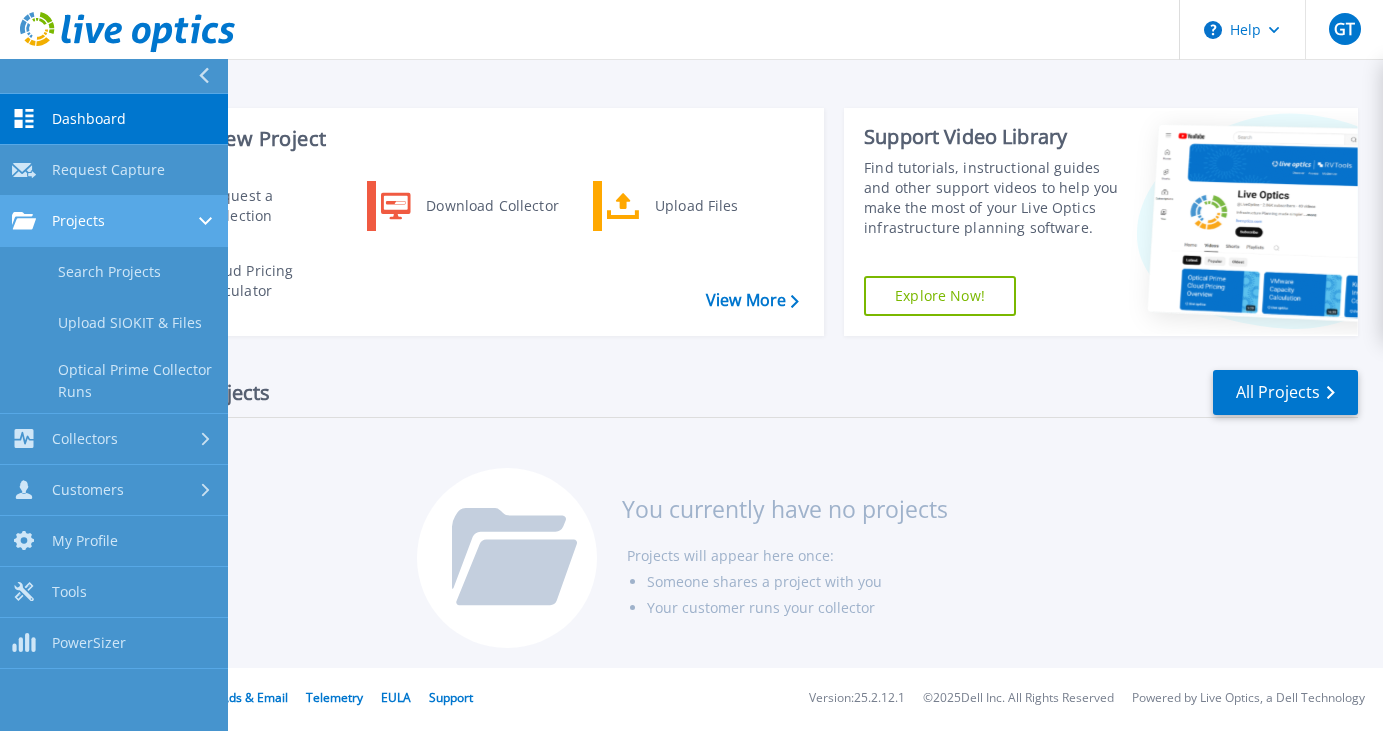 click on "Projects" at bounding box center (78, 221) 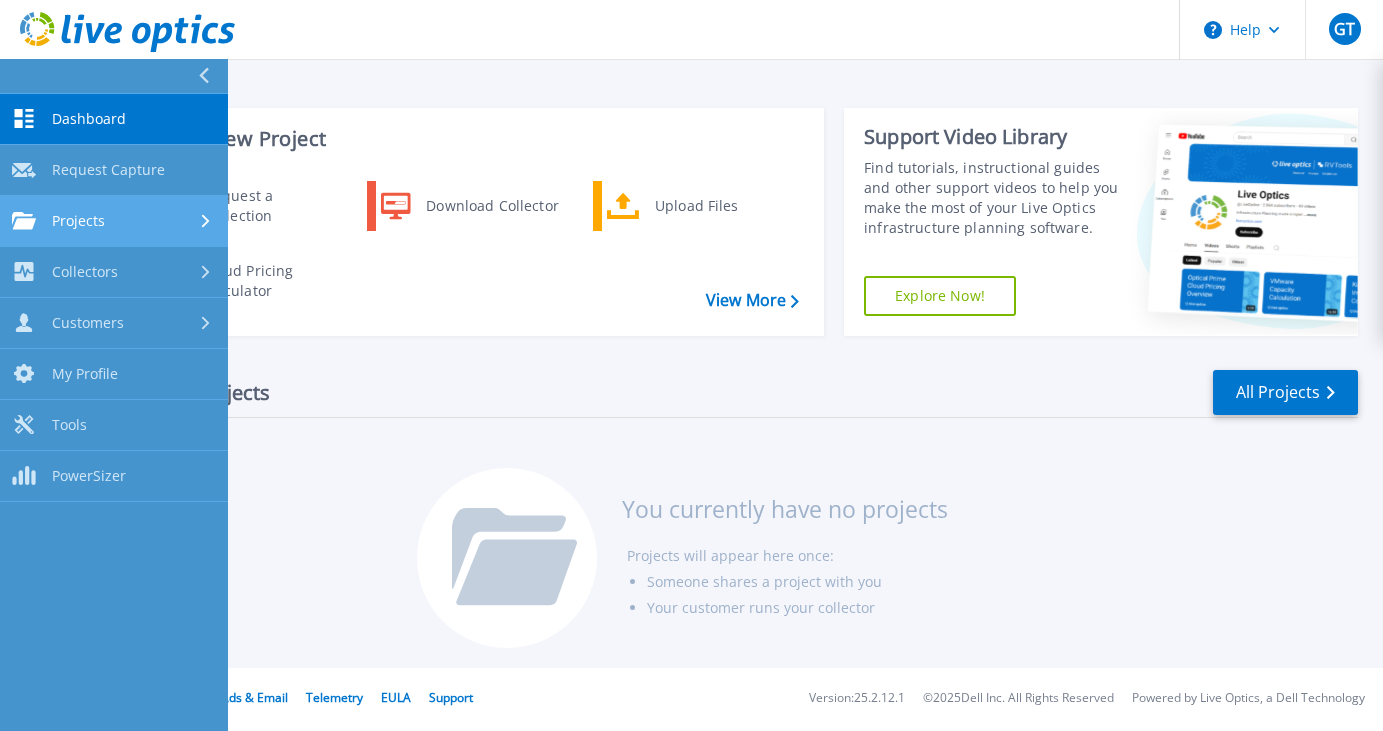 click on "Projects" at bounding box center (78, 221) 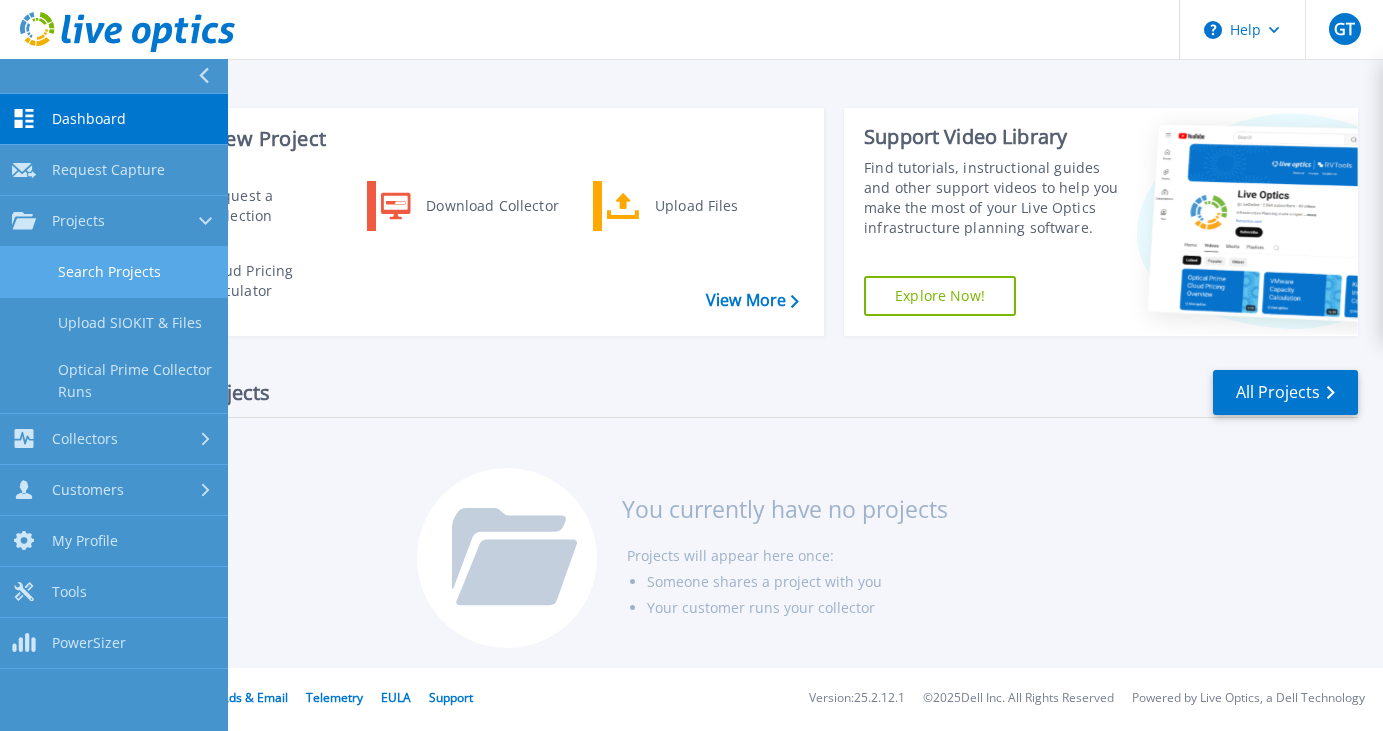 click on "Search Projects" at bounding box center (114, 272) 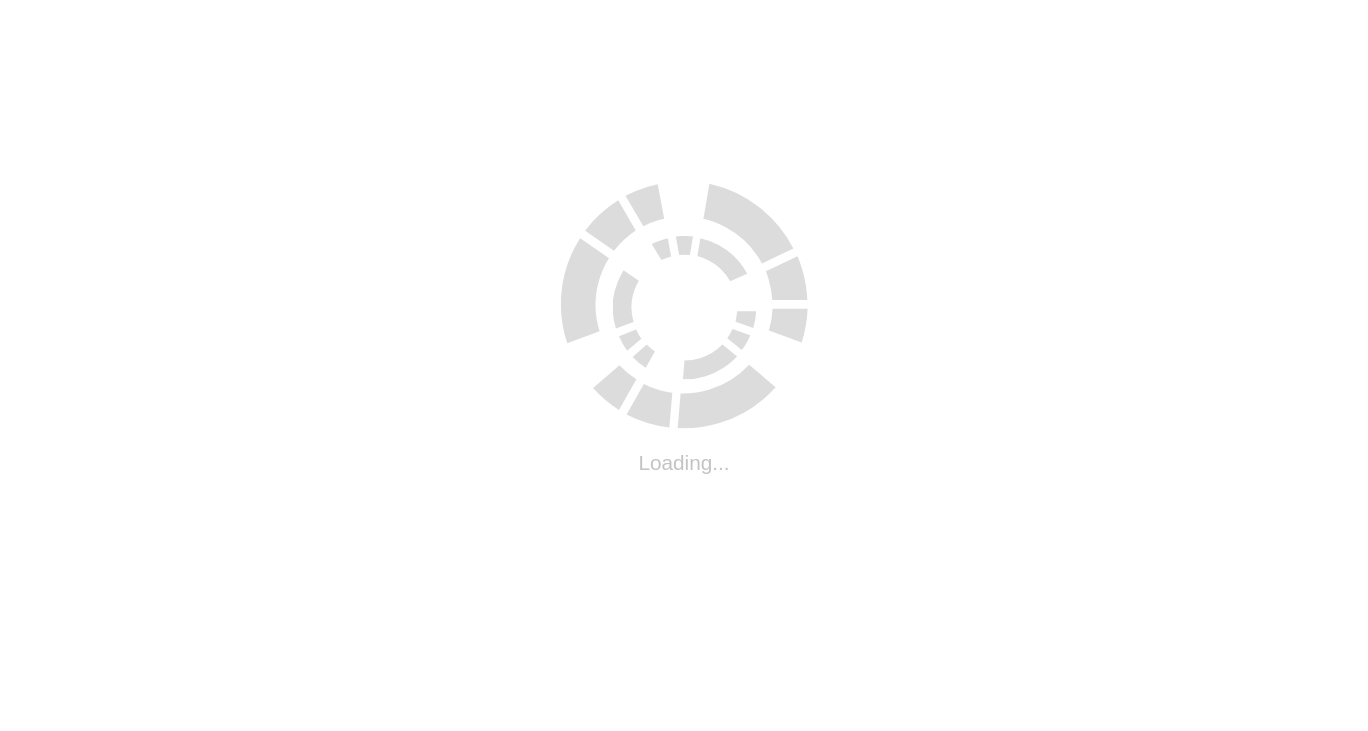scroll, scrollTop: 0, scrollLeft: 0, axis: both 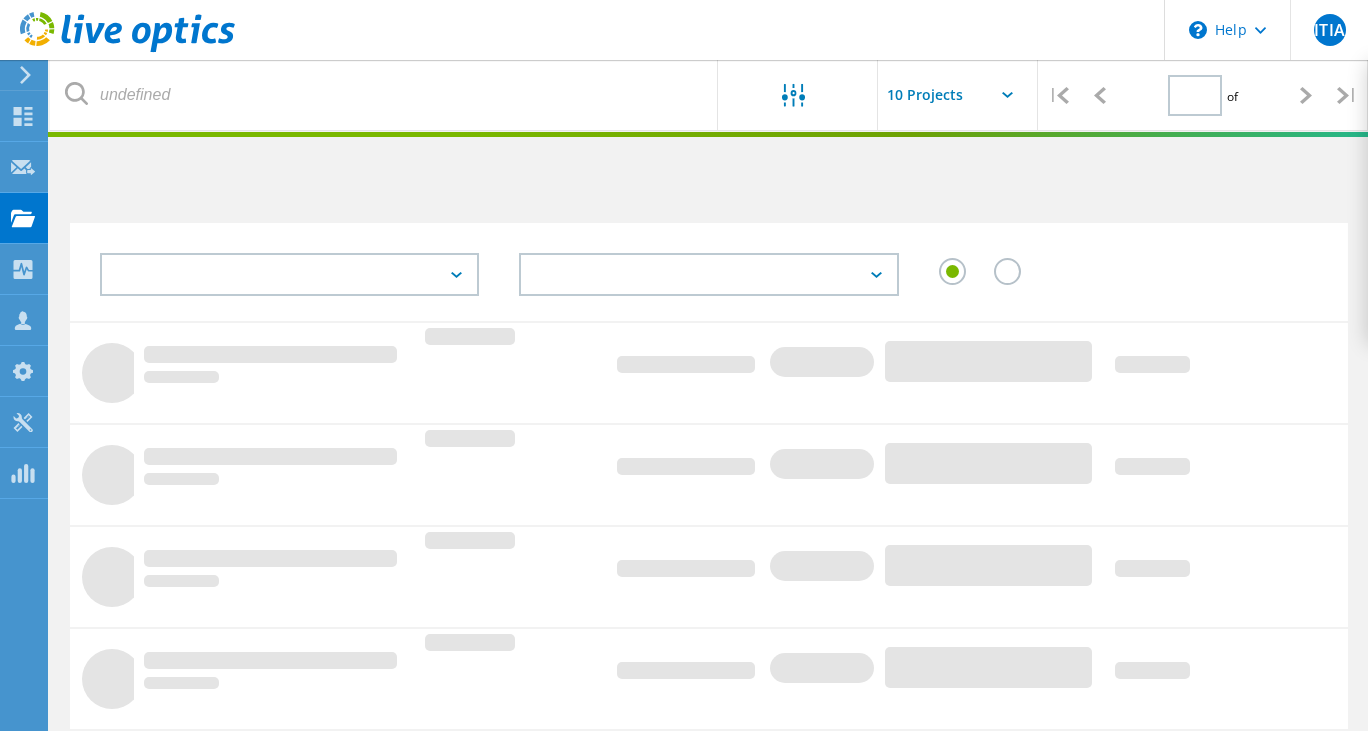 type on "1" 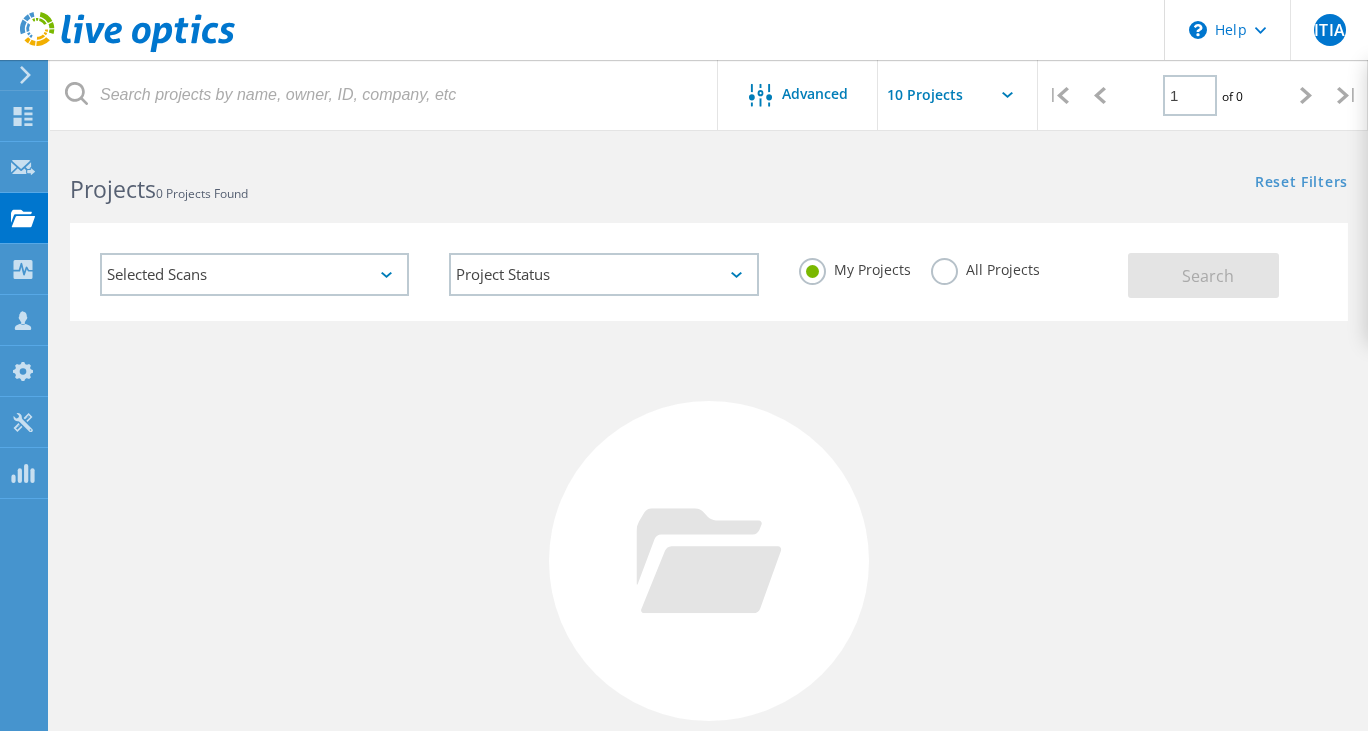 click on "All Projects" 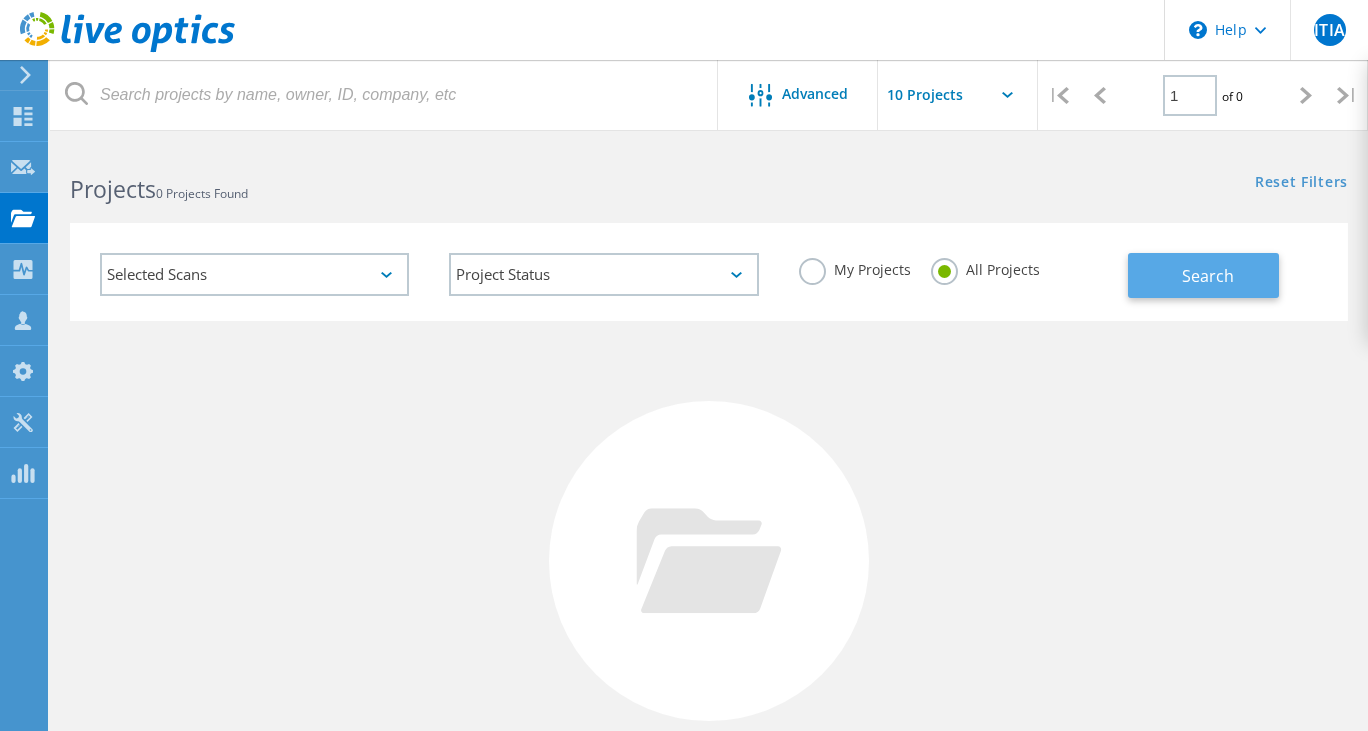 click on "Search" 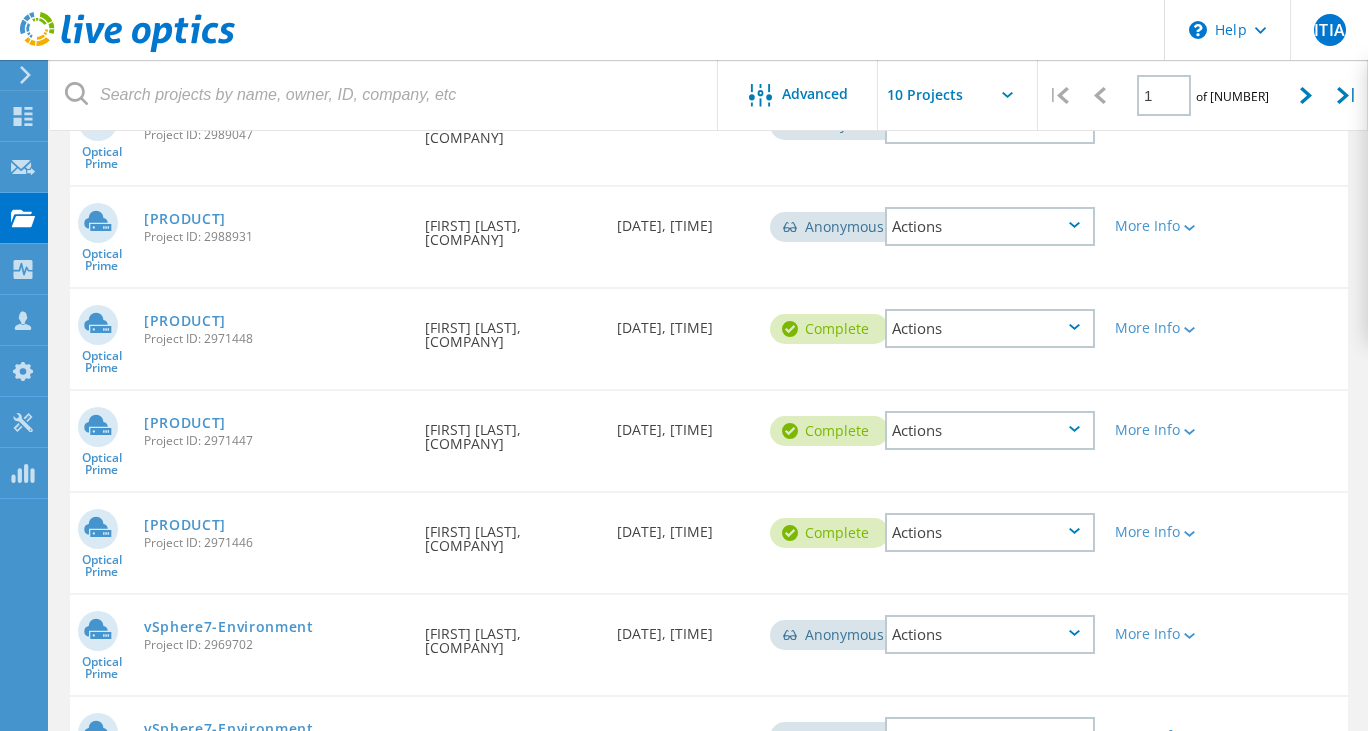 scroll, scrollTop: 733, scrollLeft: 0, axis: vertical 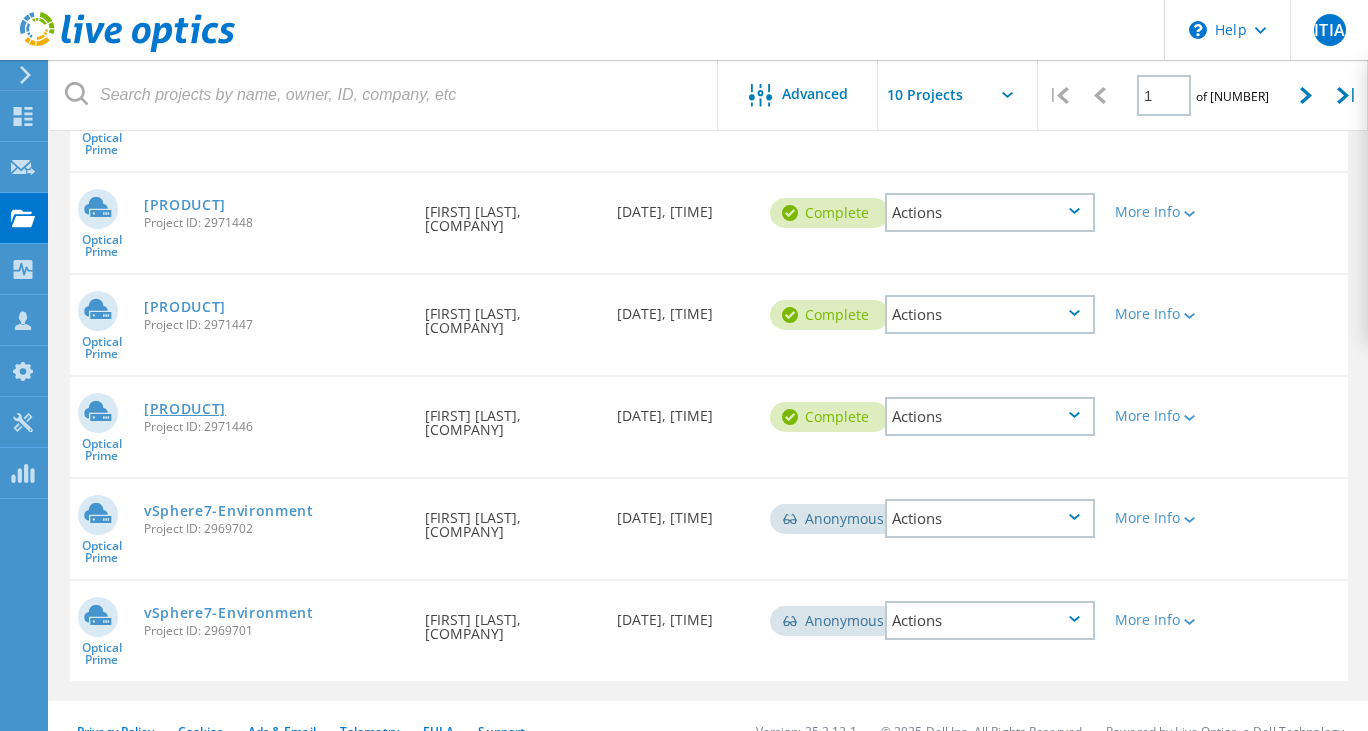 click on "[PRODUCT]" 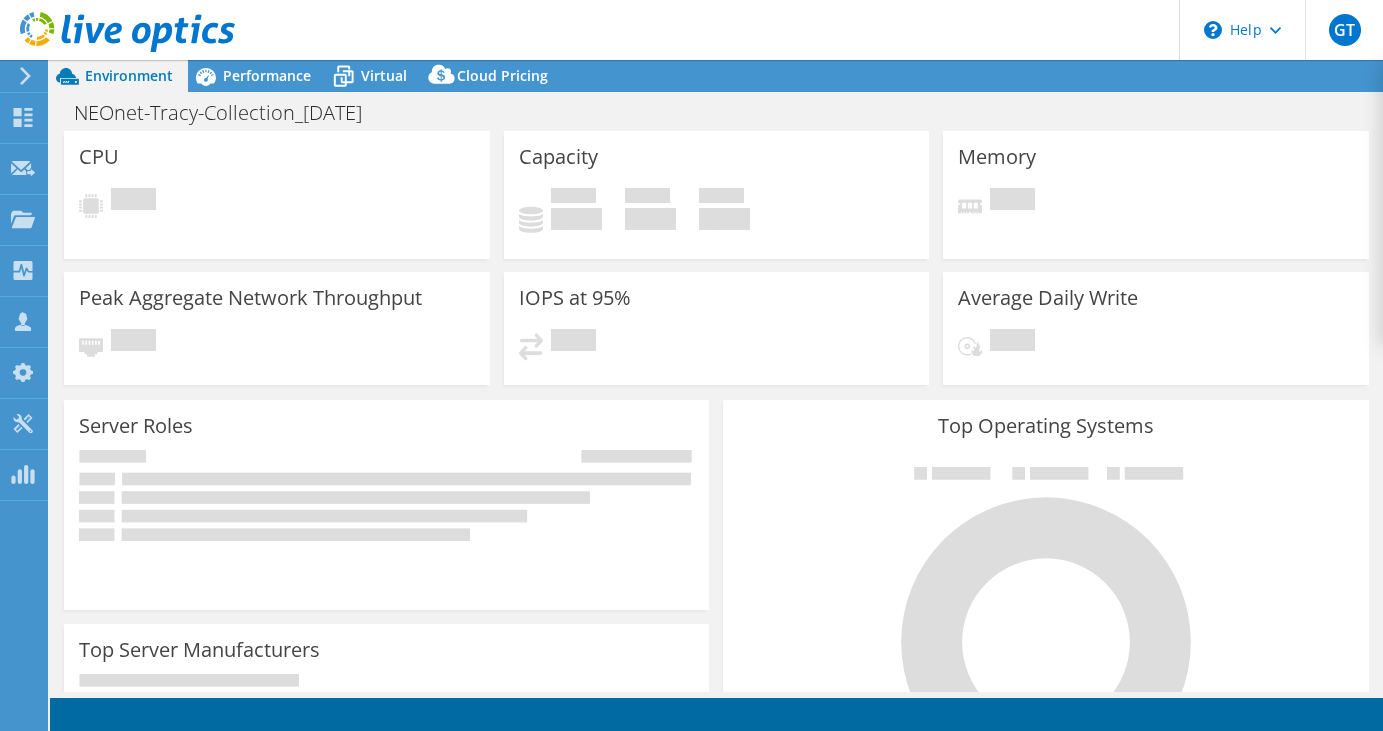 scroll, scrollTop: 0, scrollLeft: 0, axis: both 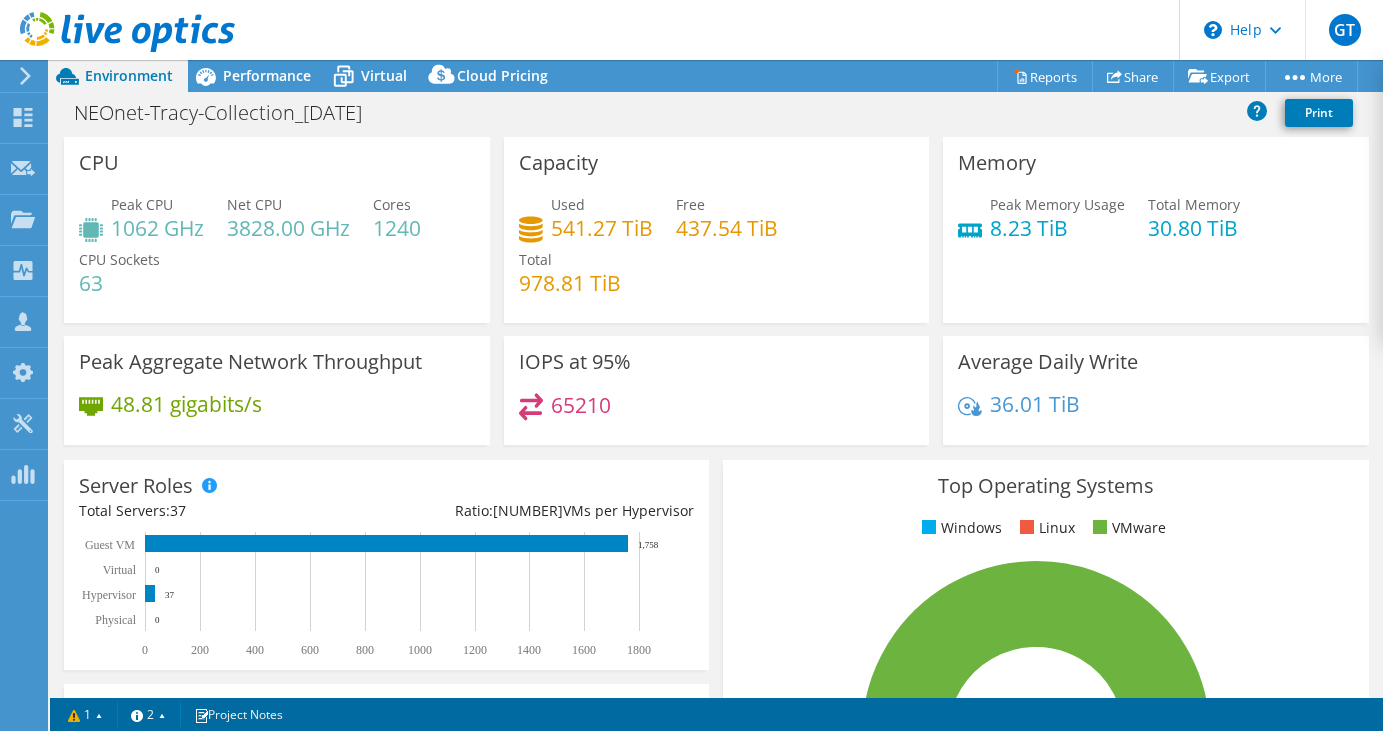 select on "USD" 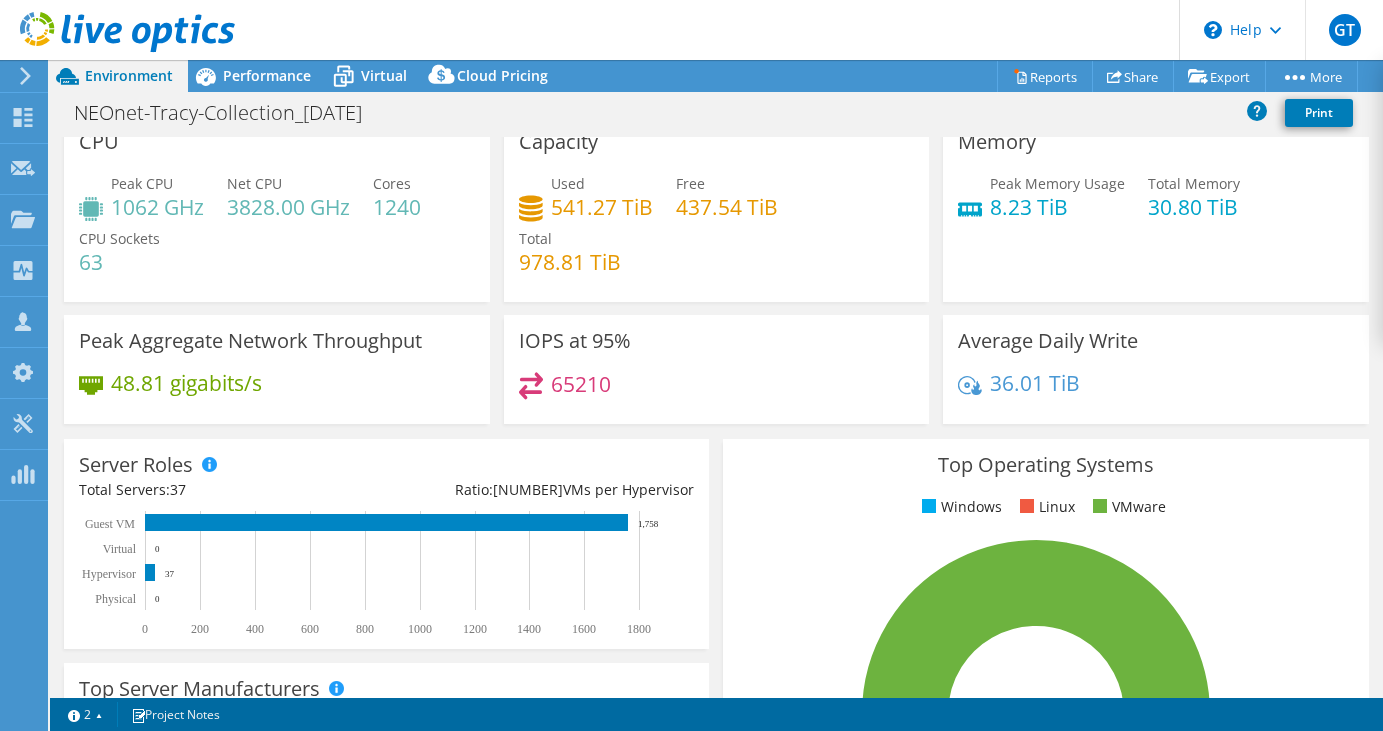 scroll, scrollTop: 0, scrollLeft: 0, axis: both 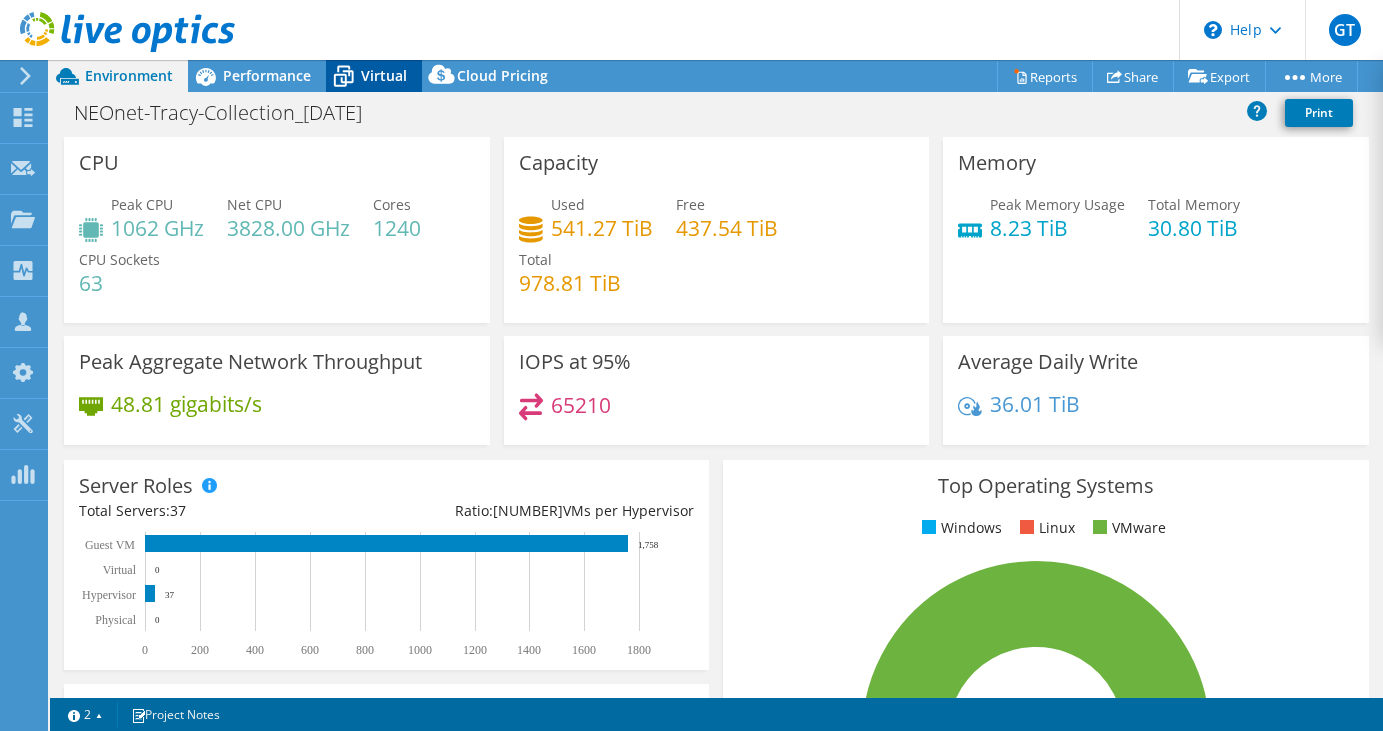 click on "Virtual" at bounding box center [384, 75] 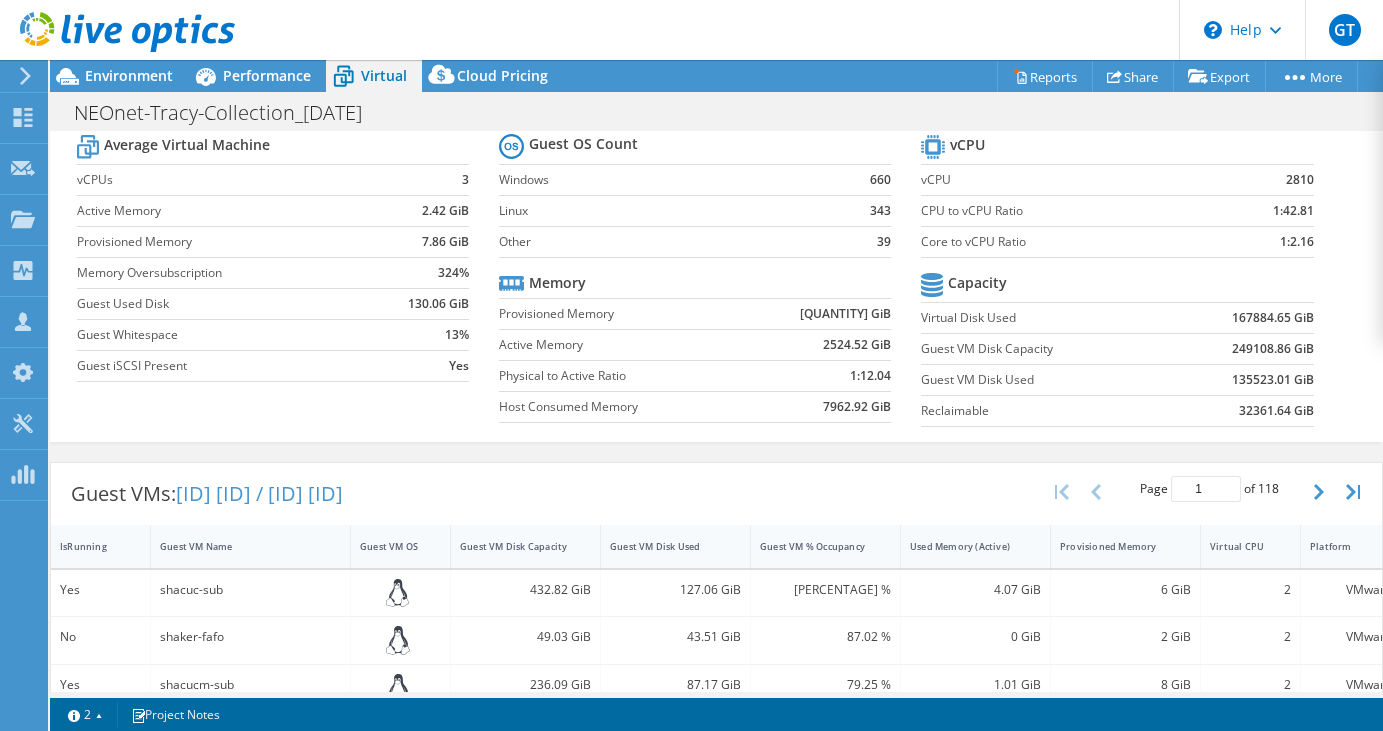 scroll, scrollTop: 0, scrollLeft: 0, axis: both 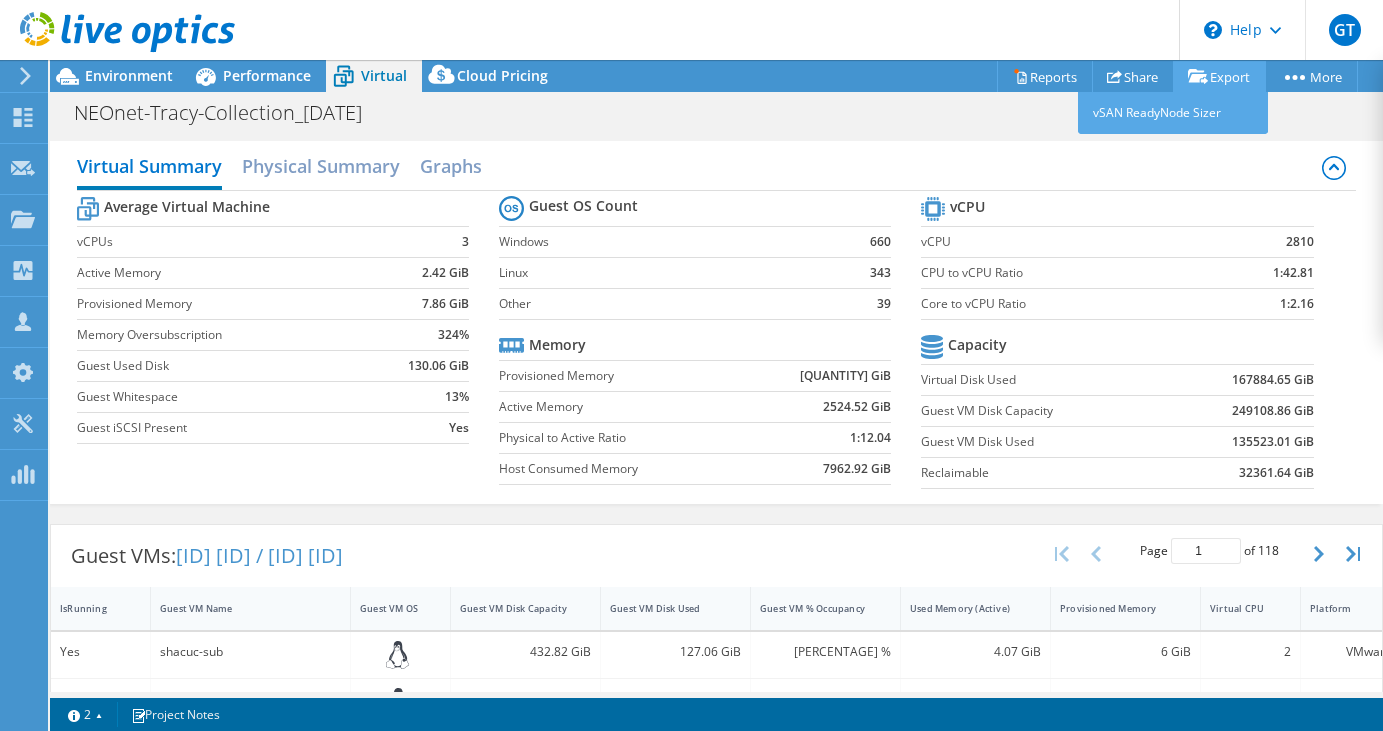 click on "Export" at bounding box center (1219, 76) 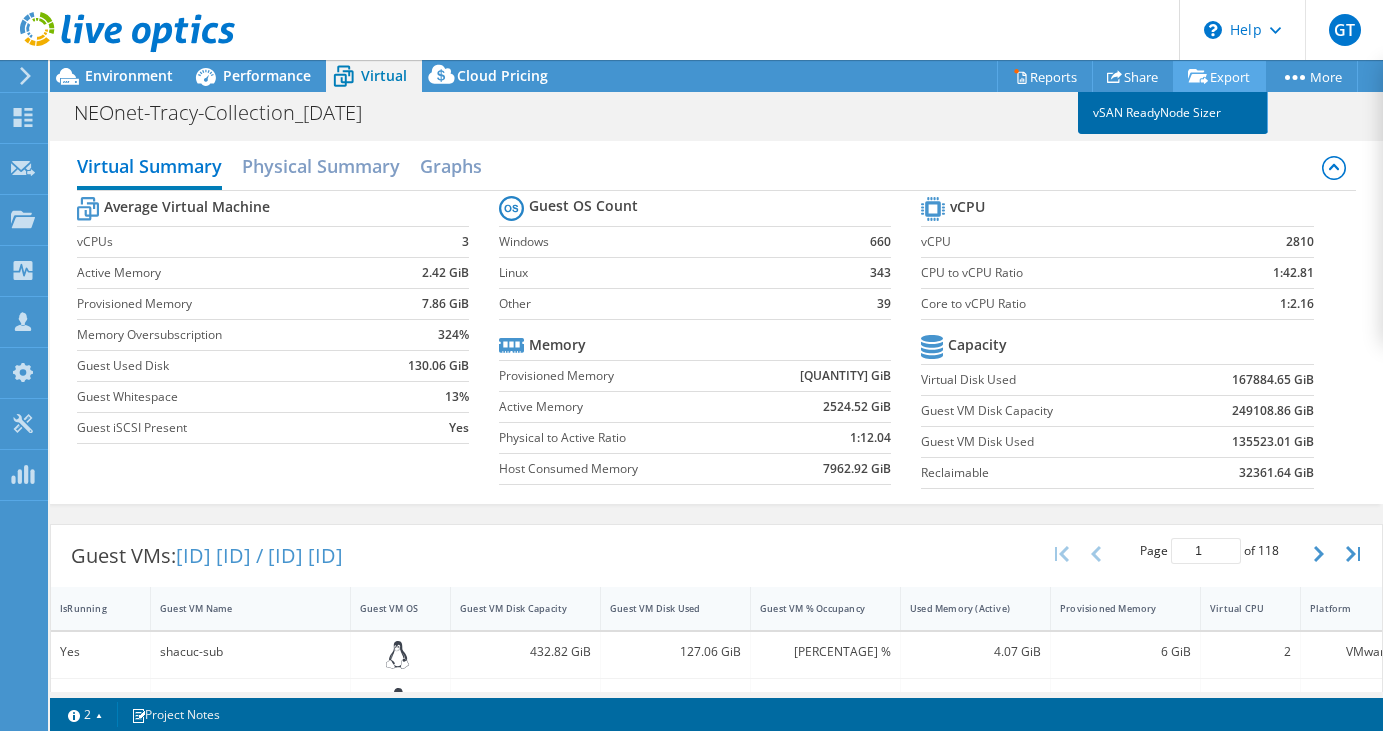 click on "vSAN ReadyNode Sizer" at bounding box center (1173, 113) 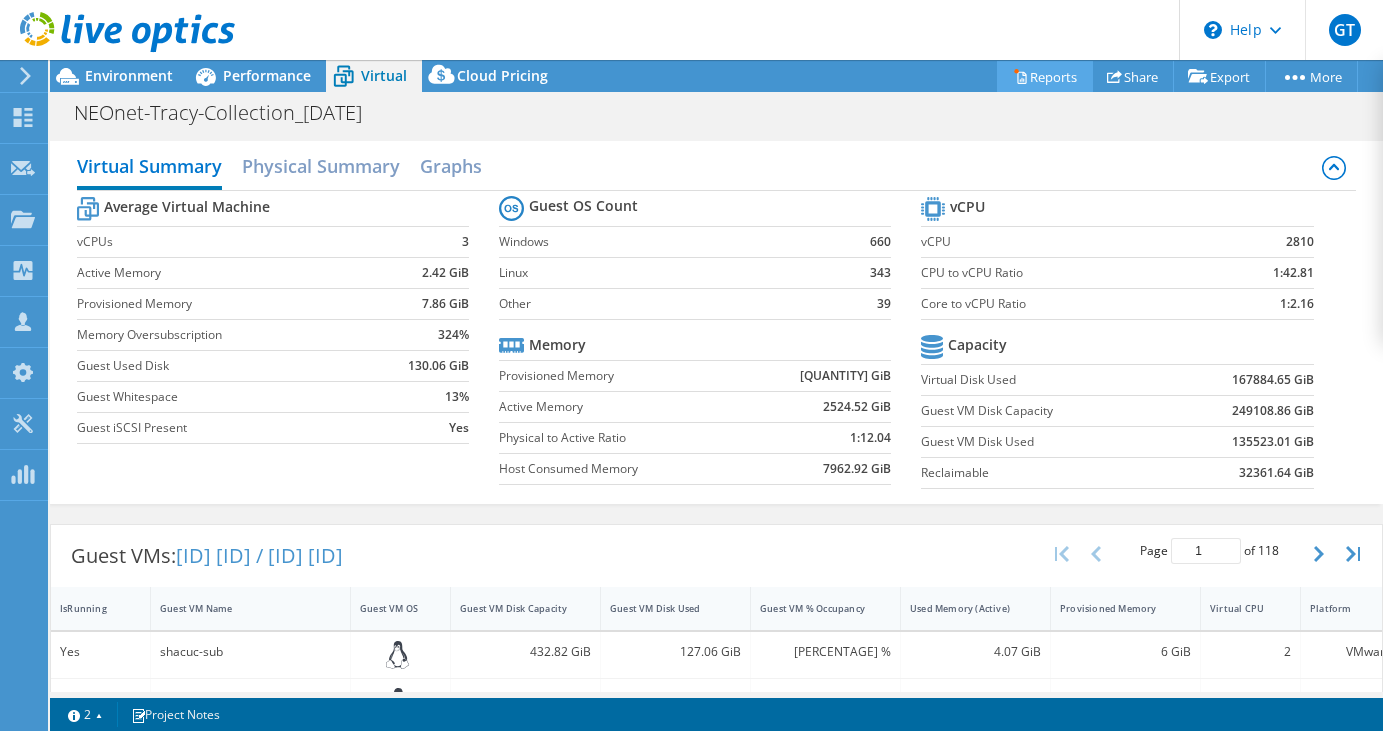 click on "Reports" at bounding box center [1045, 76] 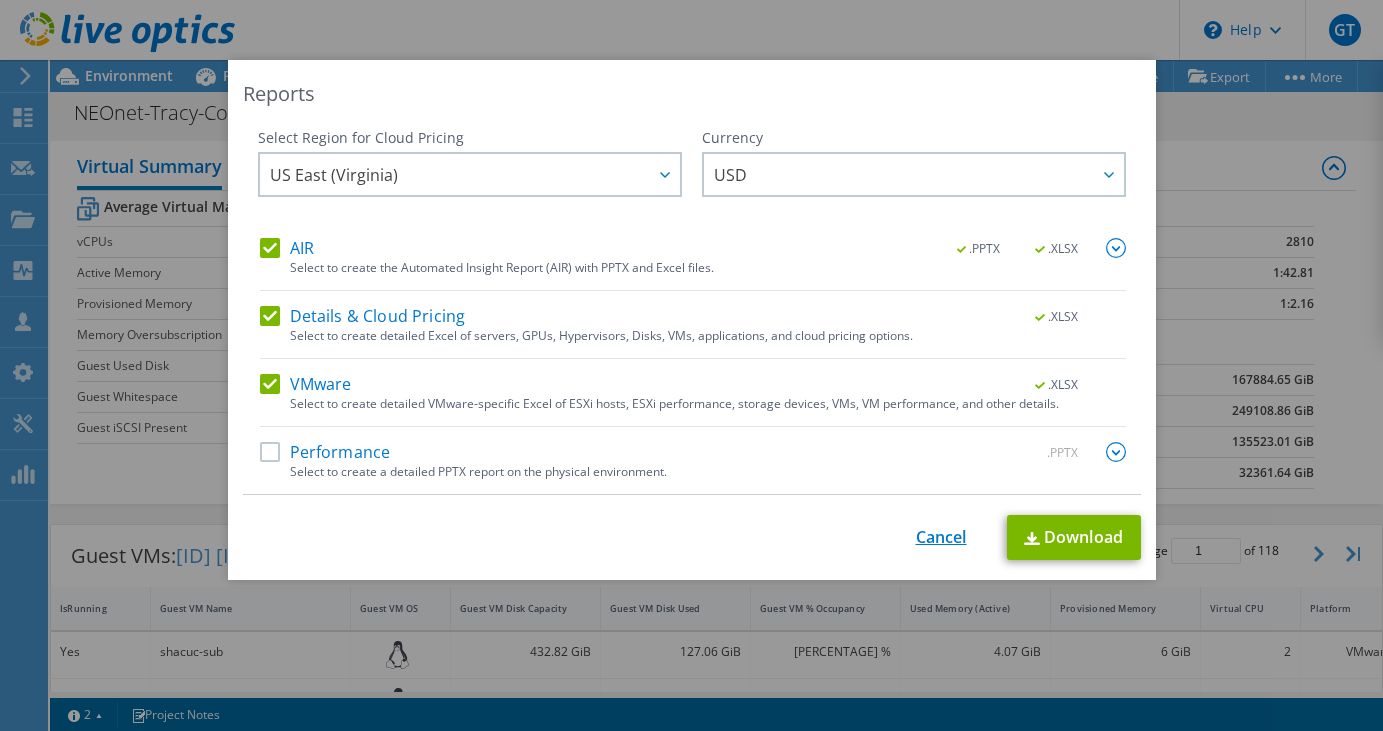 click on "Cancel" at bounding box center [941, 537] 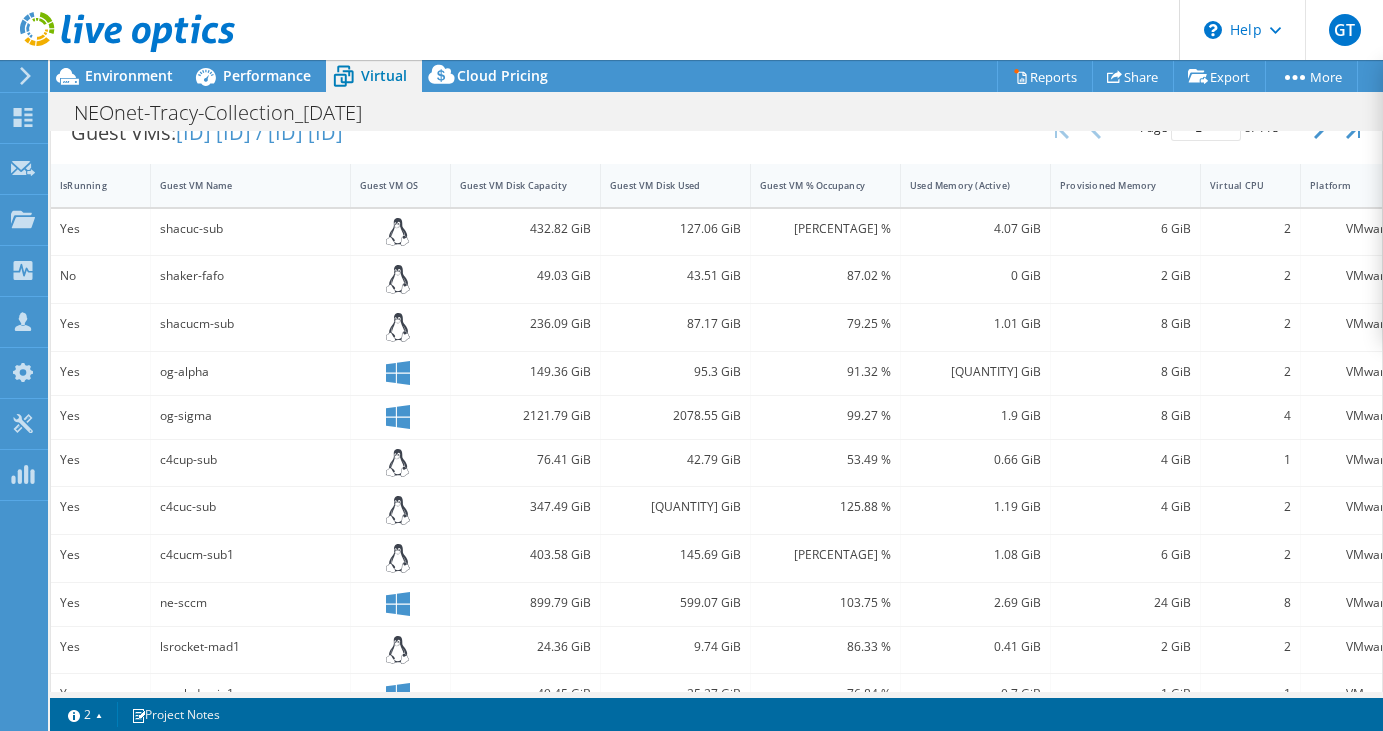 scroll, scrollTop: 0, scrollLeft: 0, axis: both 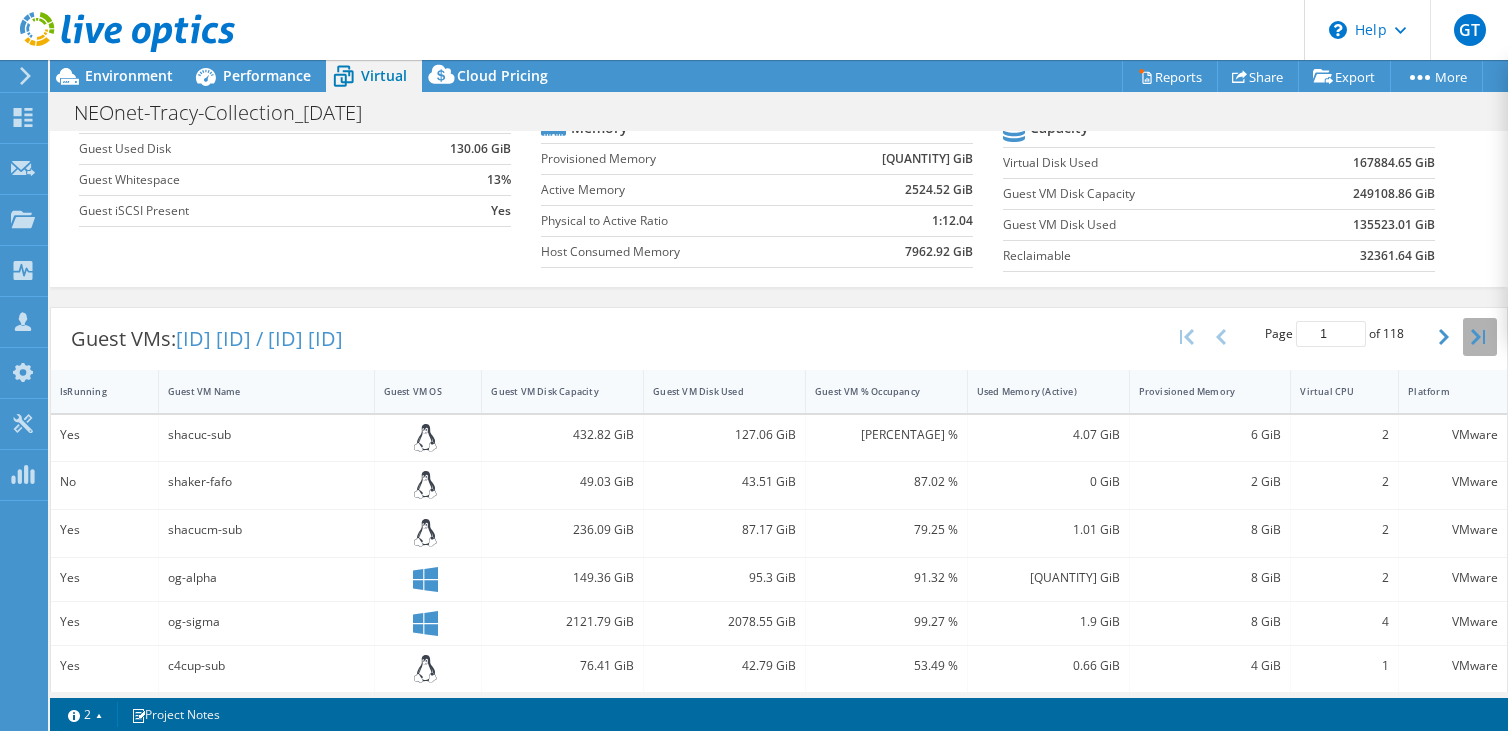 click 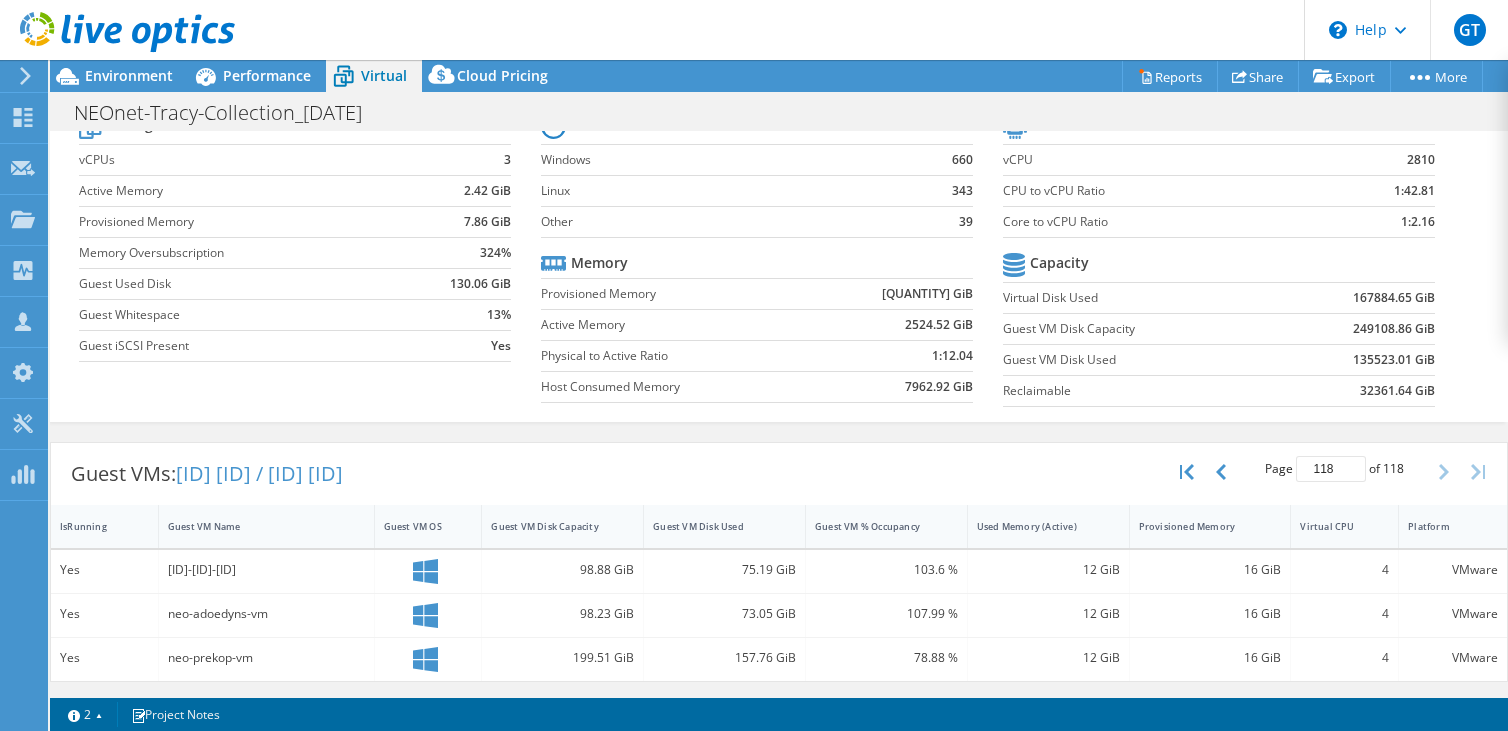 scroll, scrollTop: 82, scrollLeft: 0, axis: vertical 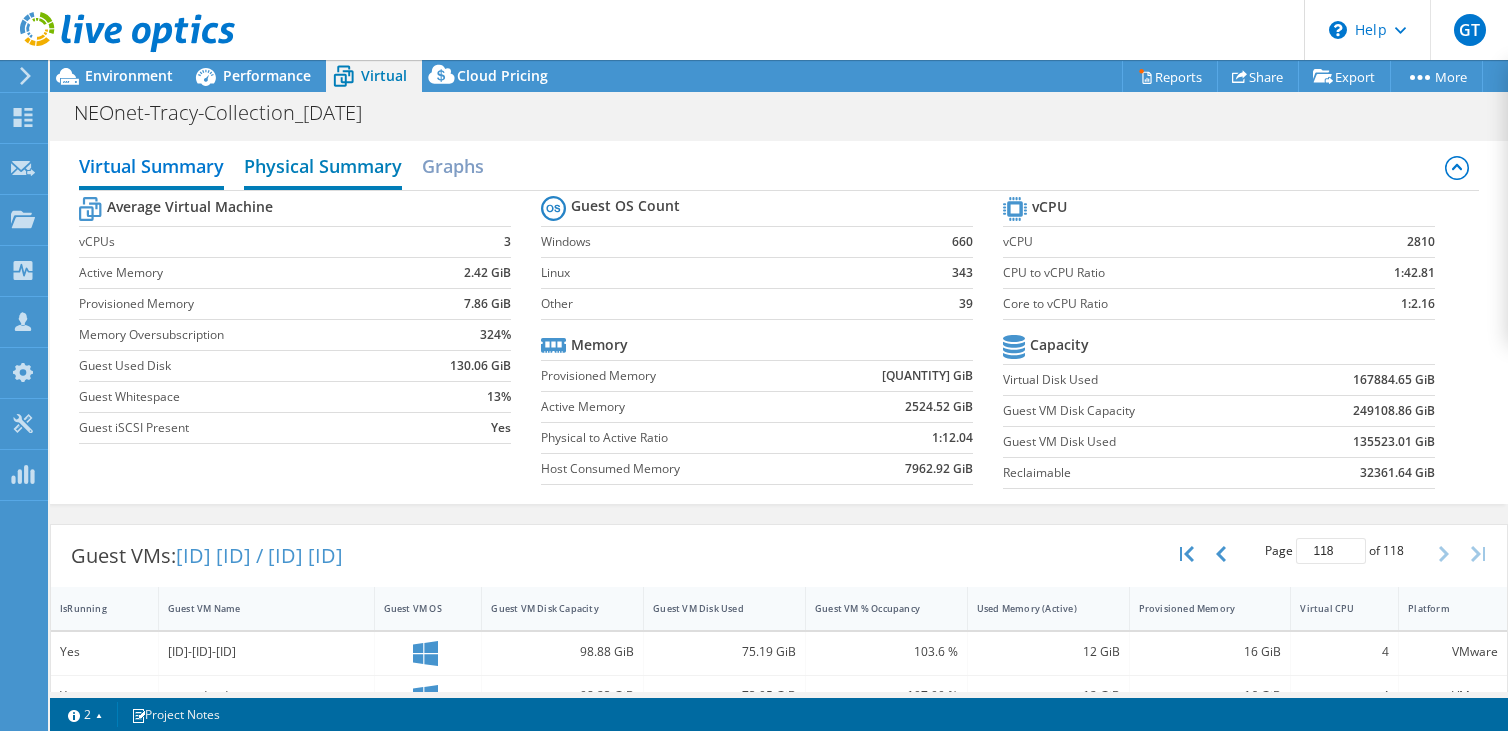 click on "Physical Summary" at bounding box center (323, 168) 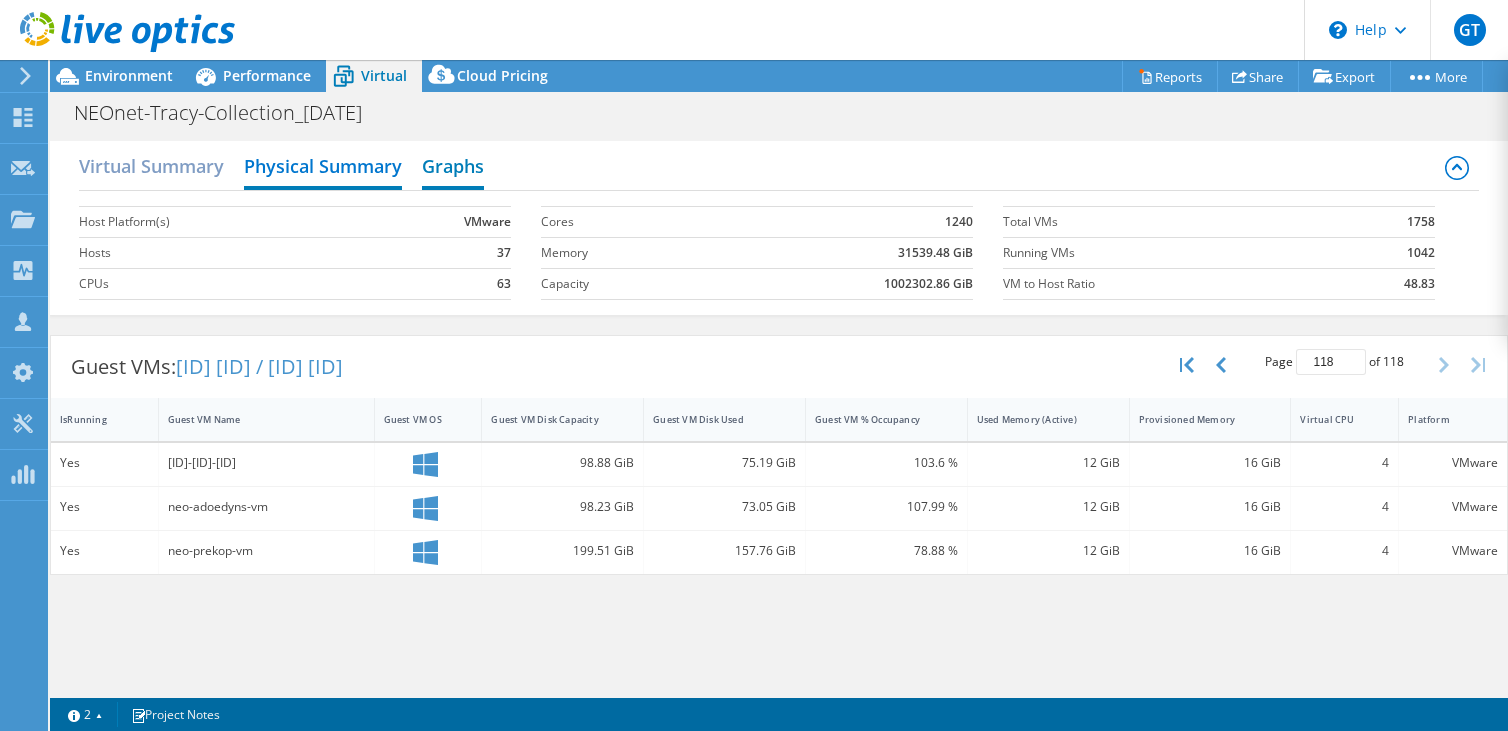 click on "Graphs" at bounding box center [453, 168] 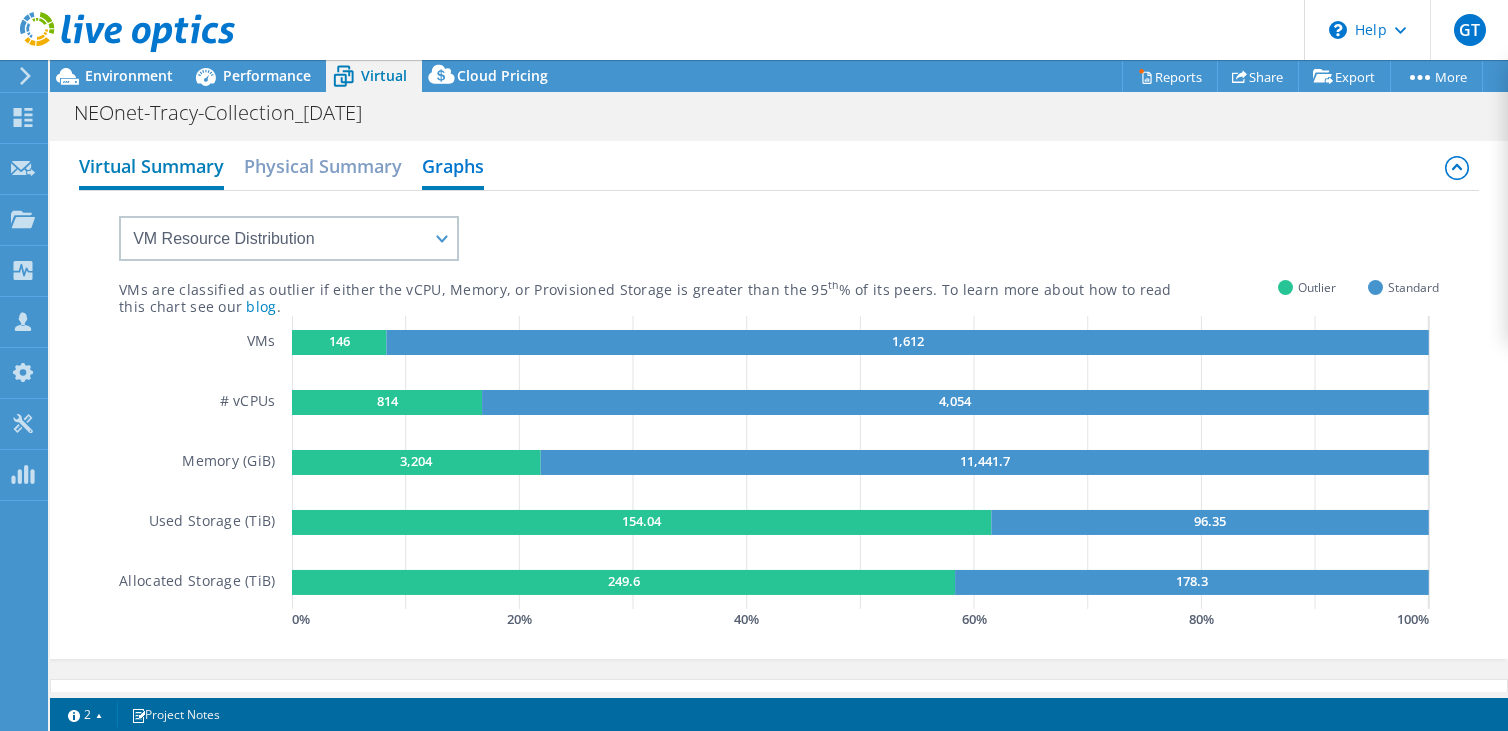 click on "Virtual Summary" at bounding box center (151, 168) 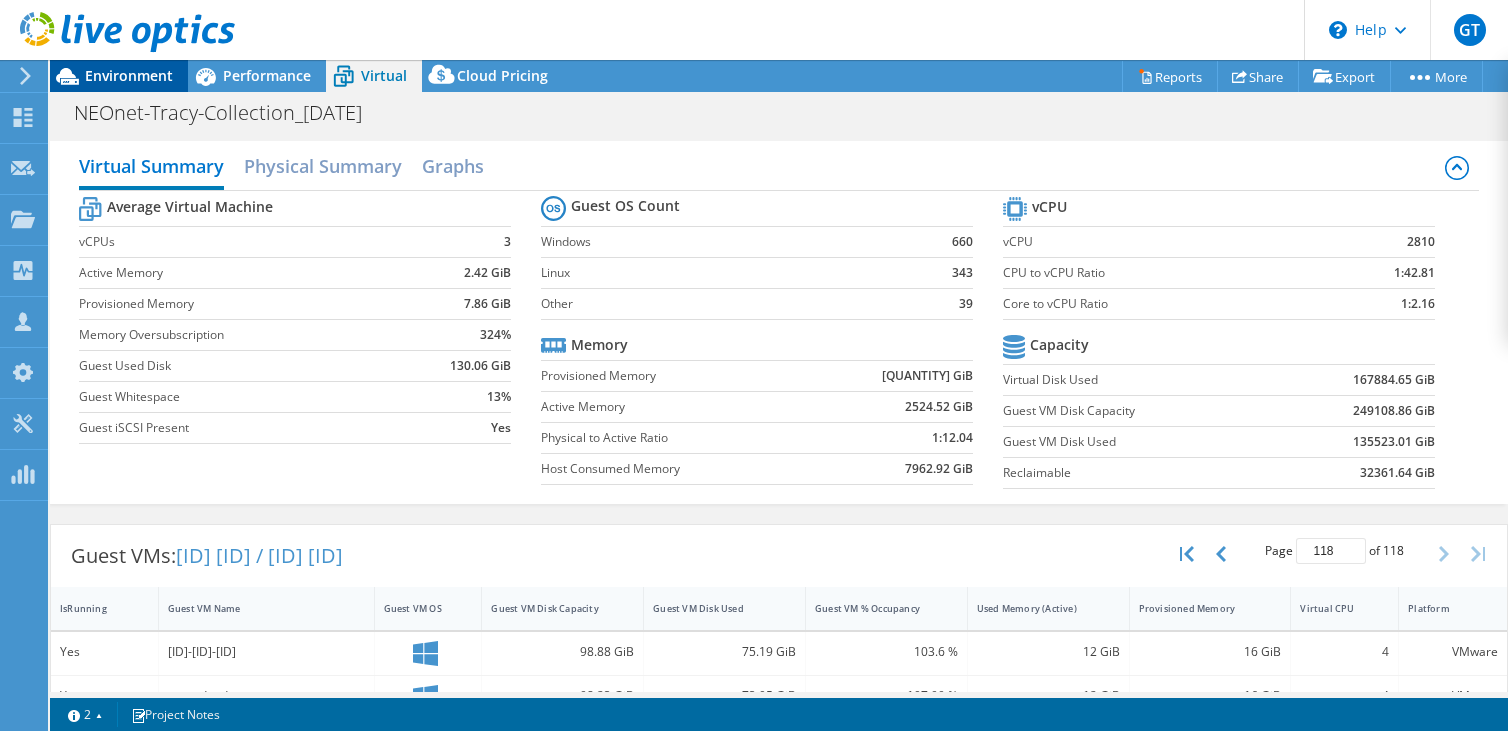 click on "Environment" at bounding box center [129, 75] 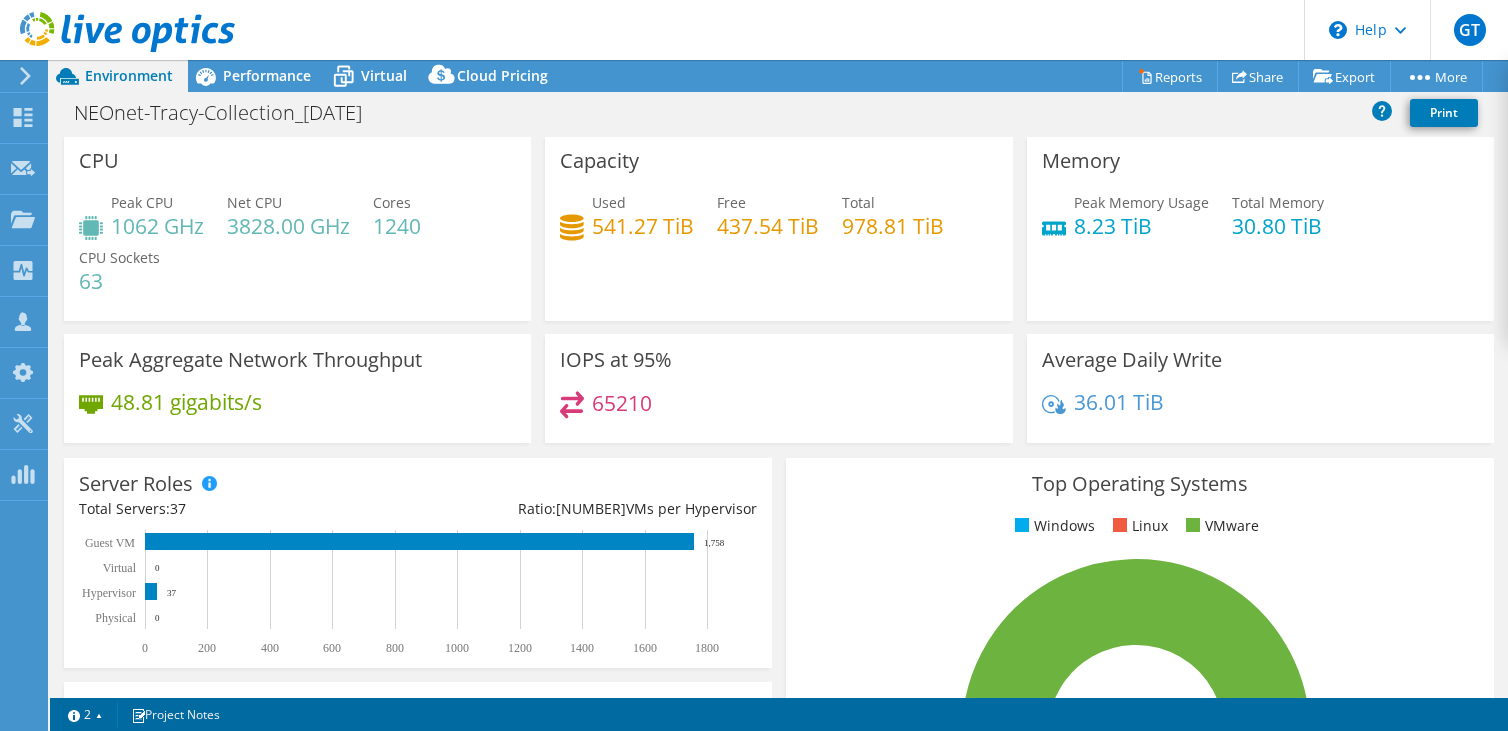 scroll, scrollTop: 0, scrollLeft: 0, axis: both 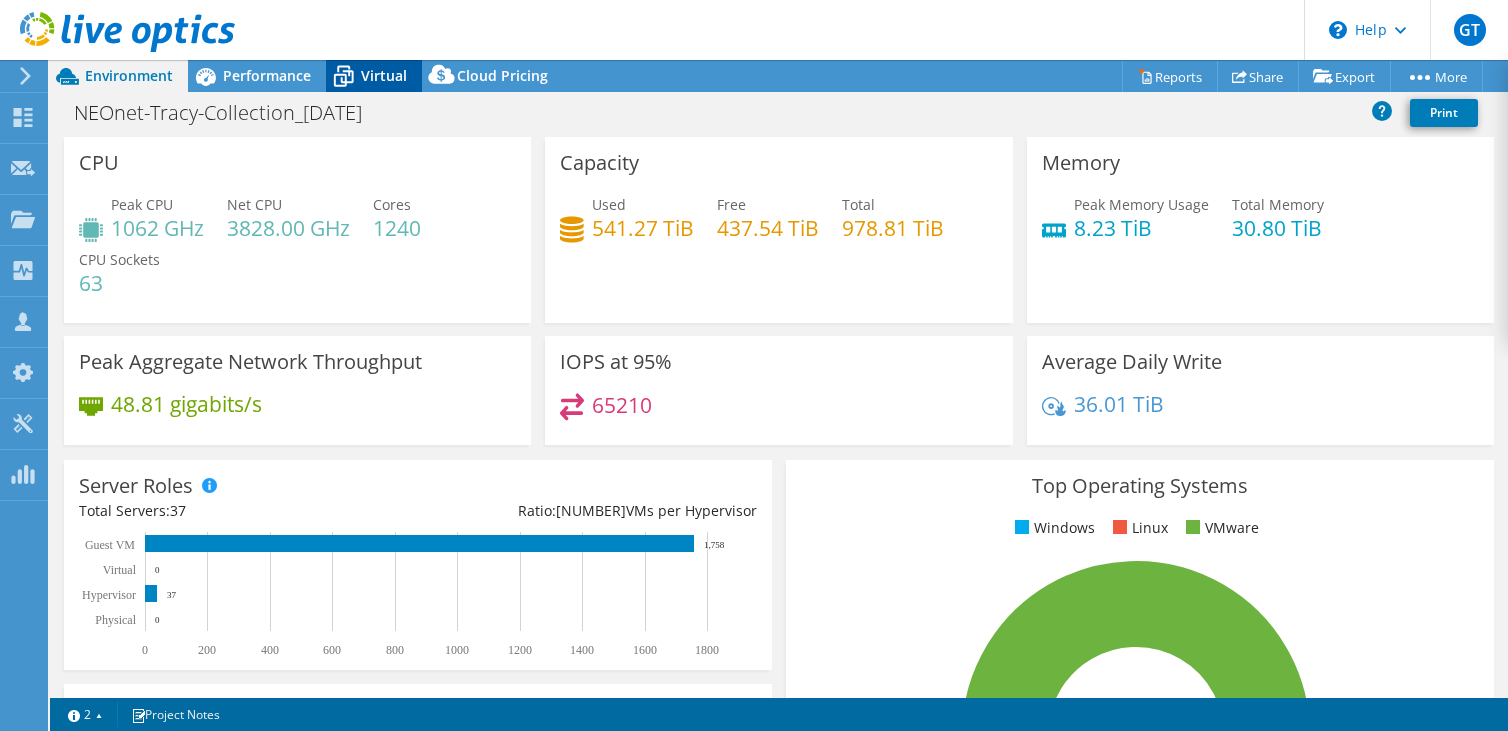 click on "Virtual" at bounding box center (384, 75) 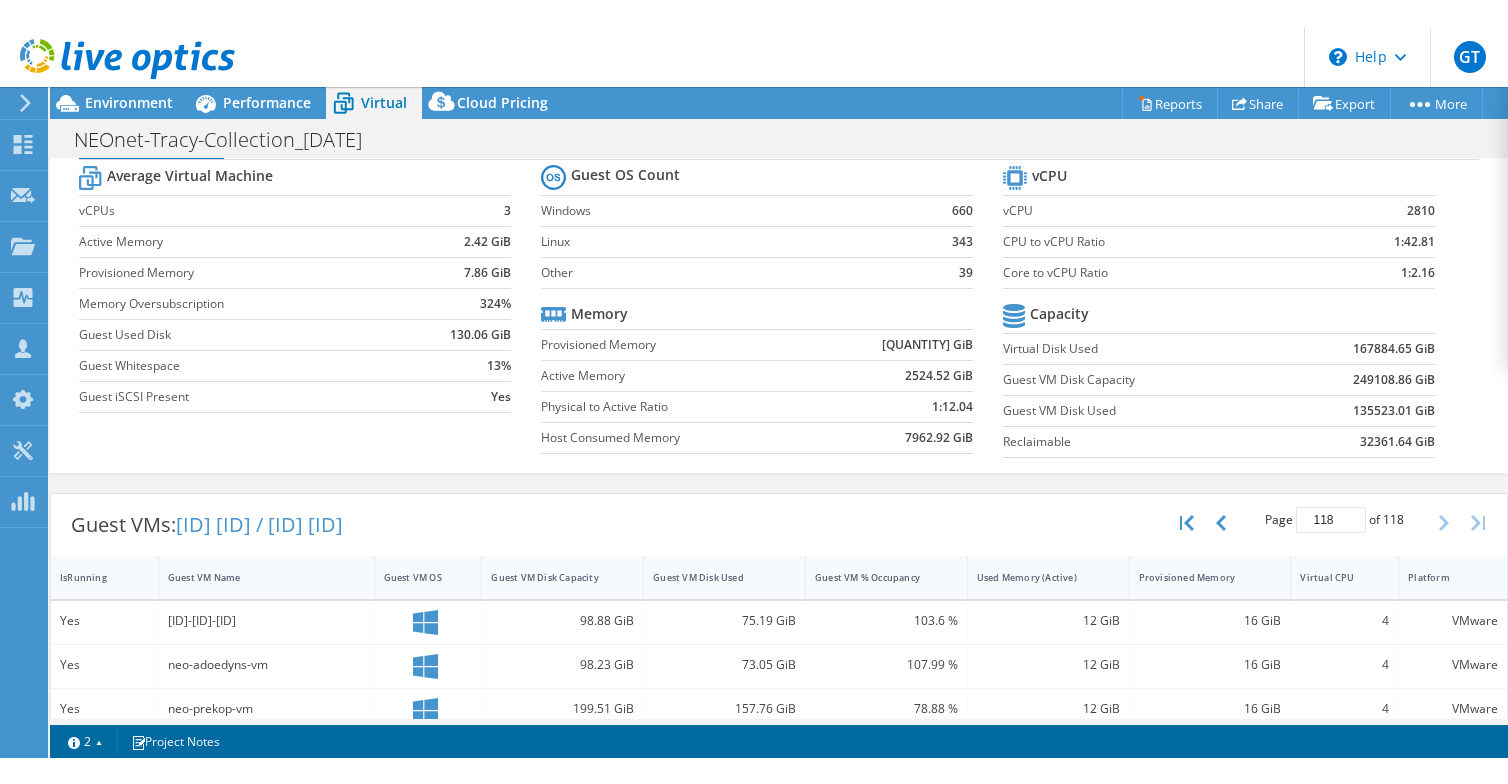 scroll, scrollTop: 82, scrollLeft: 0, axis: vertical 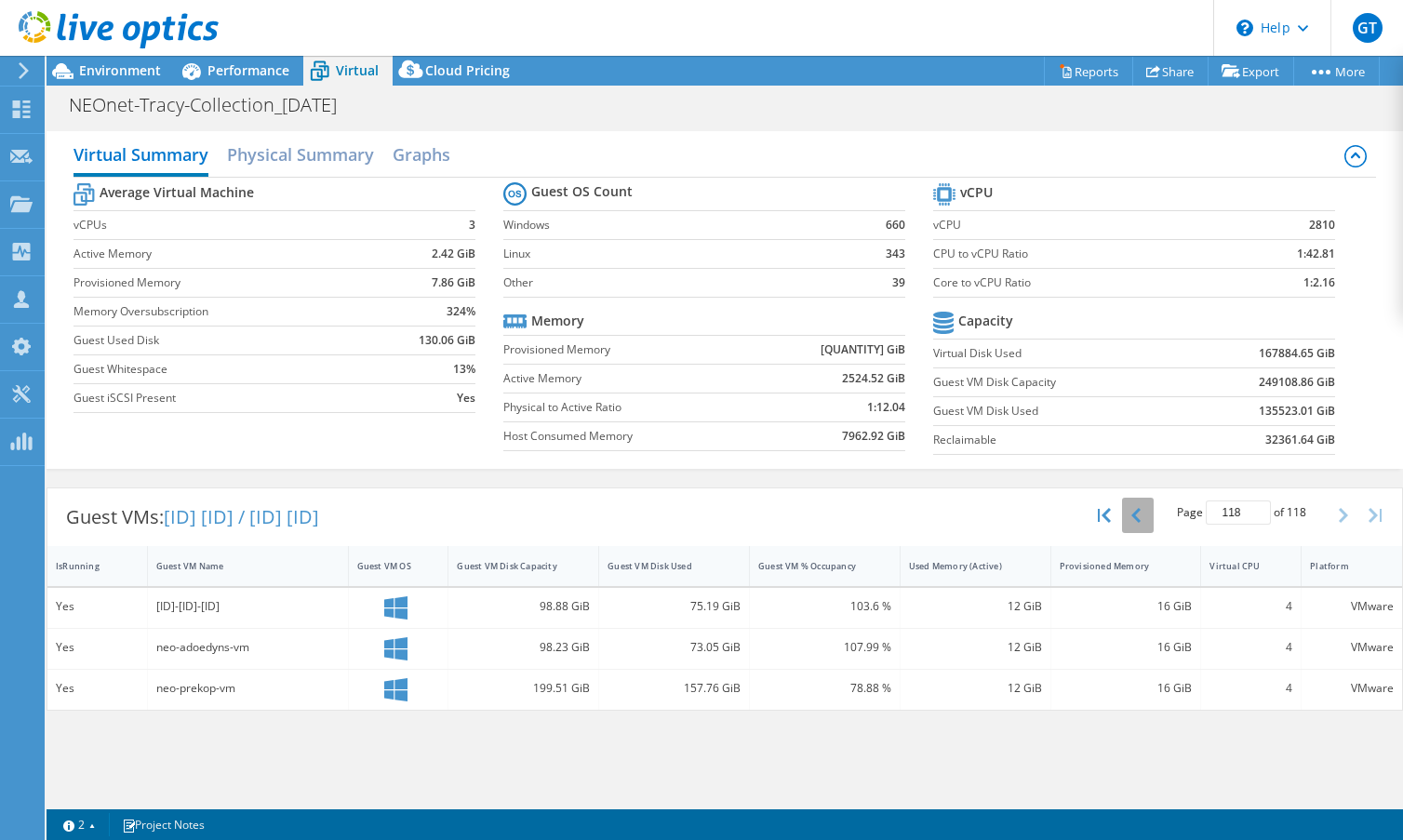 click 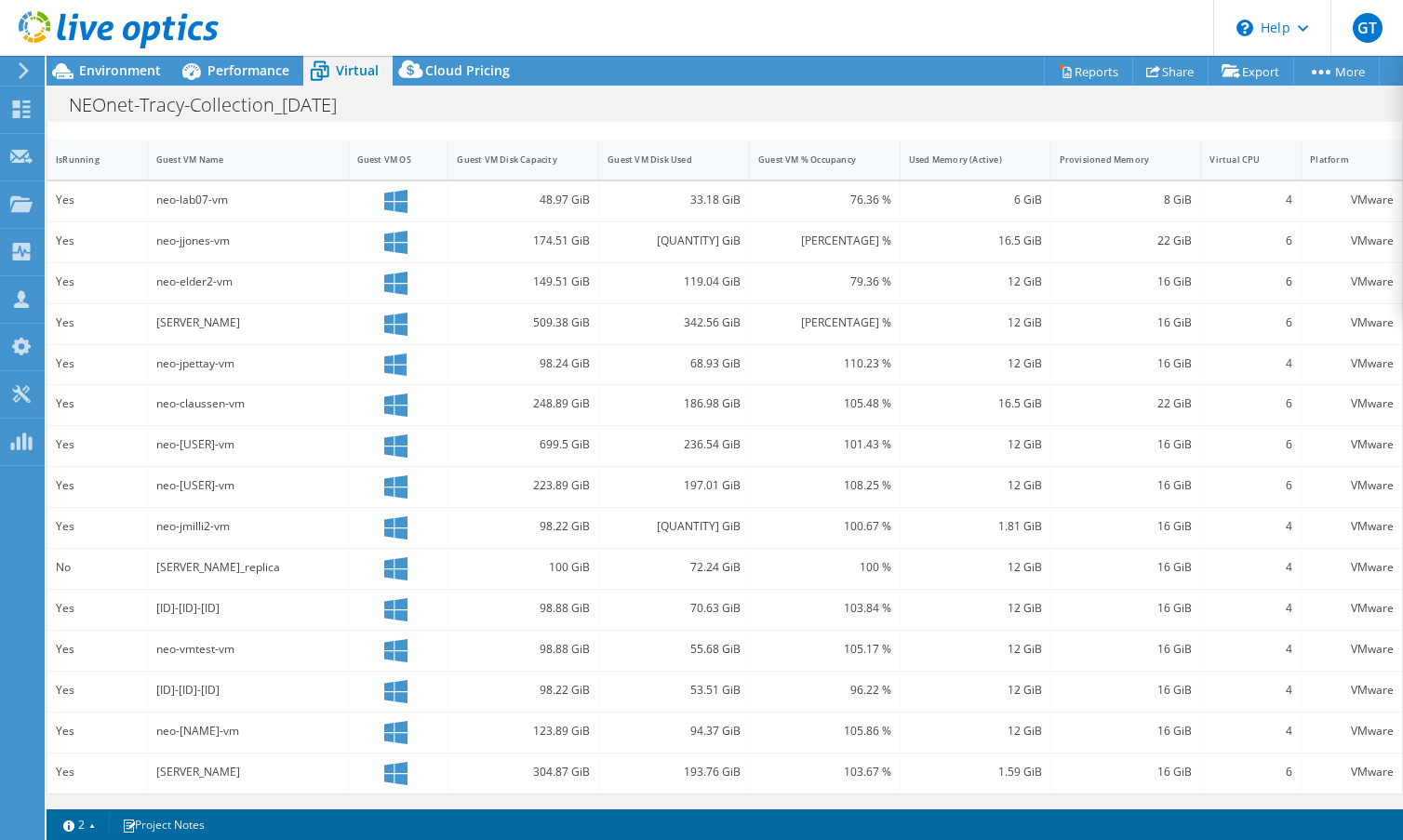 scroll, scrollTop: 0, scrollLeft: 0, axis: both 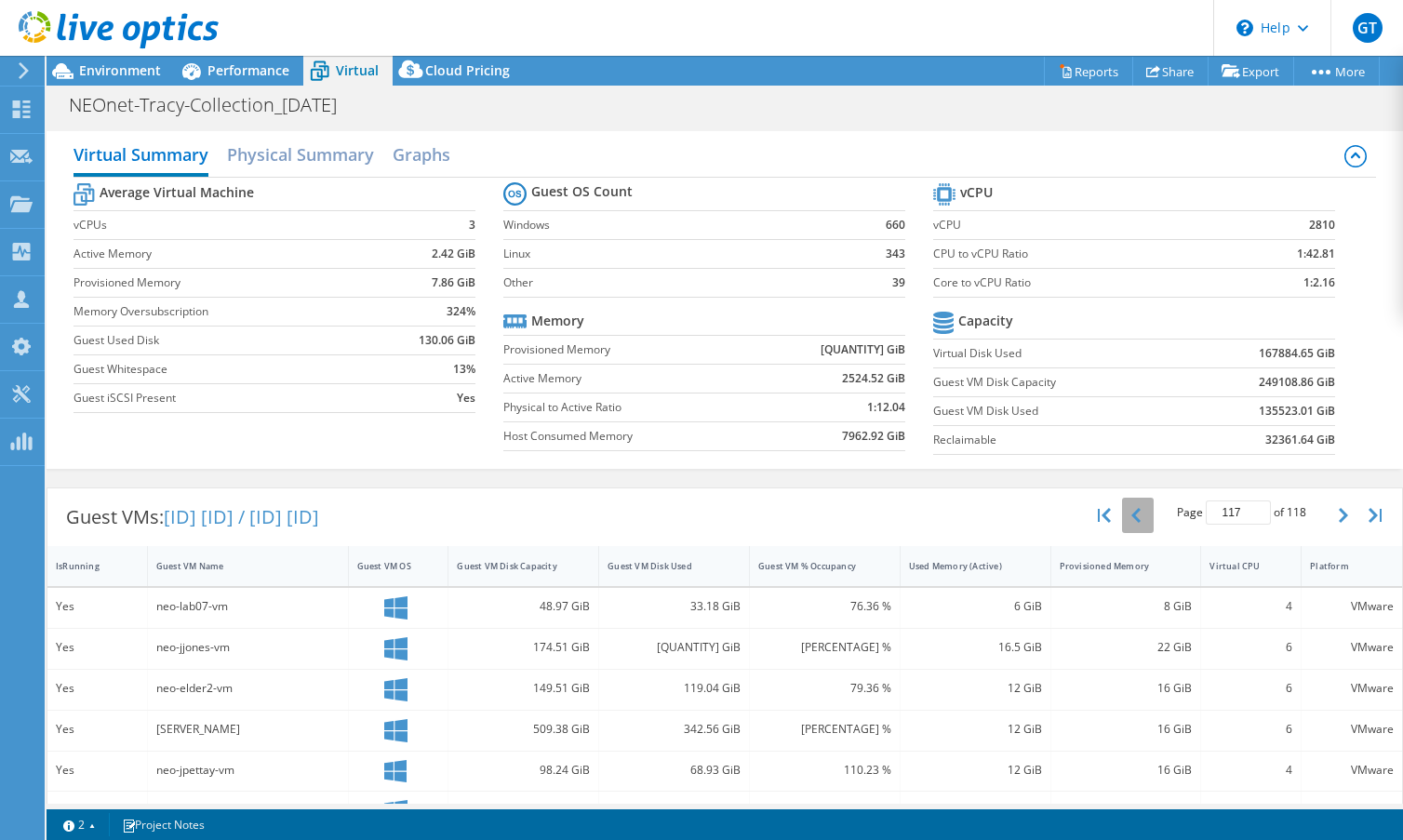 click 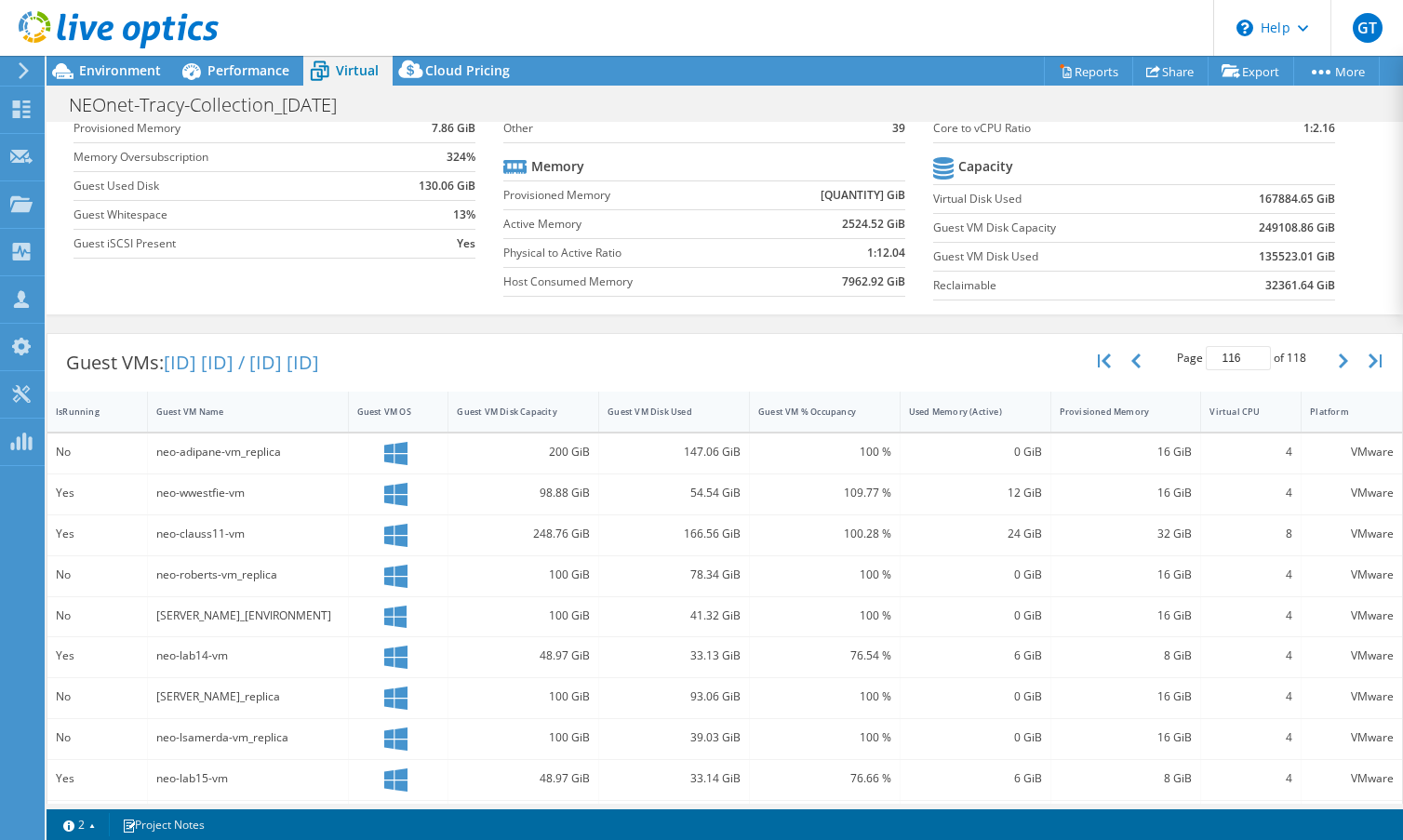 scroll, scrollTop: 48, scrollLeft: 0, axis: vertical 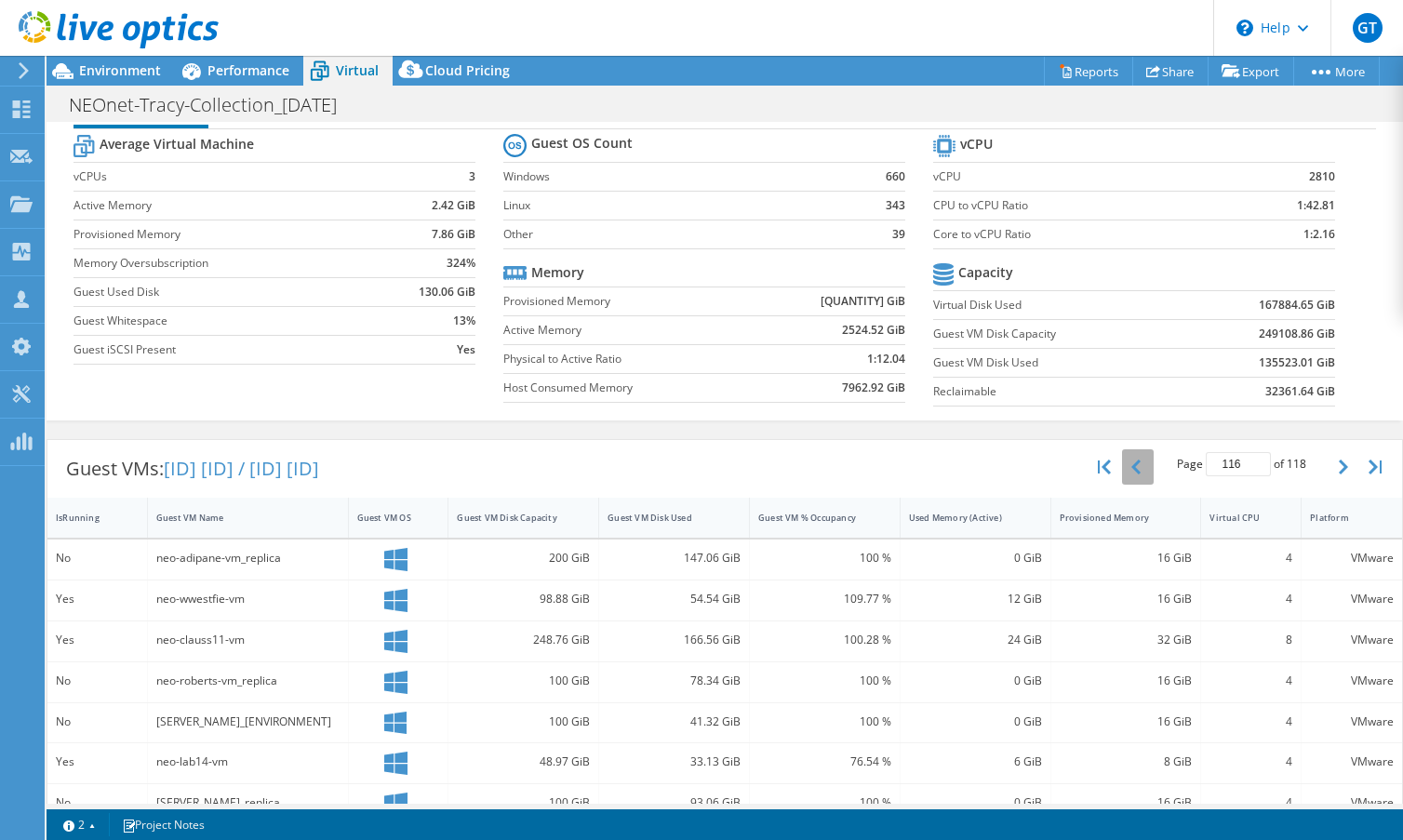 click 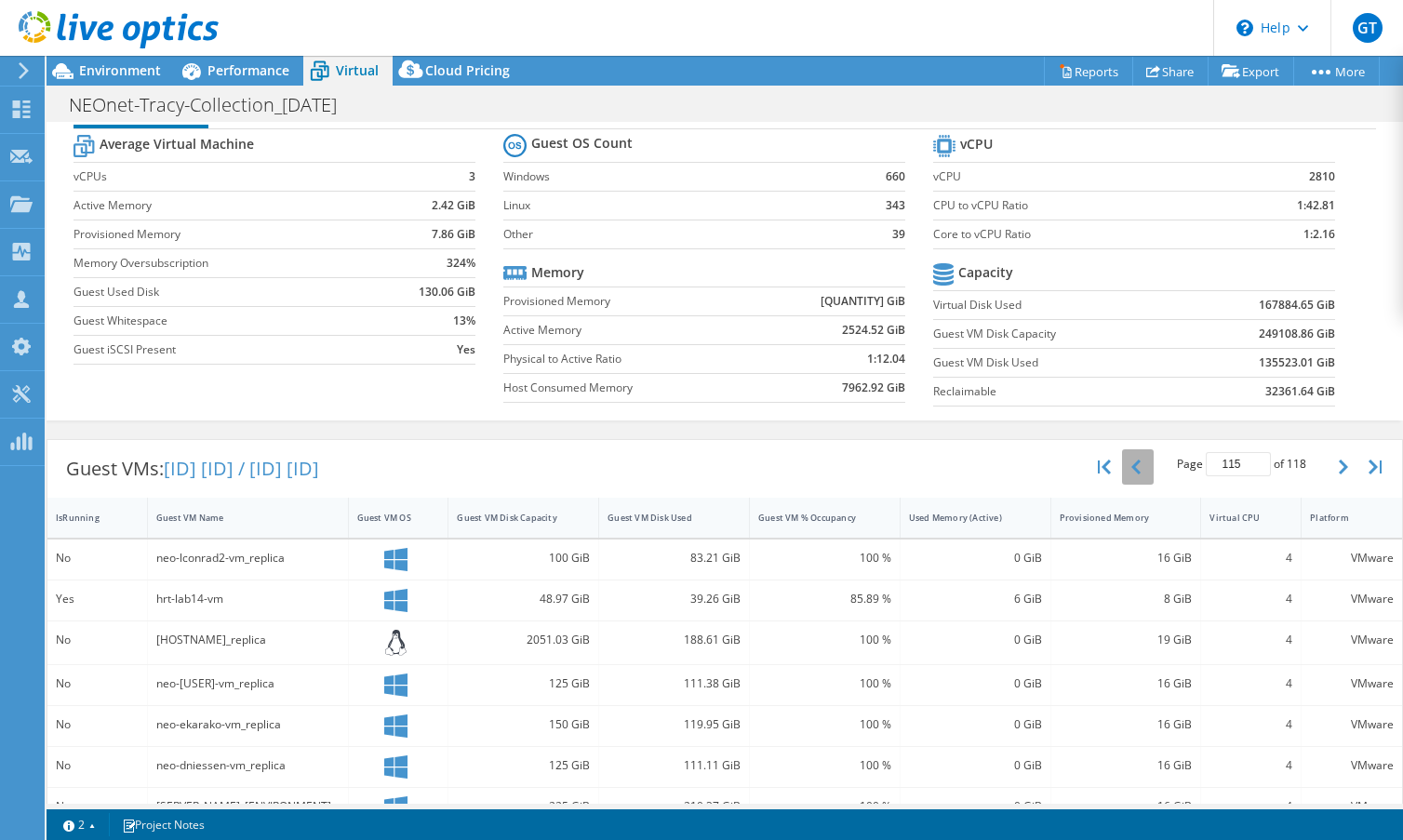 click 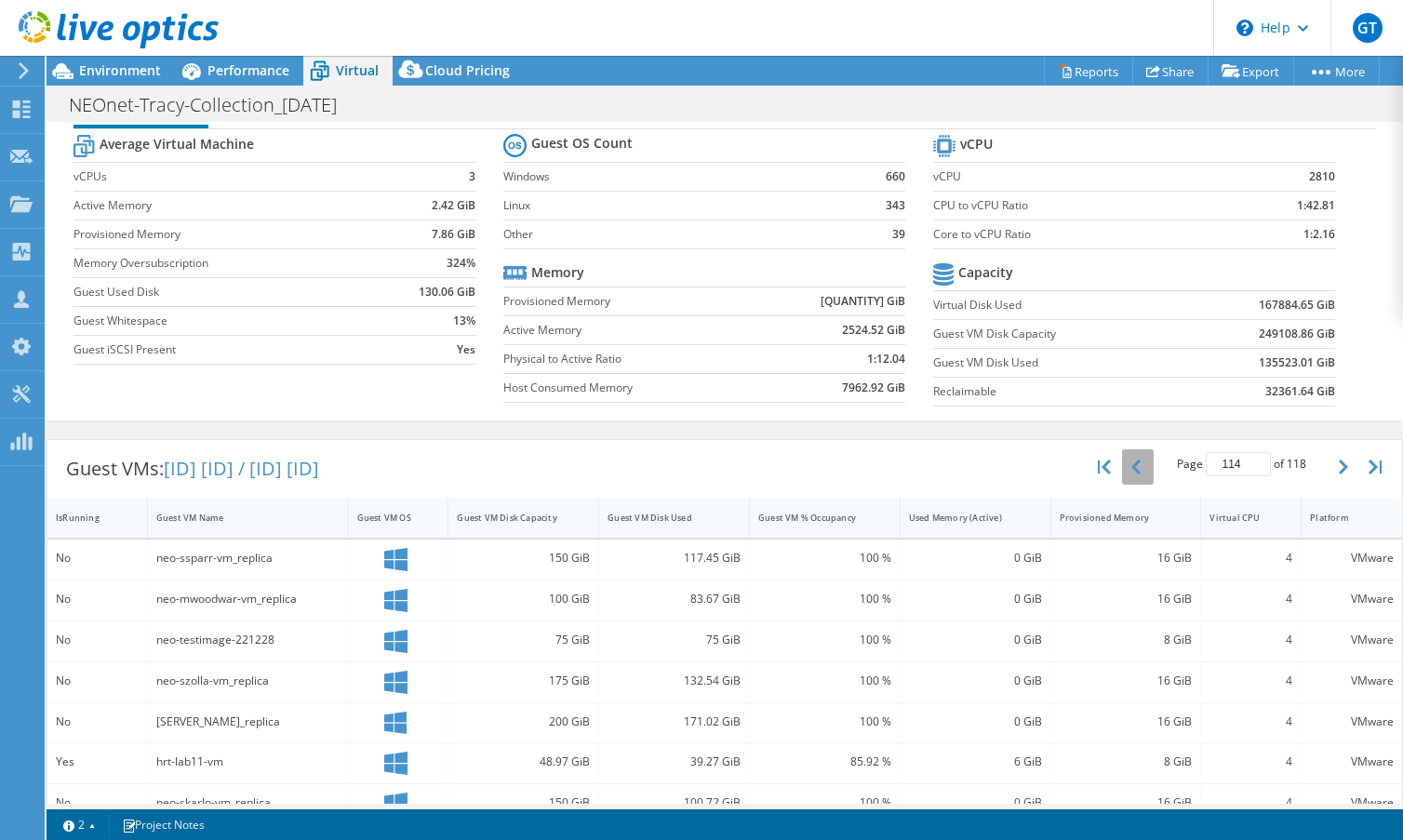 click 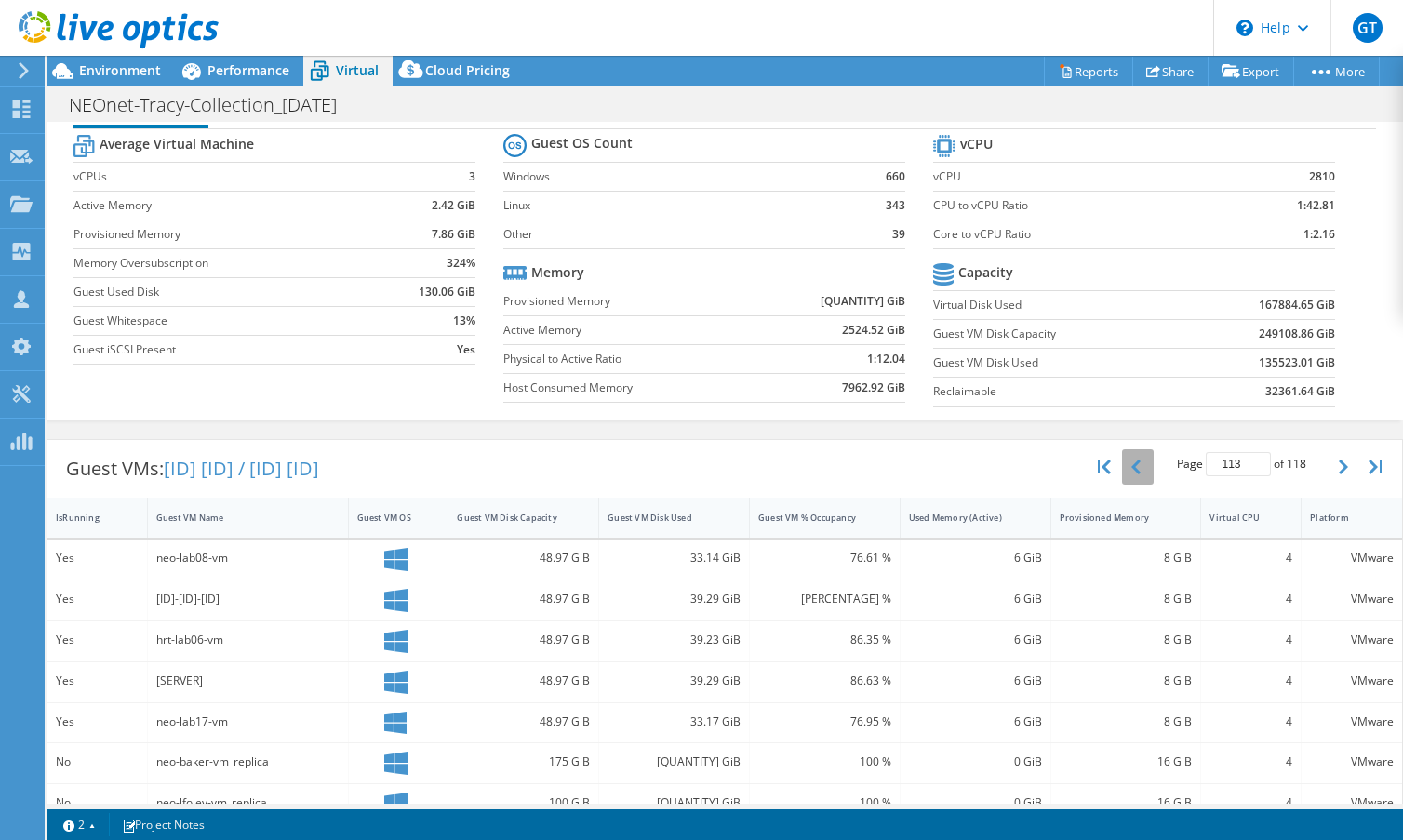 click 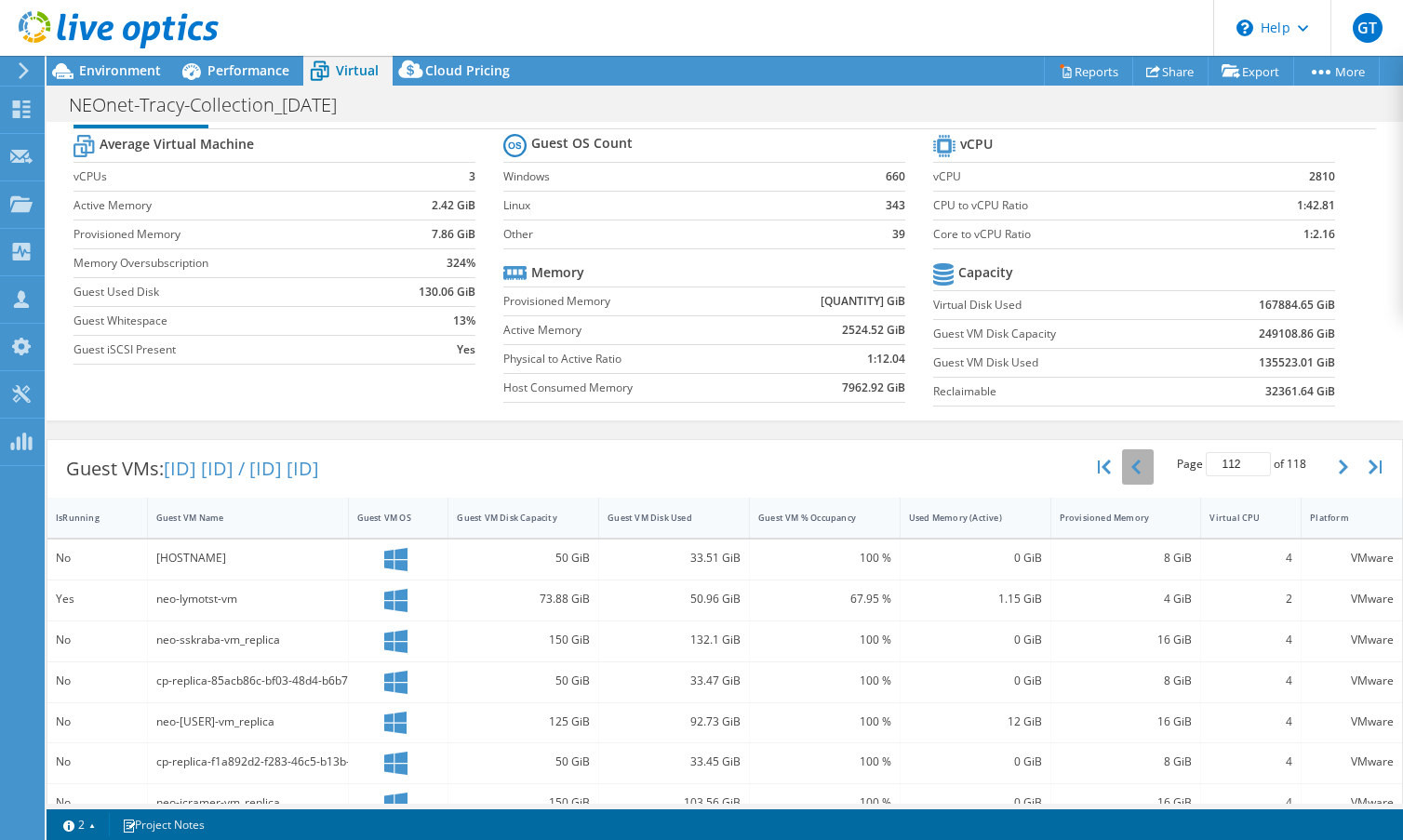 click 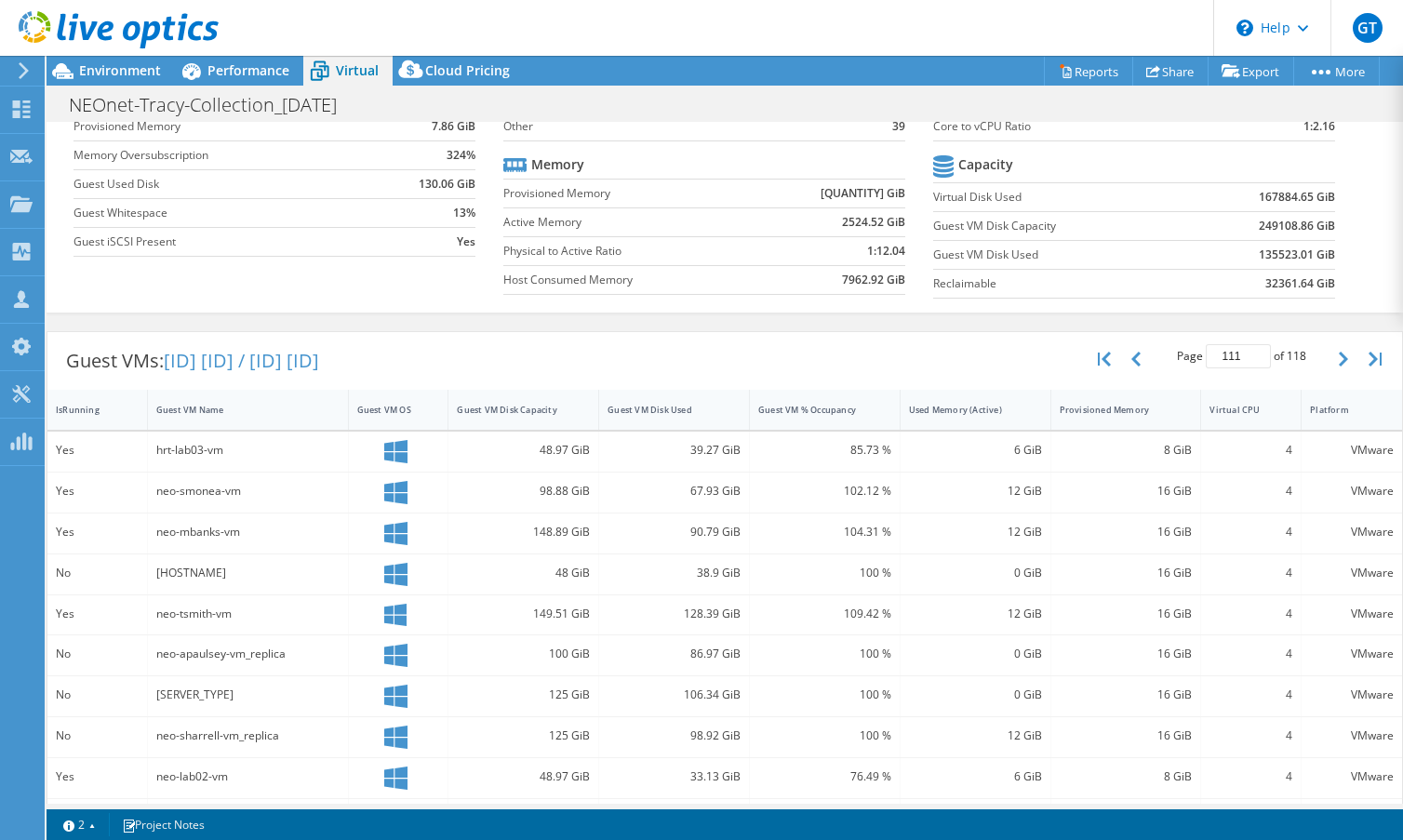 scroll, scrollTop: 51, scrollLeft: 0, axis: vertical 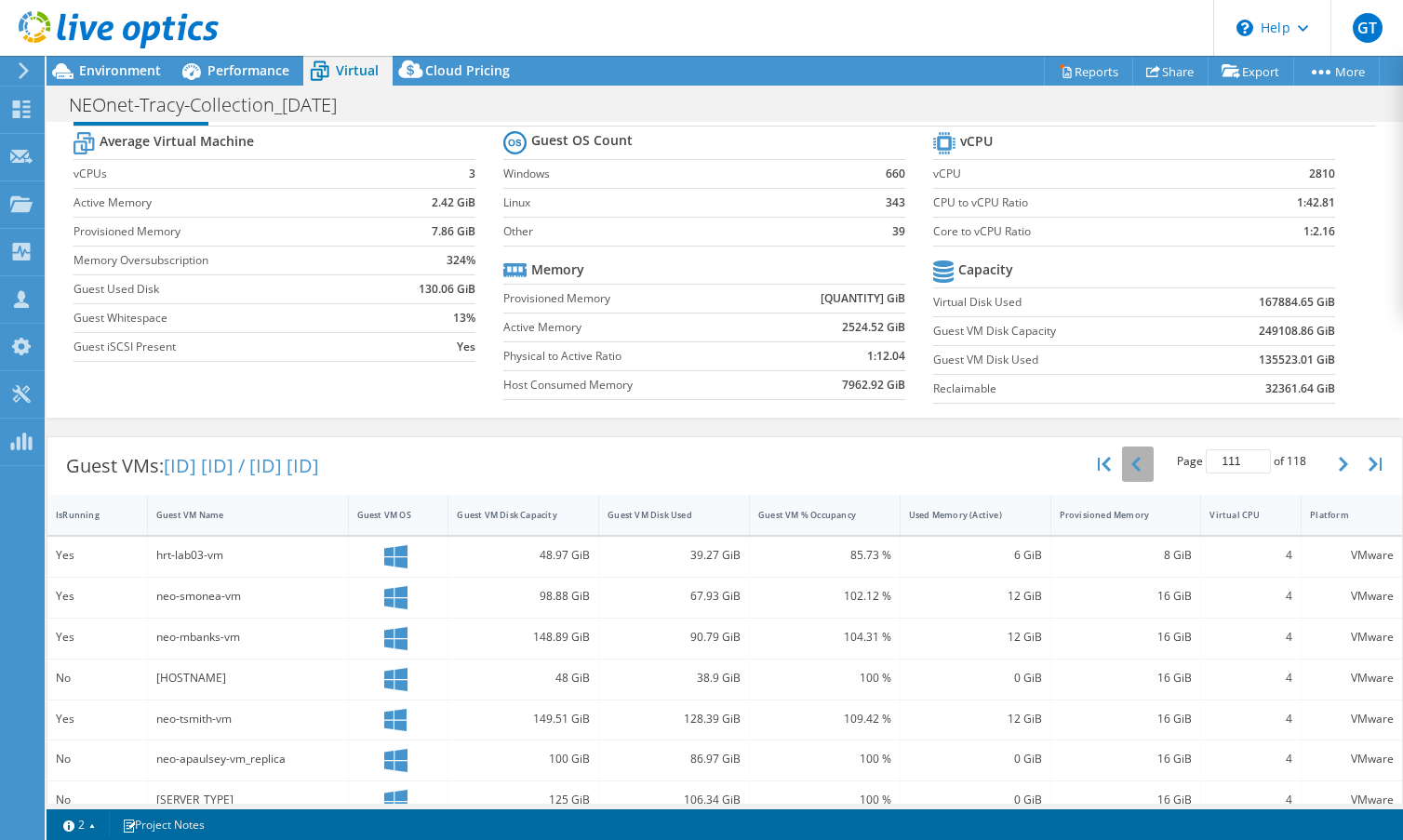 click 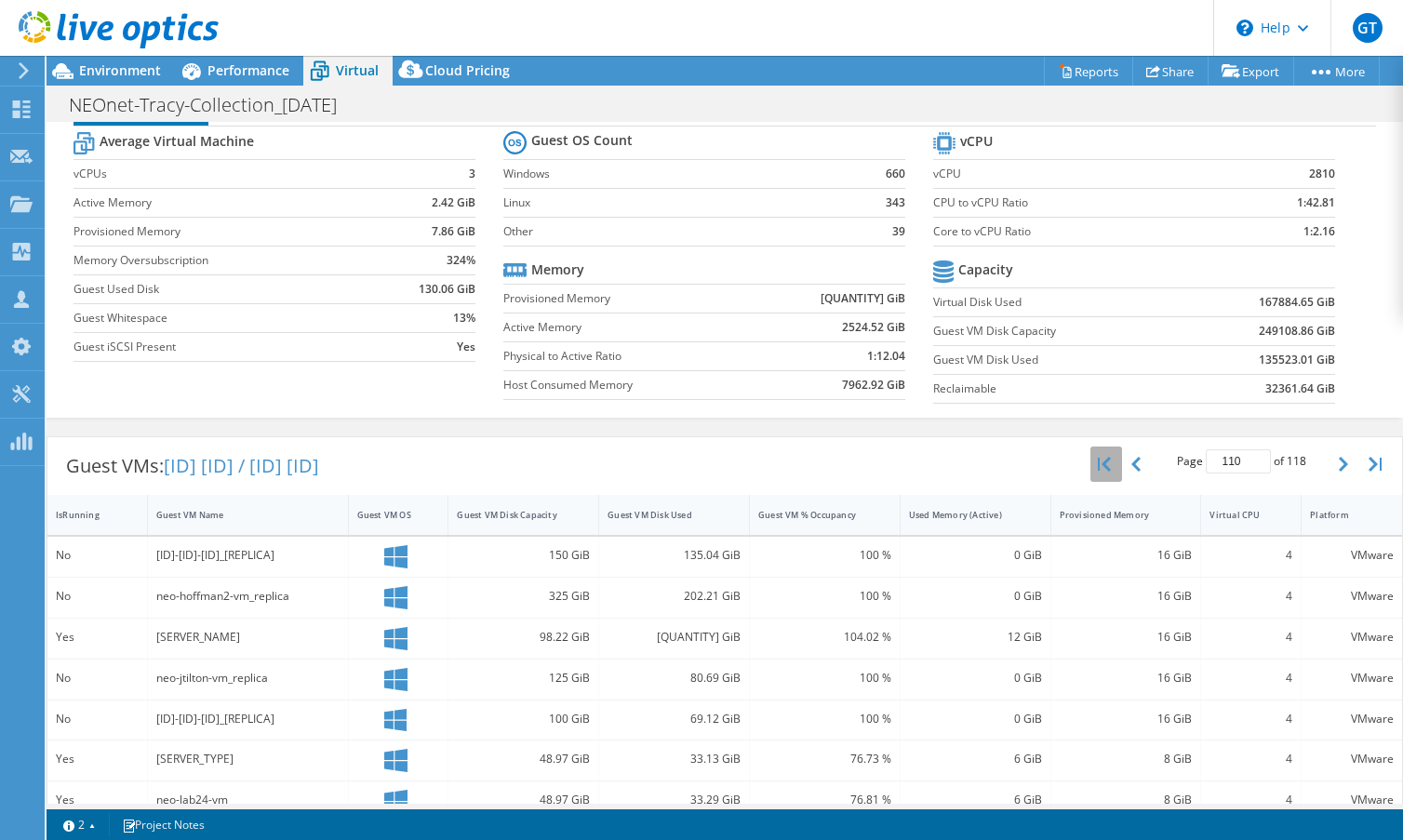 click 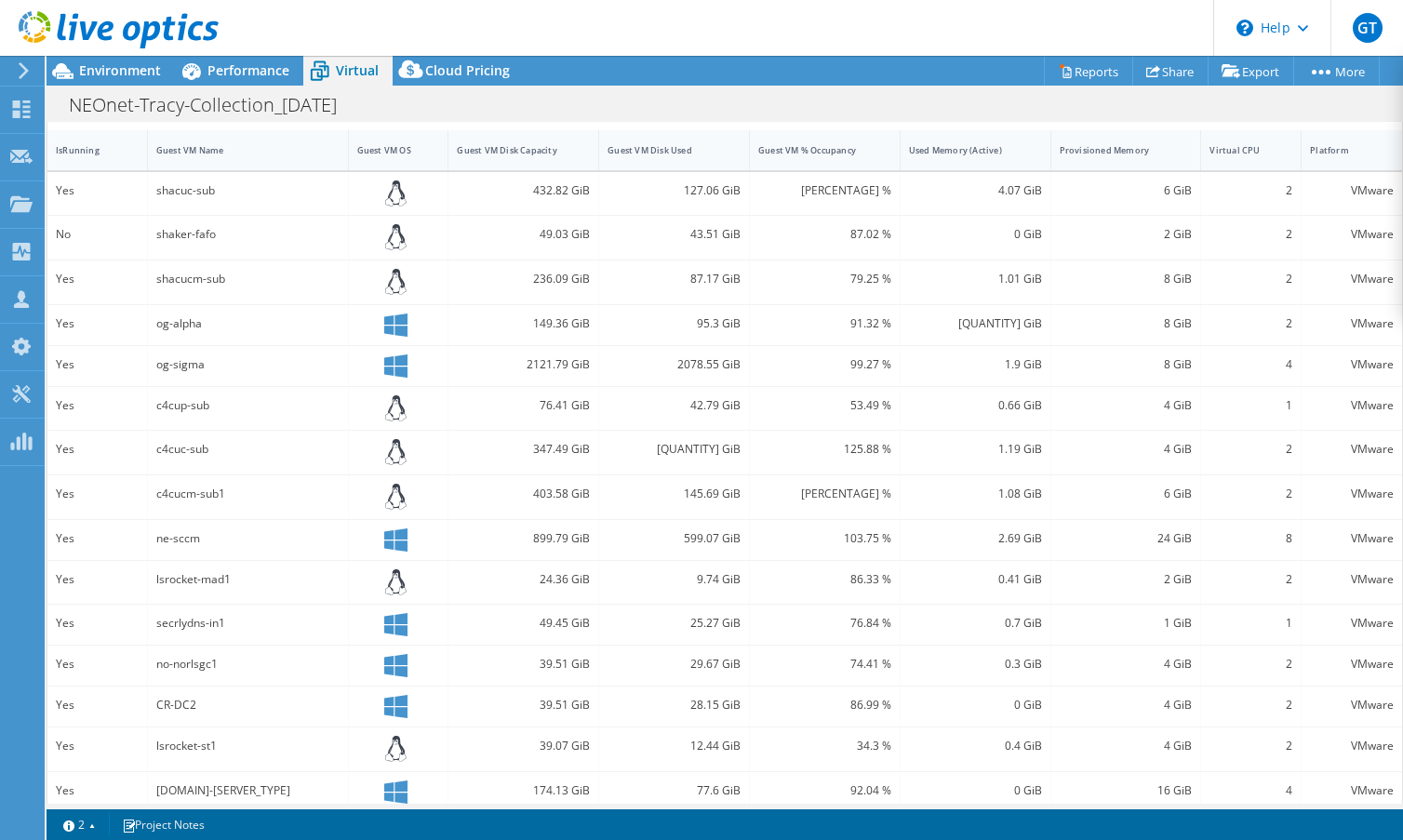 scroll, scrollTop: 434, scrollLeft: 0, axis: vertical 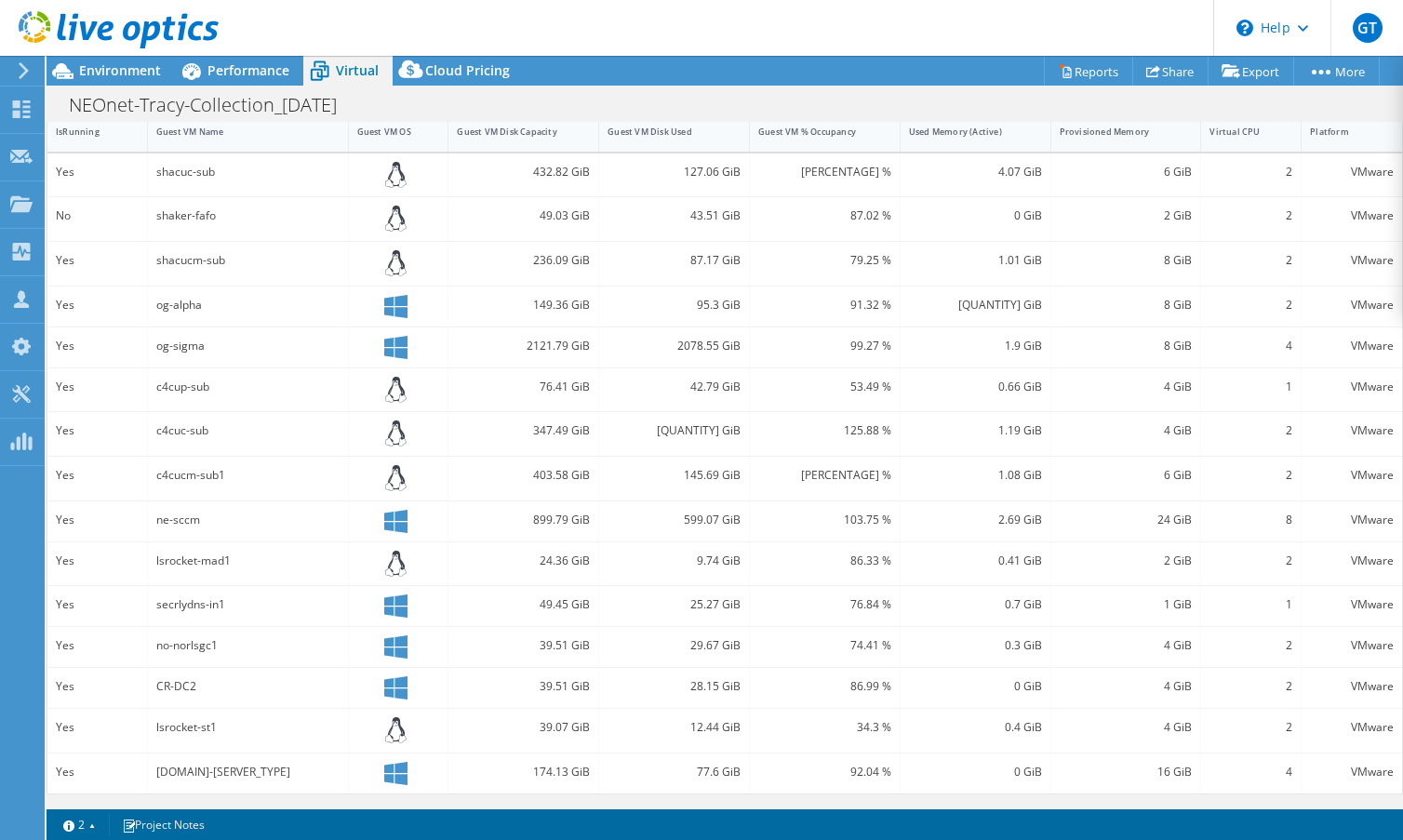 click on "[GT]
[TITLE] [FIRST] [LAST]
[EMAIL]
[COMPANY]
[MENU]
[MENU]
[MENU]
[MENU] [MENU]
[MENU] [MENU]" at bounding box center [702, 28] 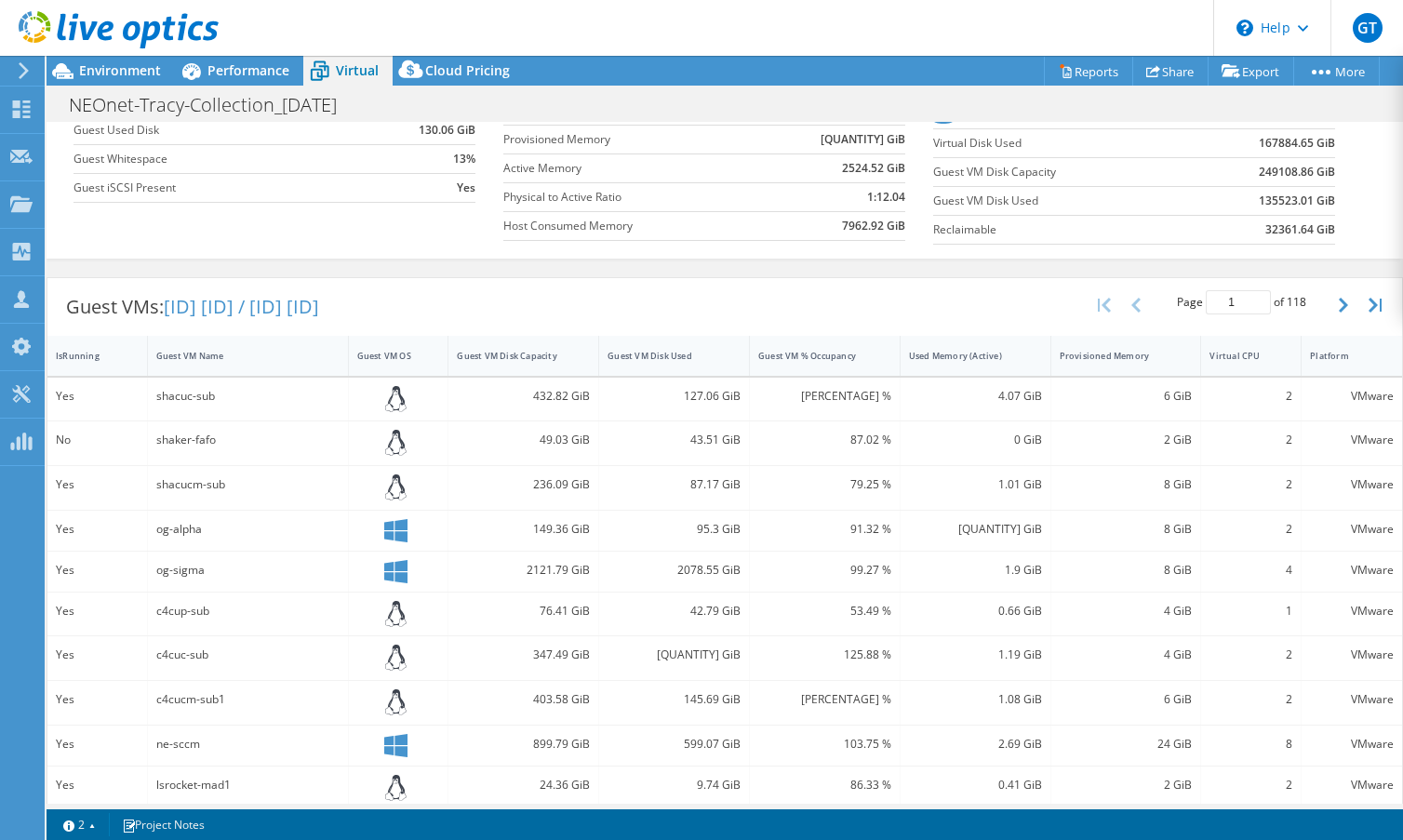 scroll, scrollTop: 434, scrollLeft: 0, axis: vertical 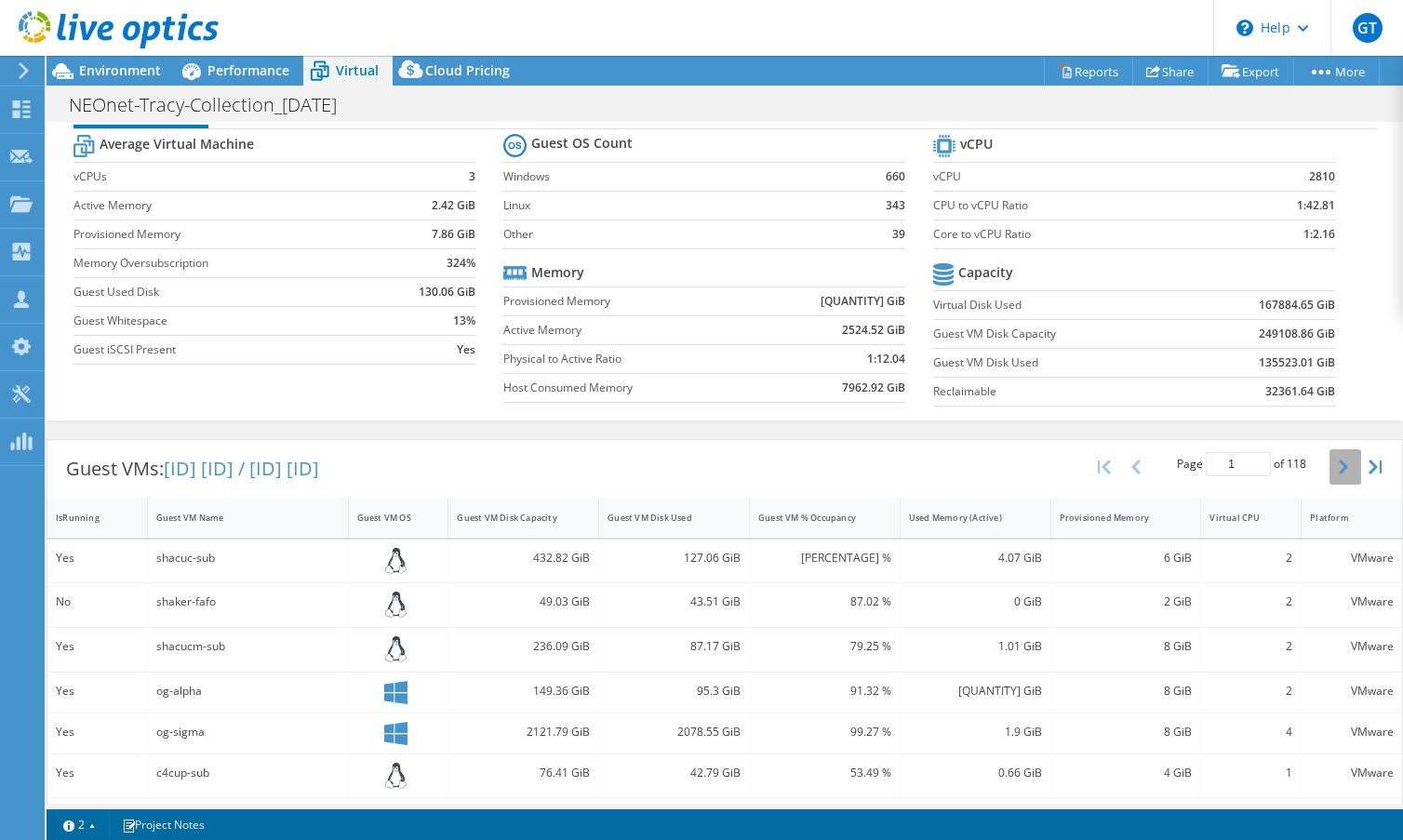 click 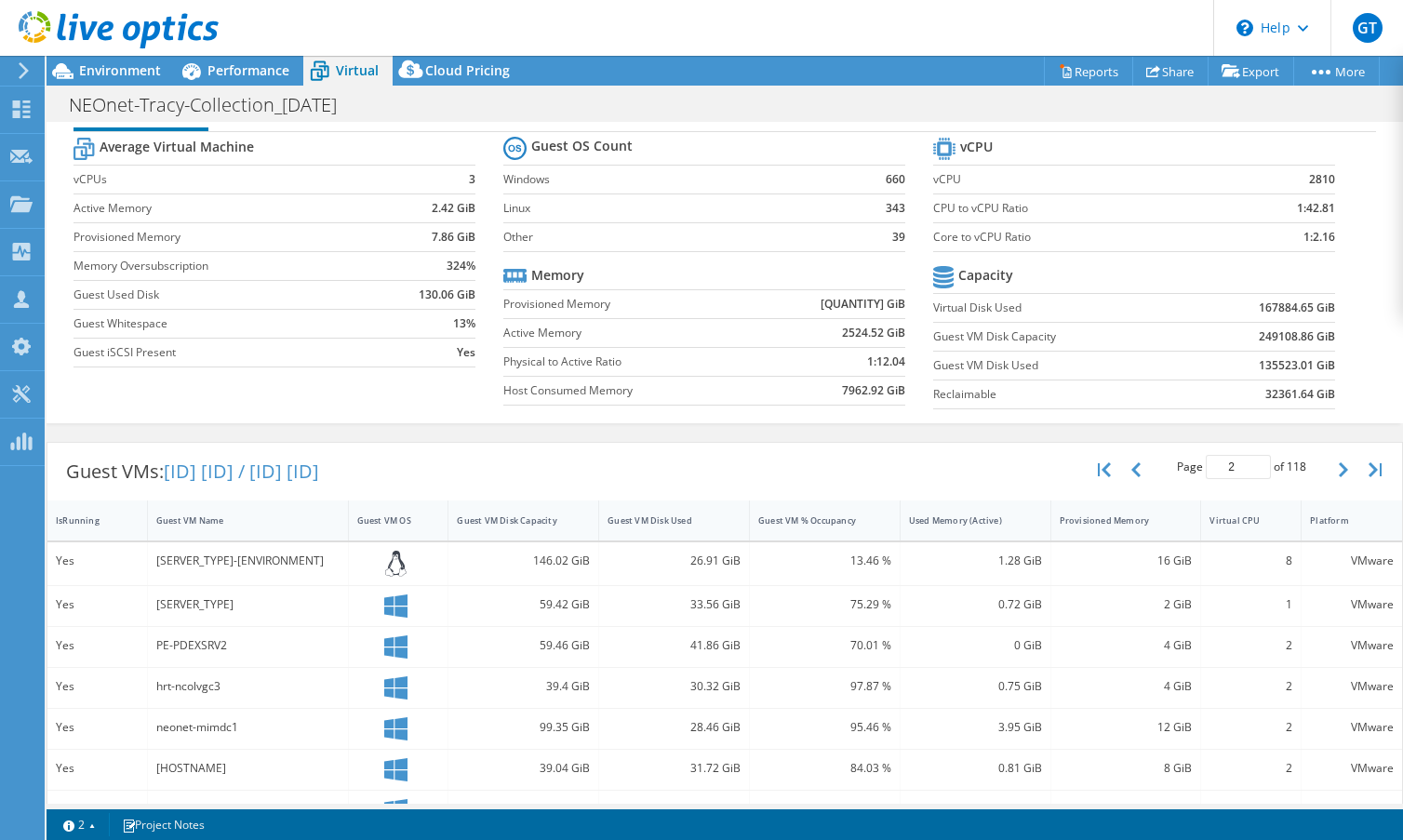 scroll, scrollTop: 61, scrollLeft: 0, axis: vertical 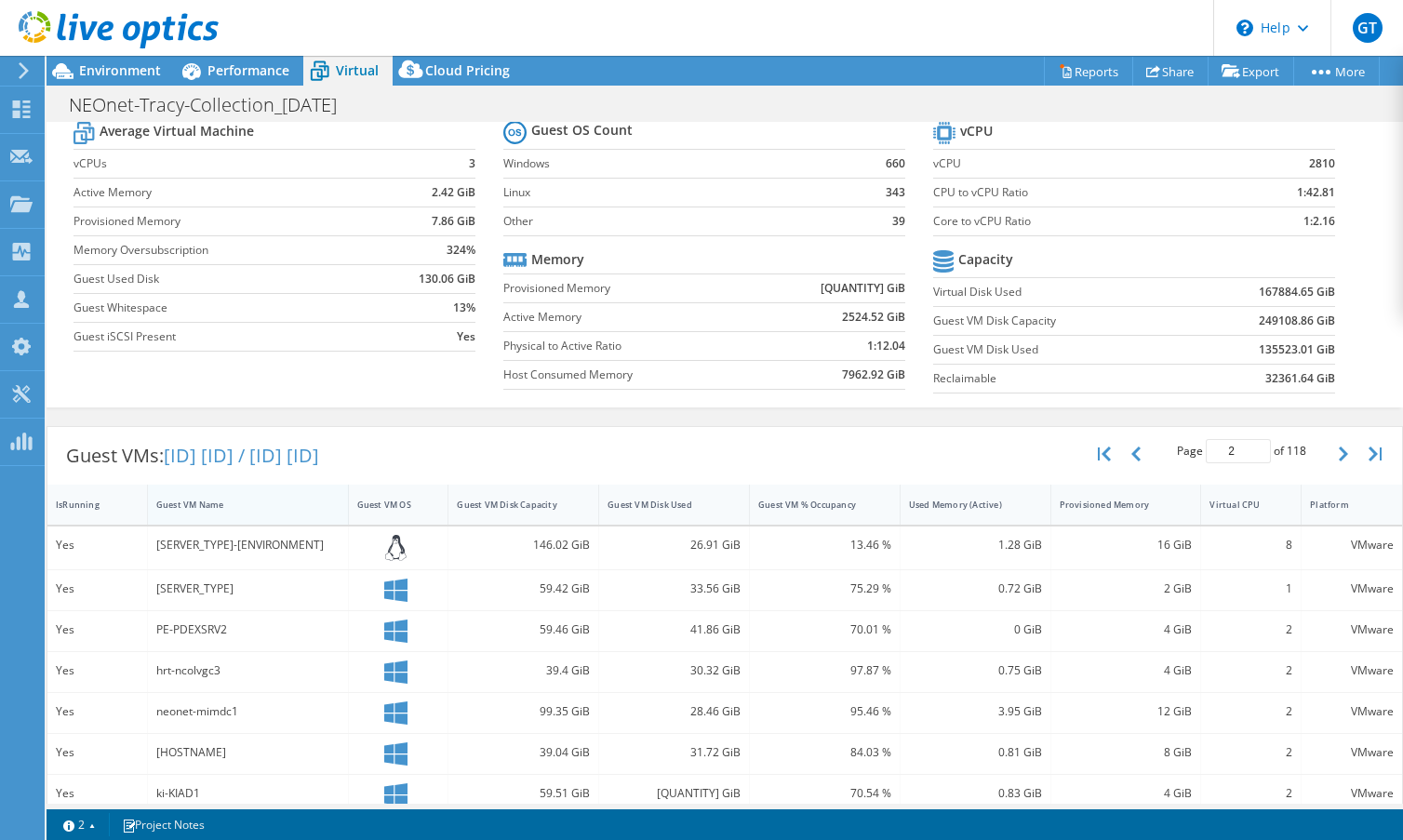 click on "Guest VM Name" at bounding box center [236, 504] 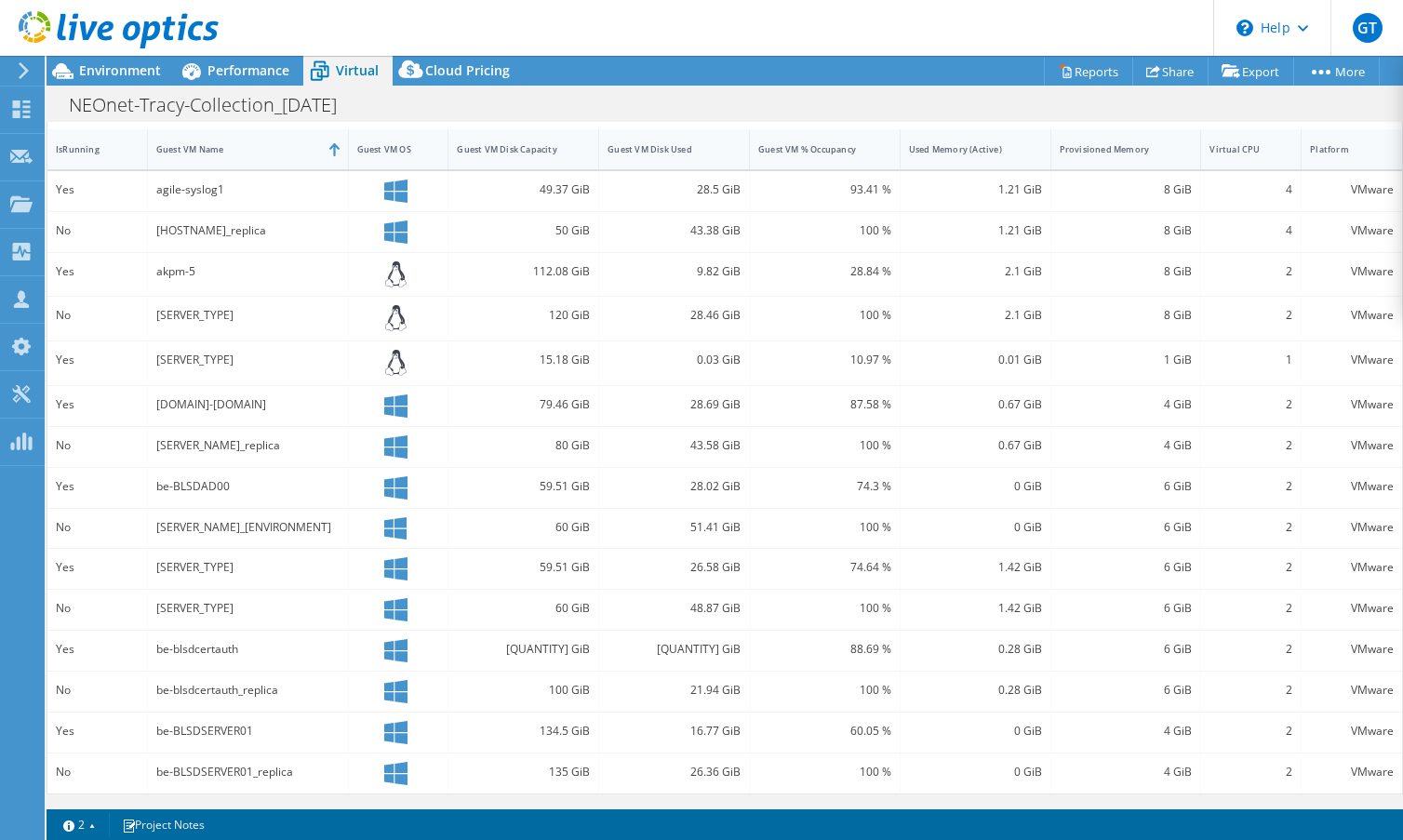 scroll, scrollTop: 64, scrollLeft: 0, axis: vertical 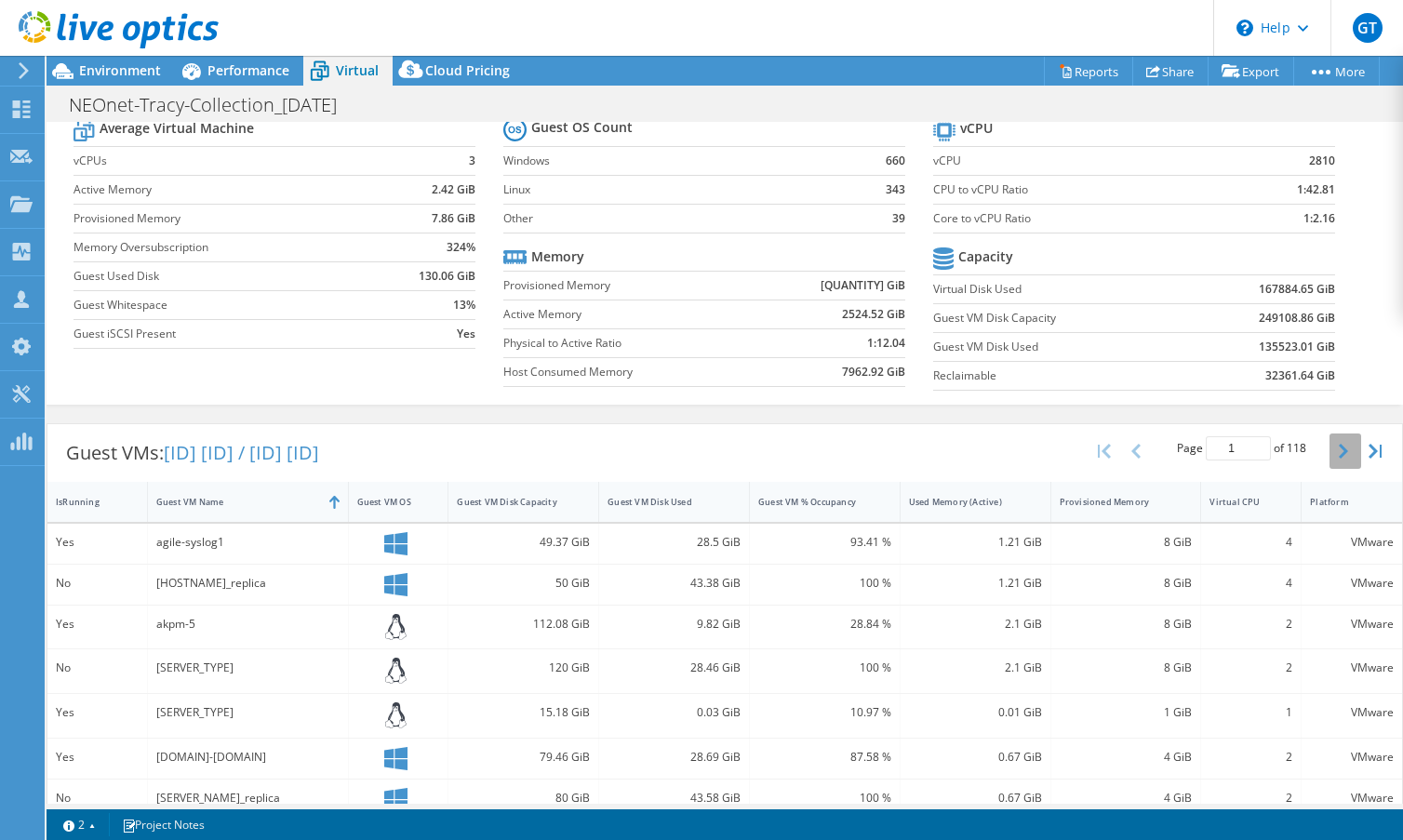 click 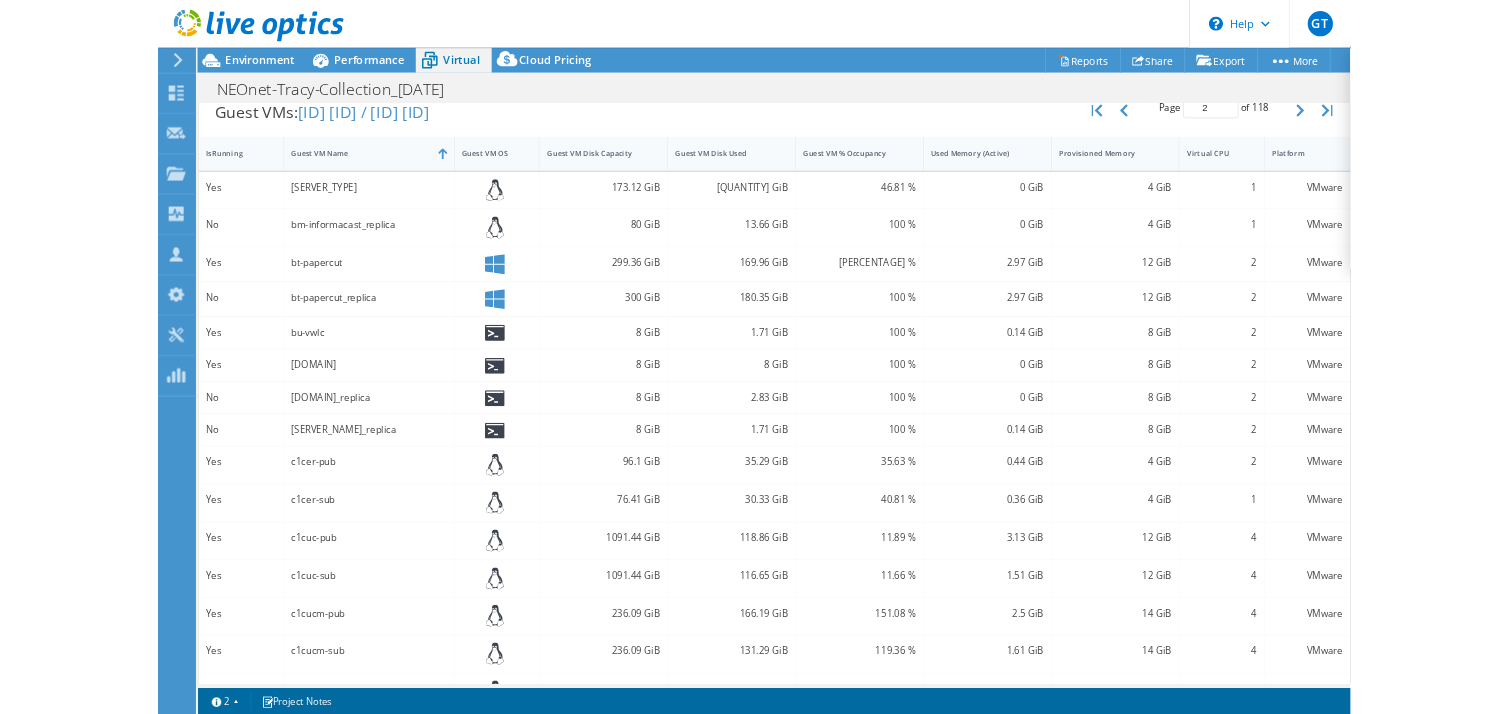 scroll, scrollTop: 415, scrollLeft: 0, axis: vertical 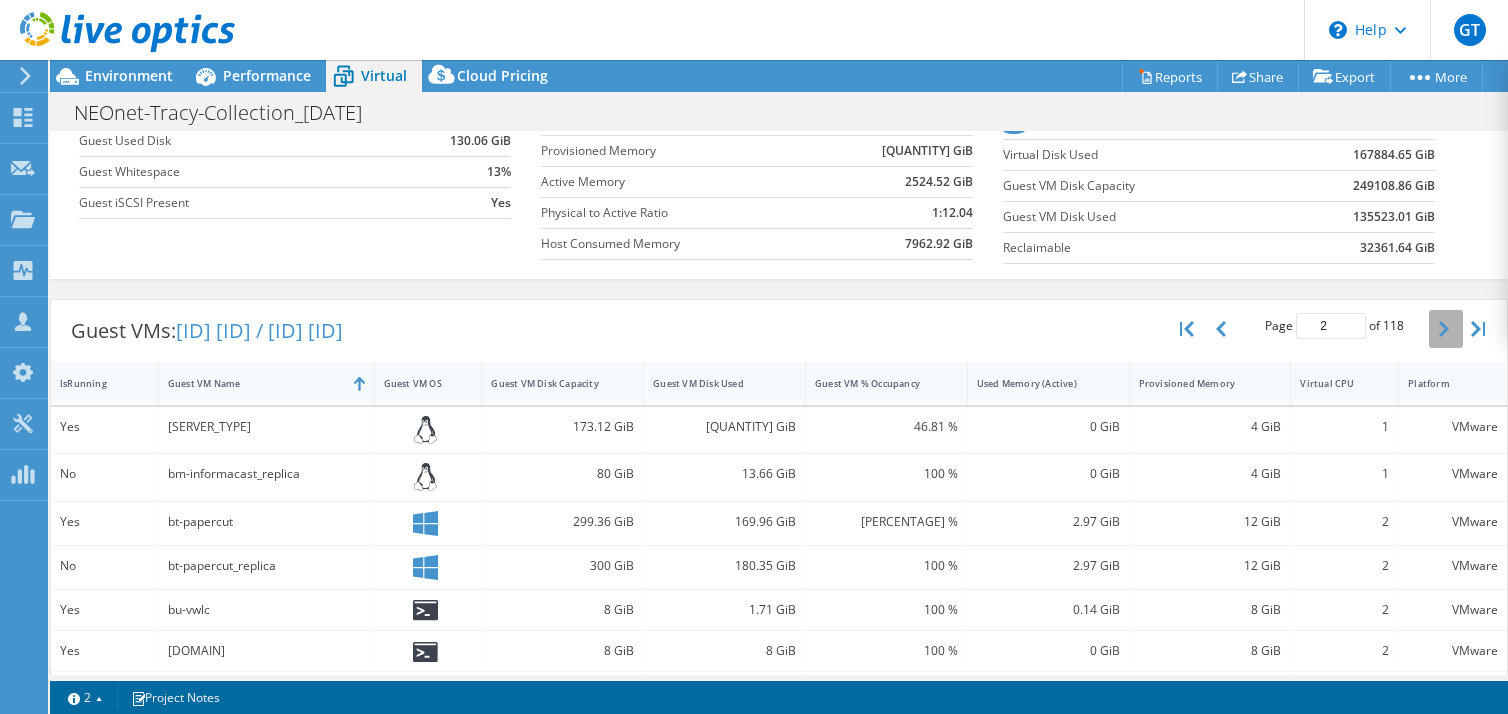 click 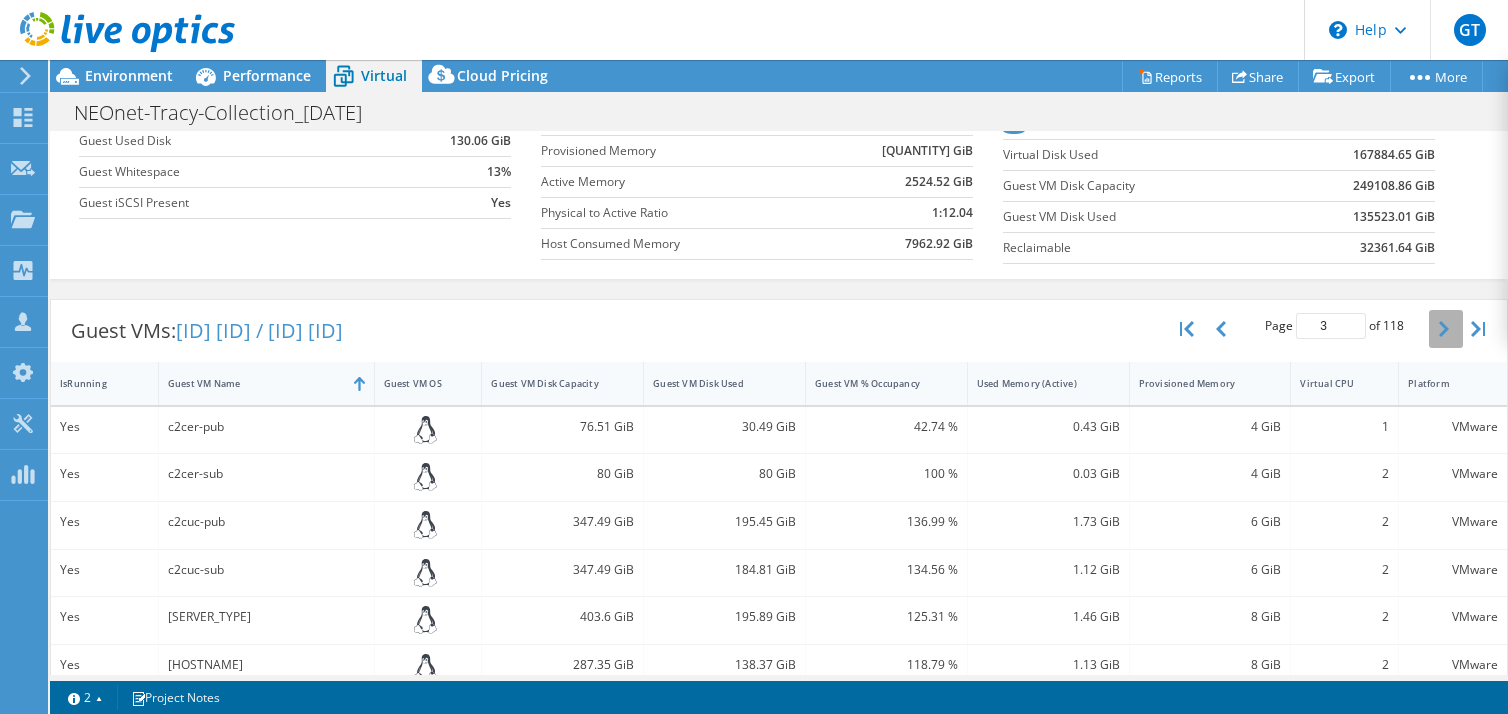 click 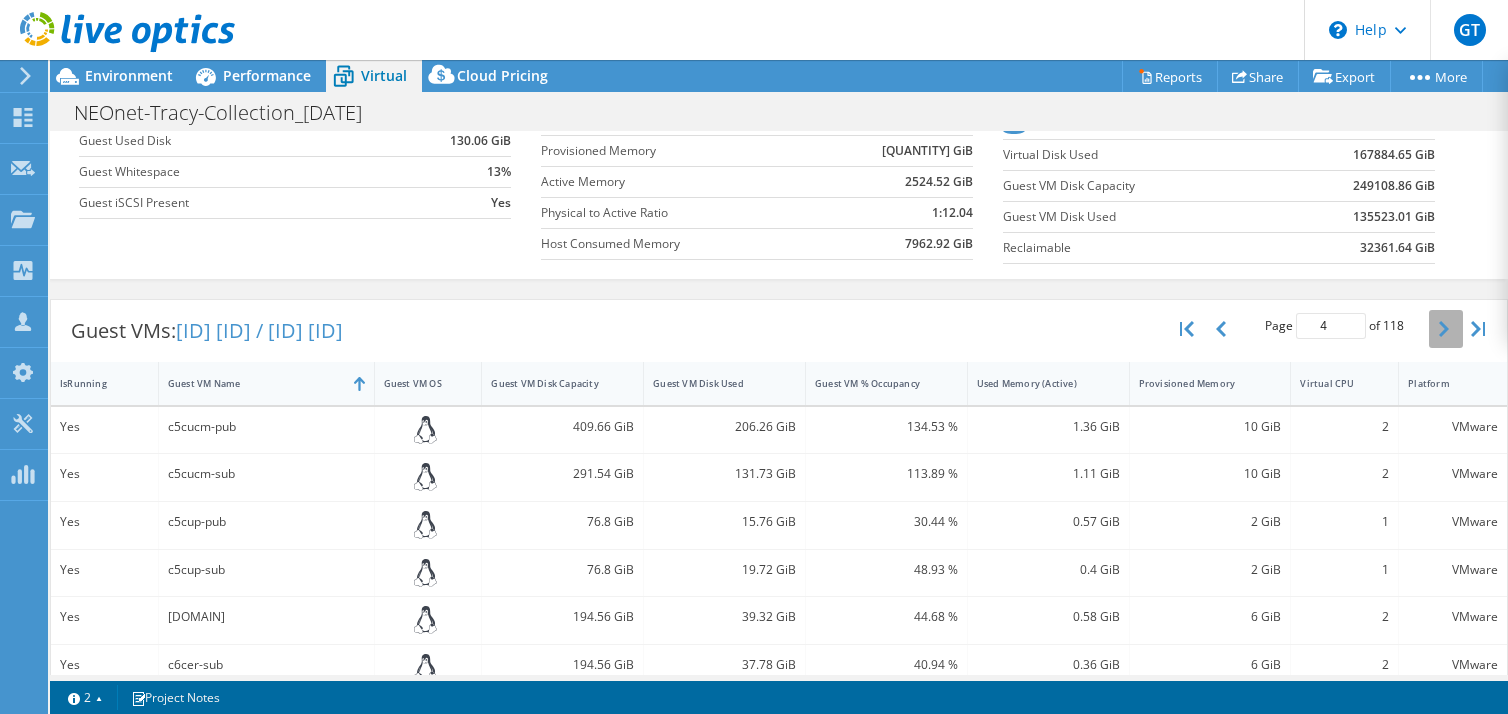 click 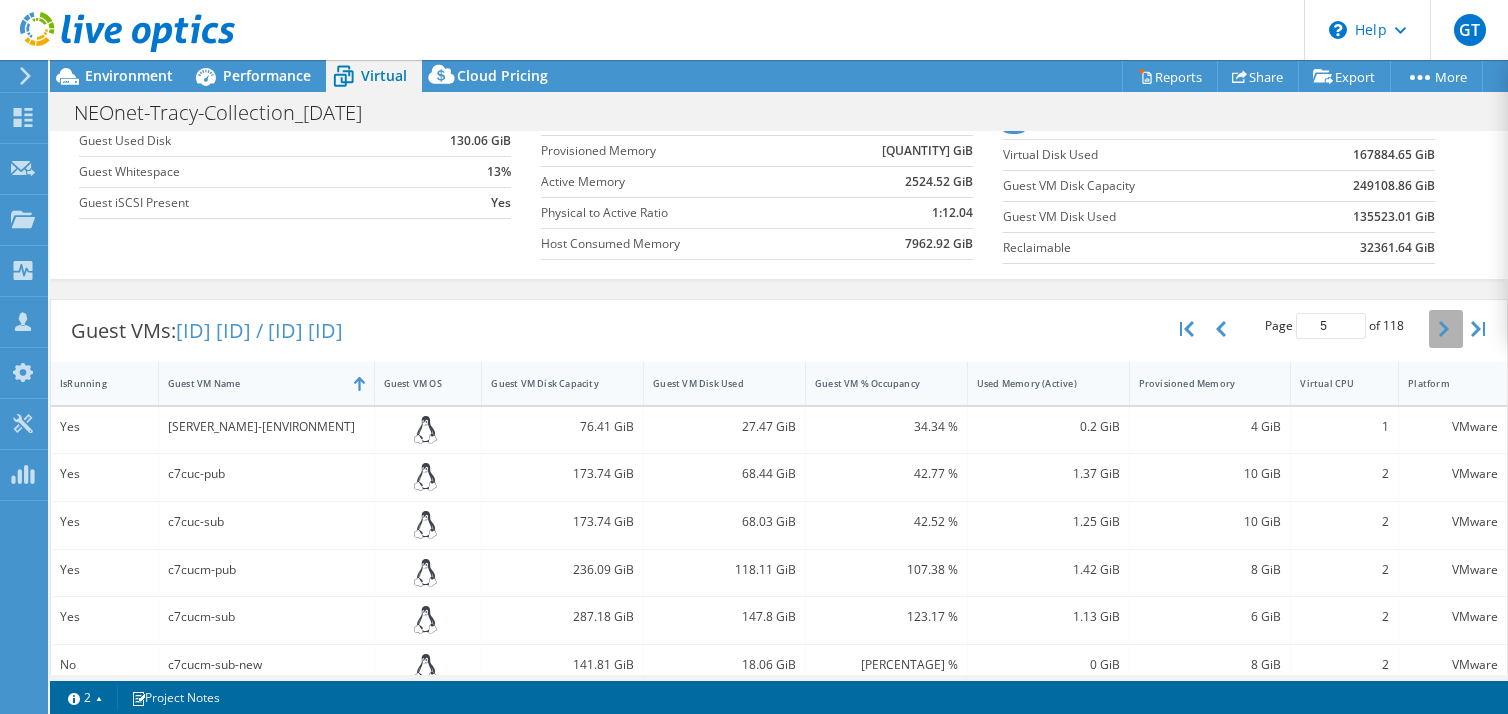 click 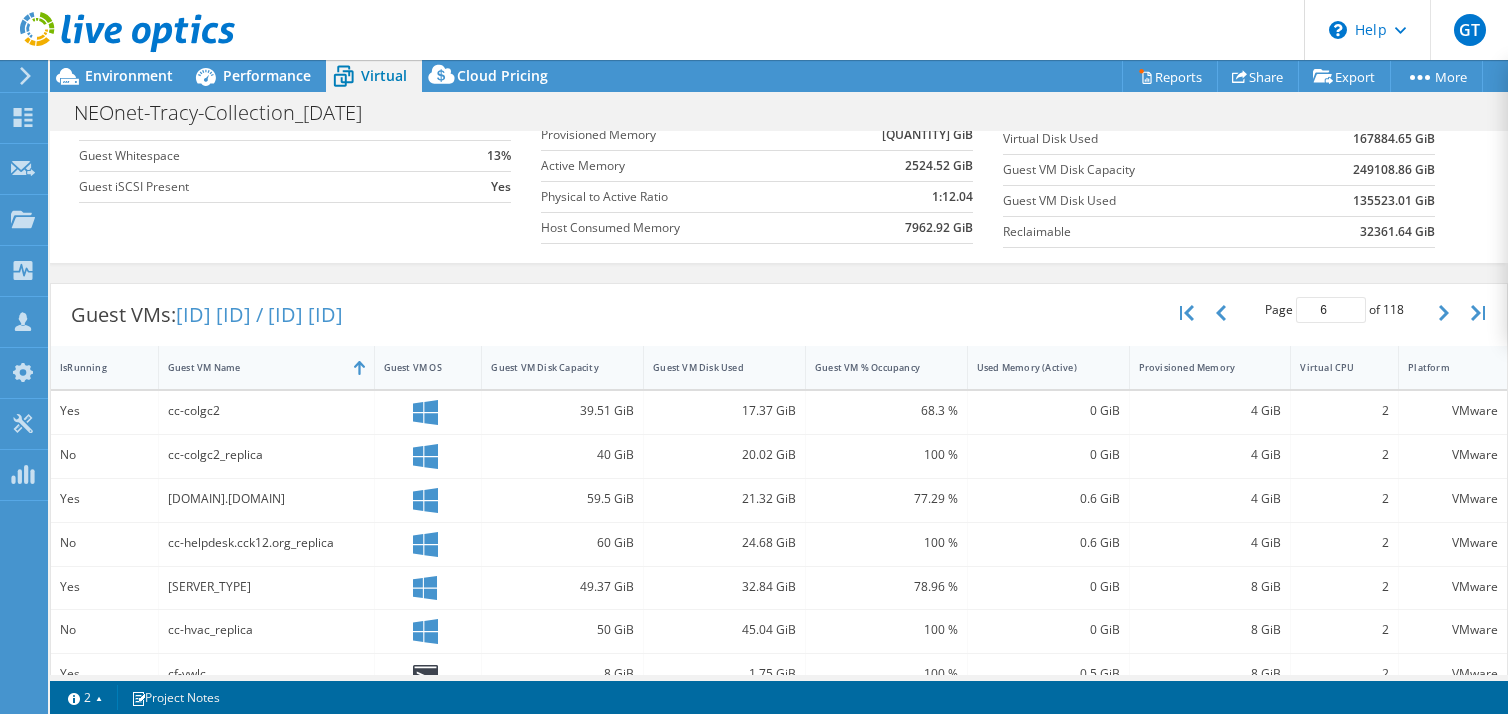 scroll, scrollTop: 246, scrollLeft: 0, axis: vertical 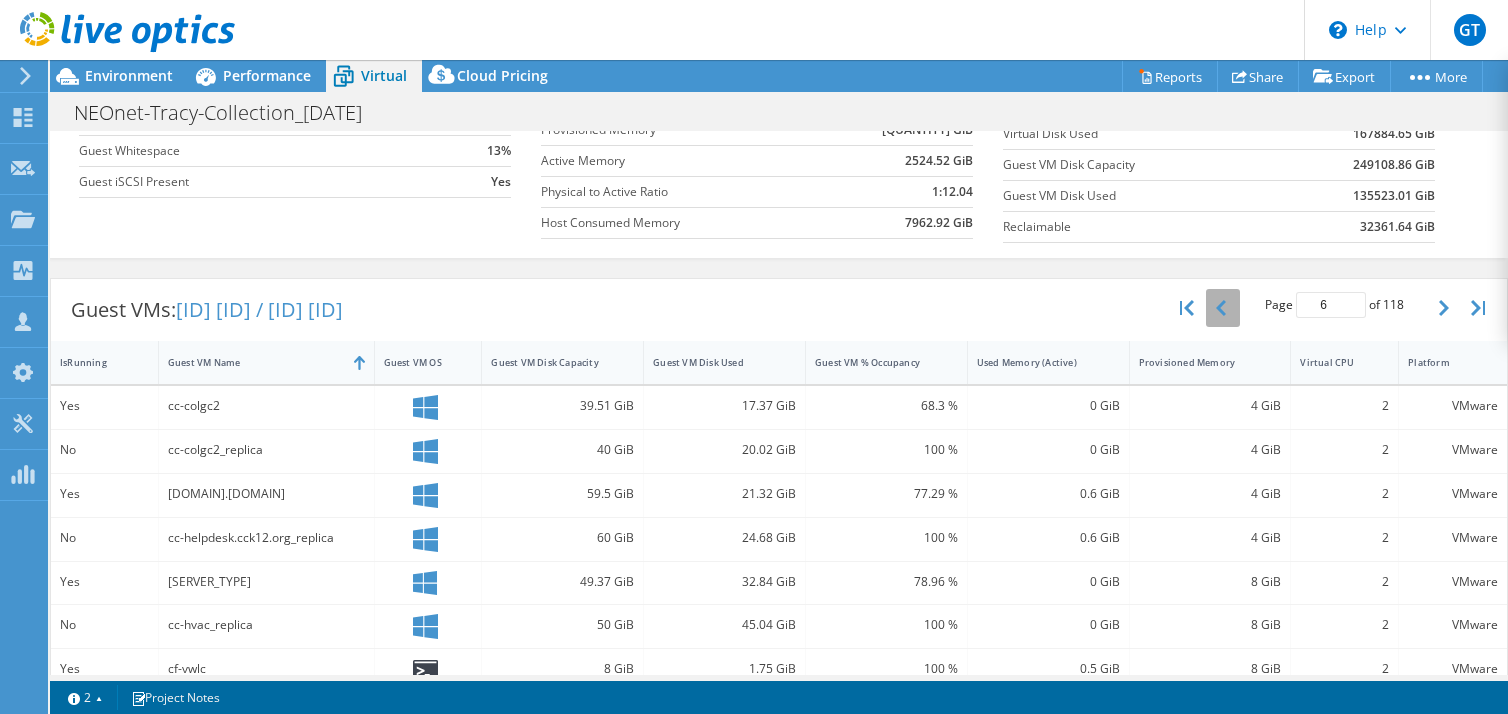 click at bounding box center [1223, 308] 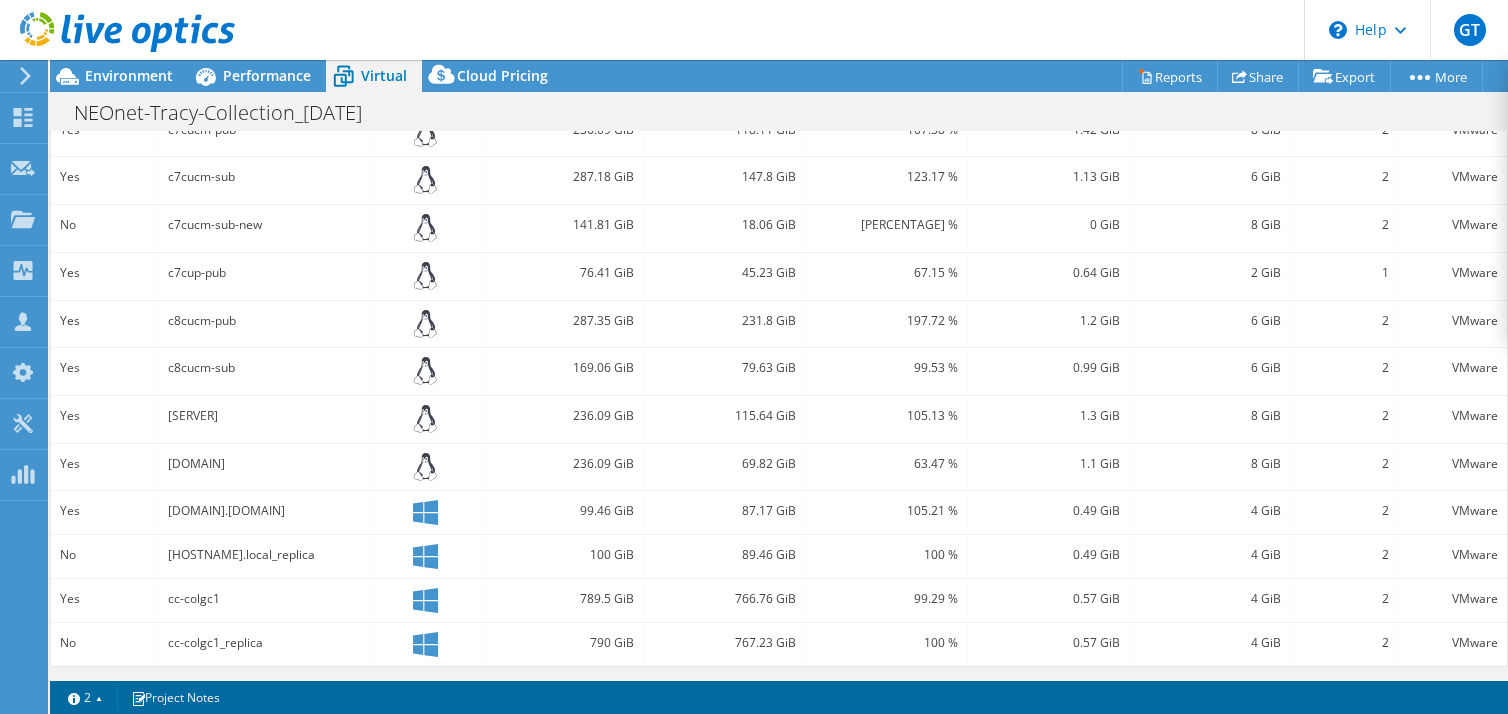 scroll, scrollTop: 667, scrollLeft: 0, axis: vertical 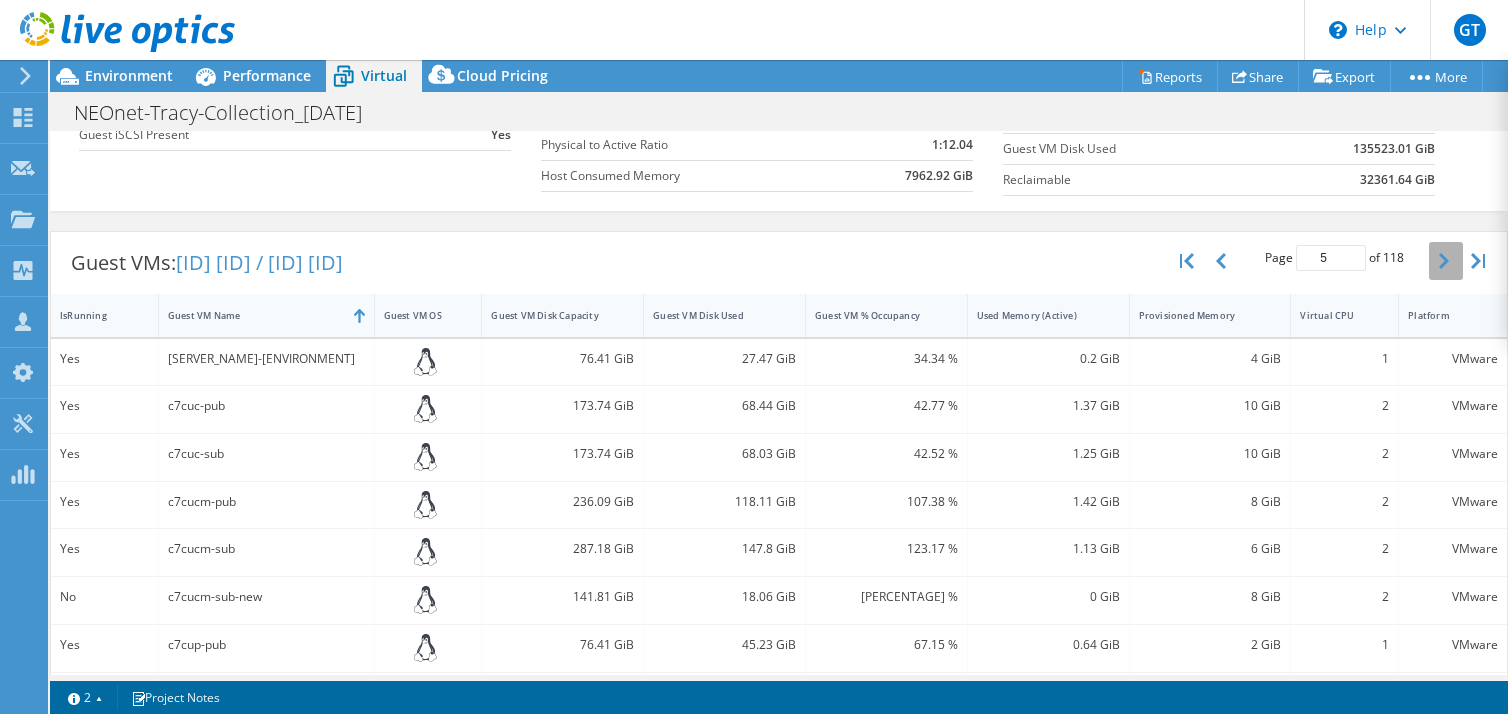 click at bounding box center [1446, 261] 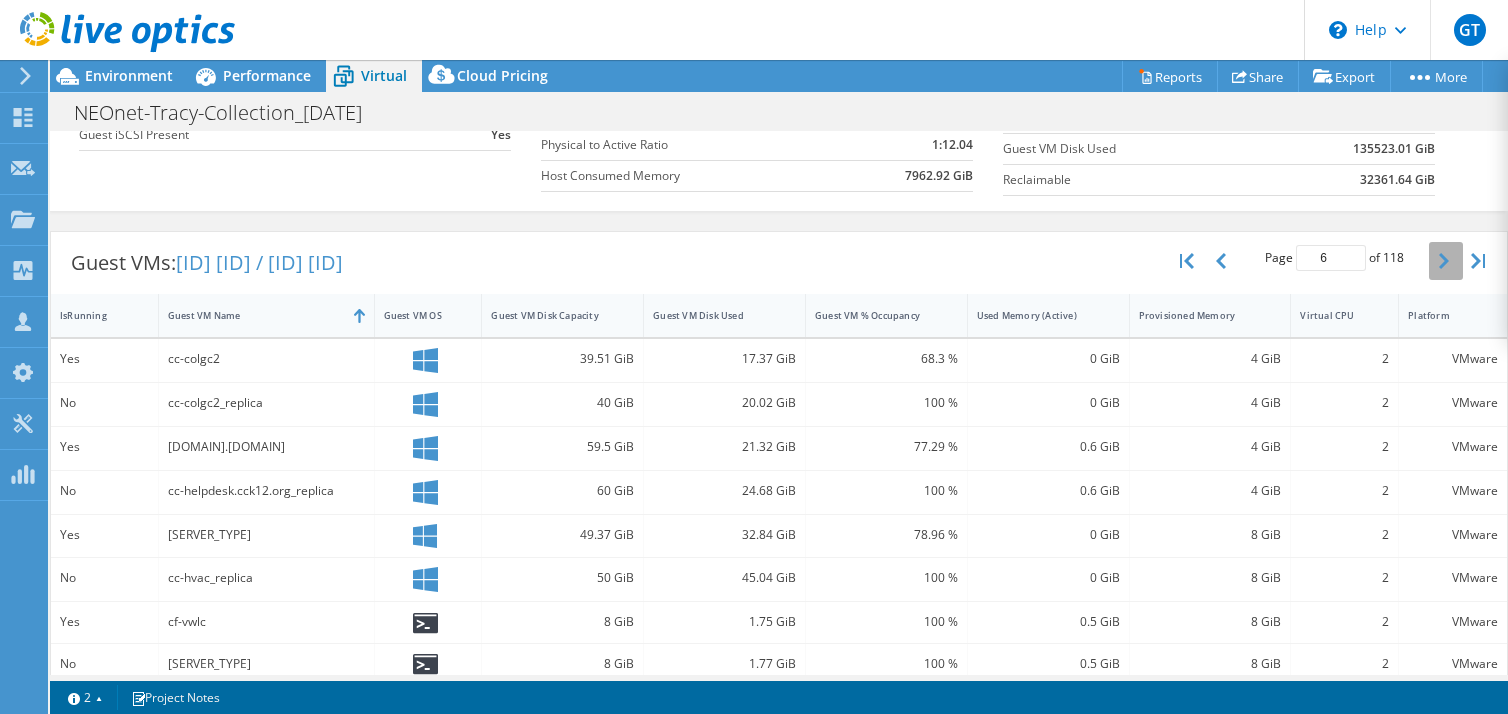 click at bounding box center (1446, 261) 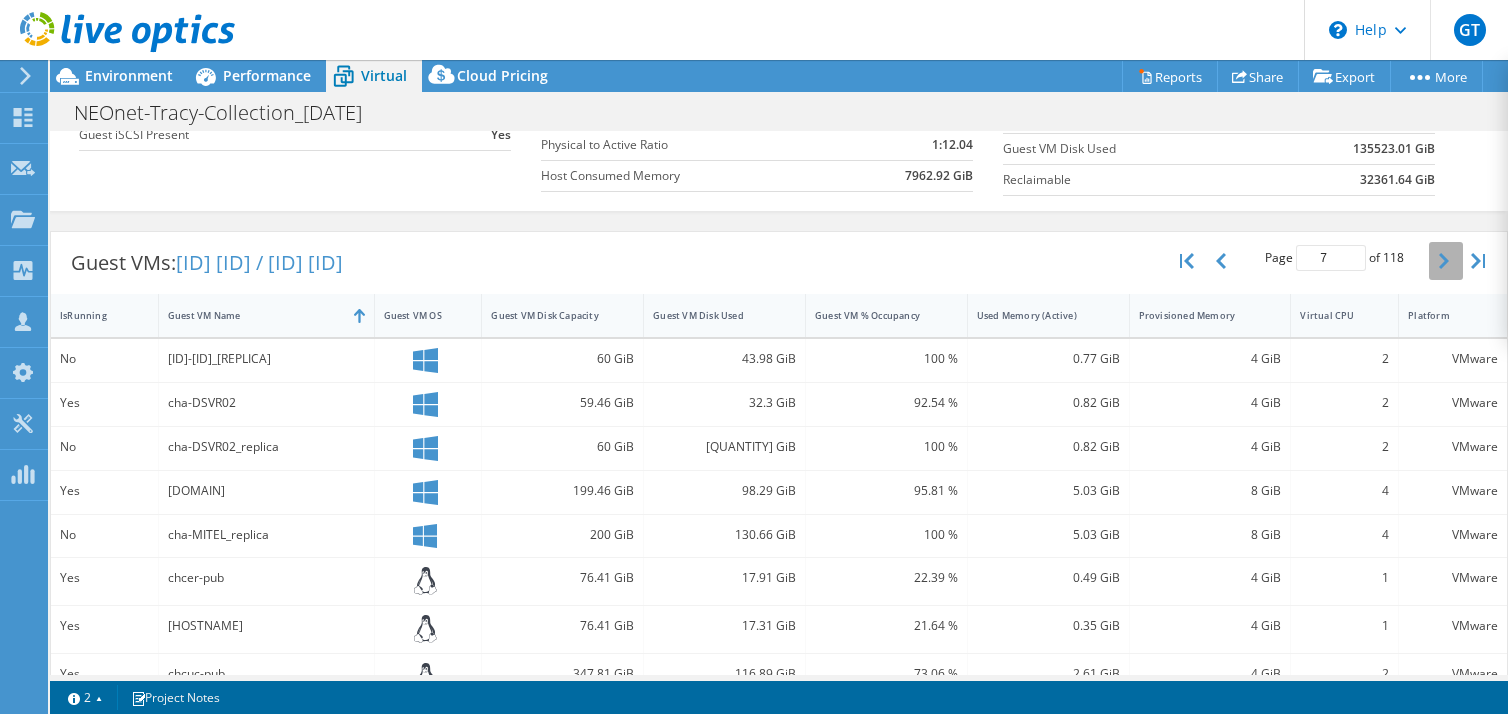 click at bounding box center [1446, 261] 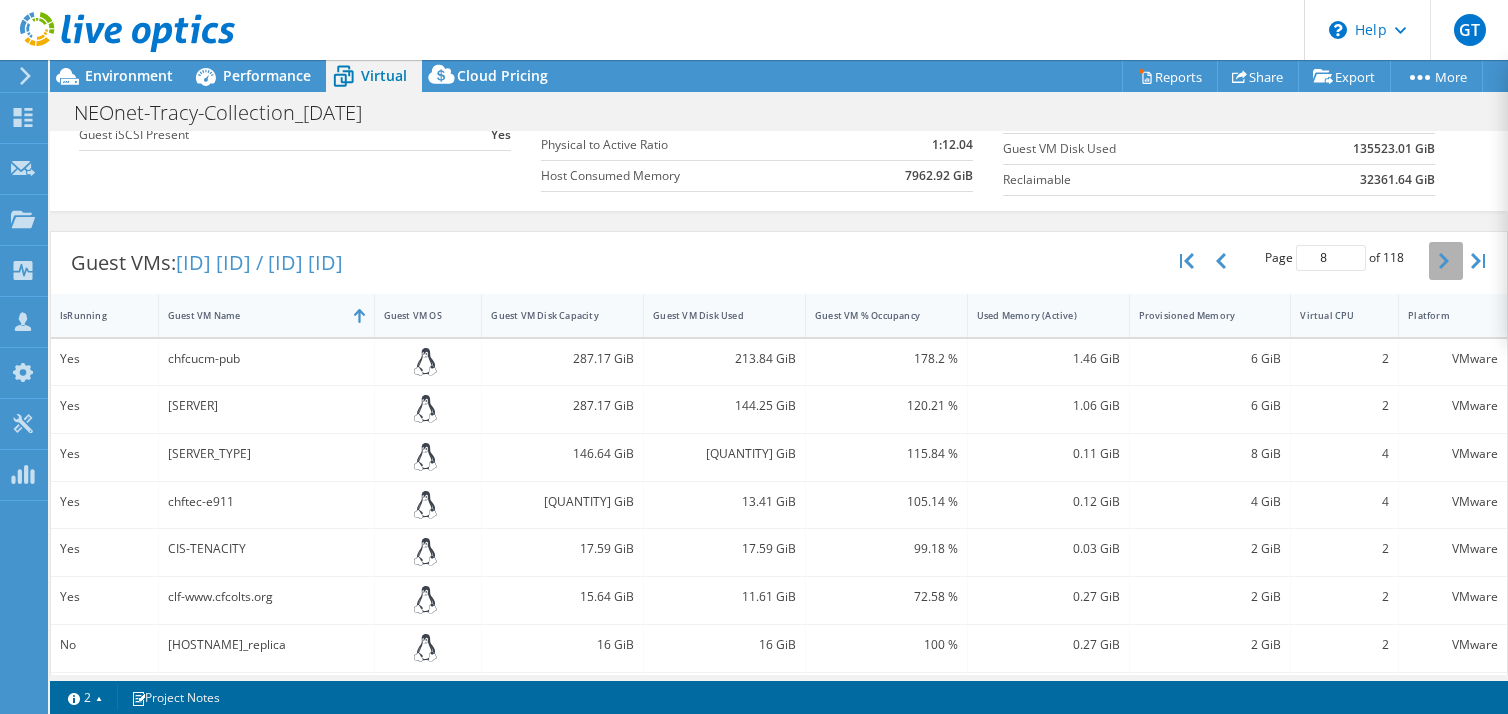 click at bounding box center (1446, 261) 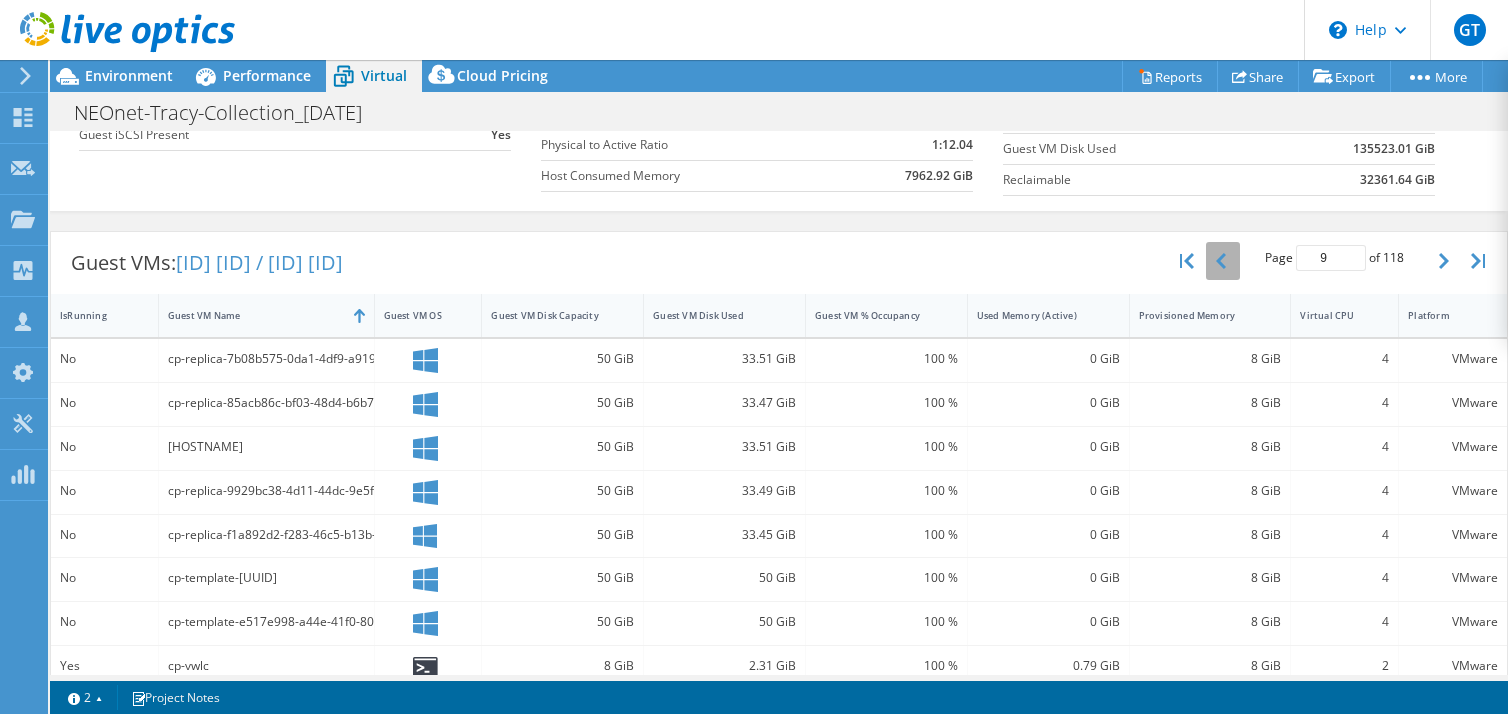click at bounding box center (1223, 261) 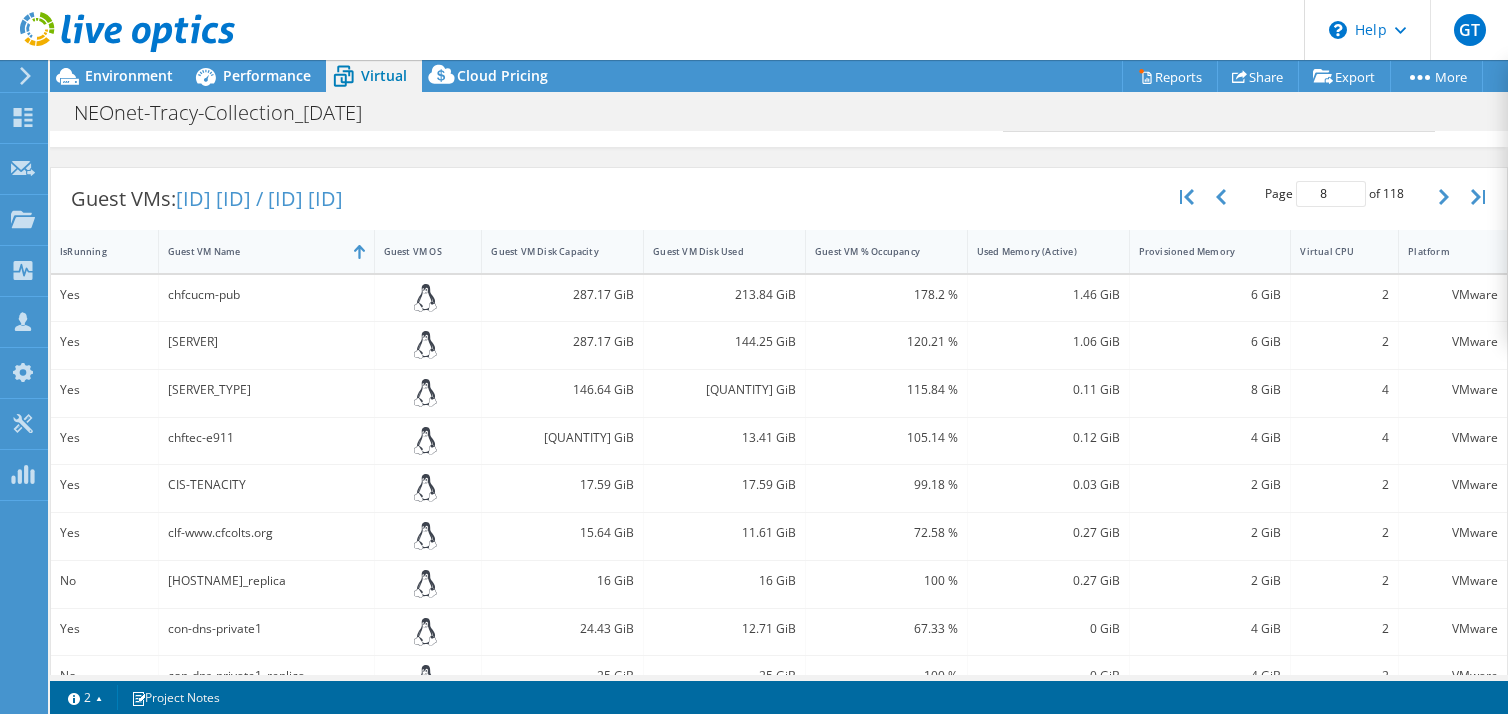 scroll, scrollTop: 678, scrollLeft: 0, axis: vertical 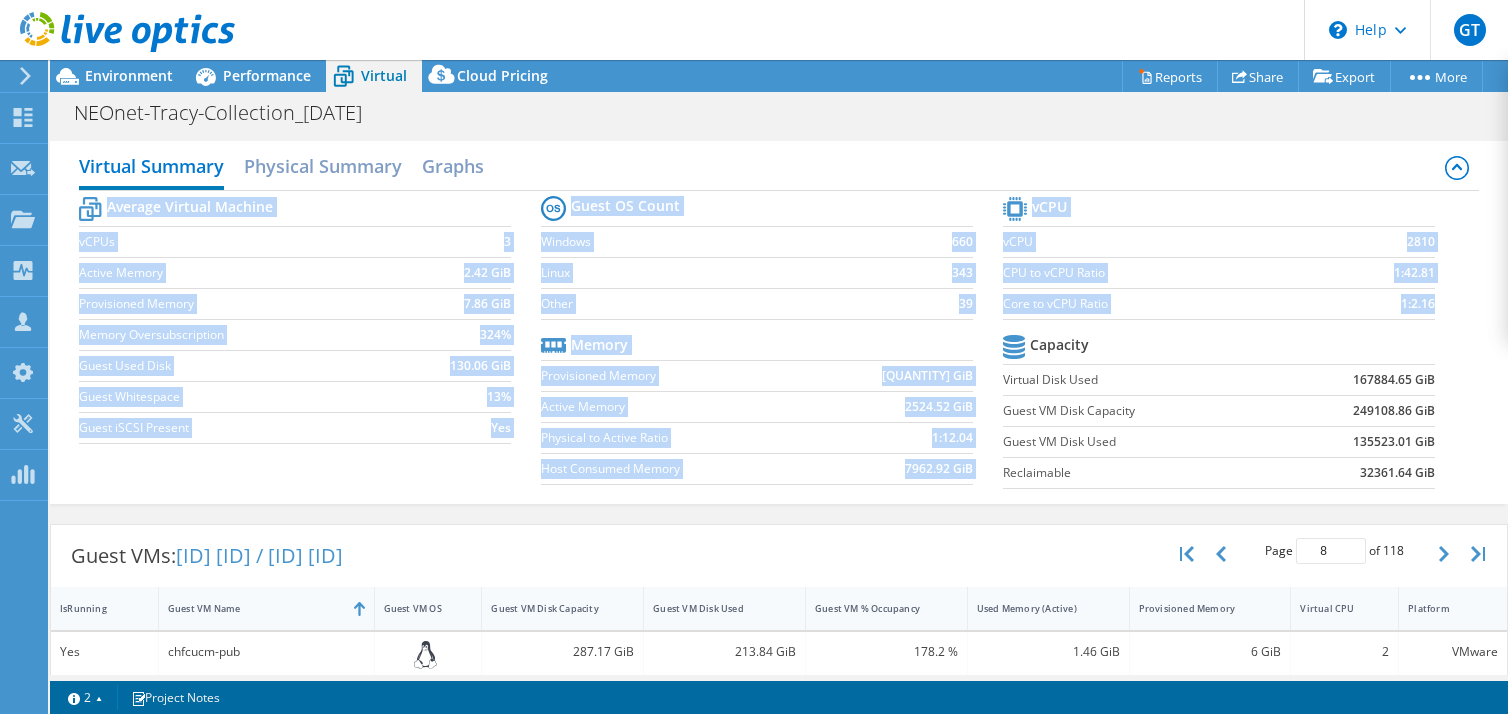 drag, startPoint x: 1464, startPoint y: 184, endPoint x: 1477, endPoint y: 251, distance: 68.24954 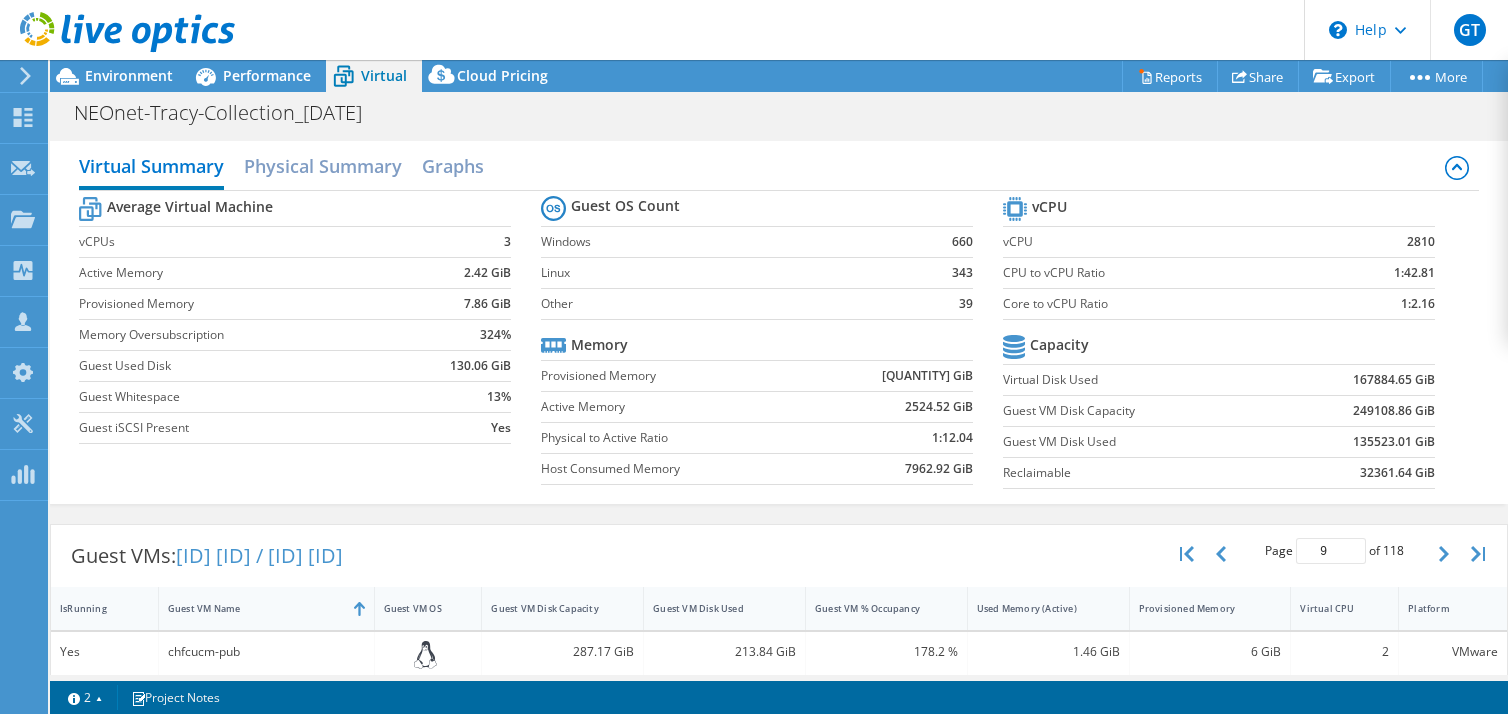 click on "9" at bounding box center (1331, 551) 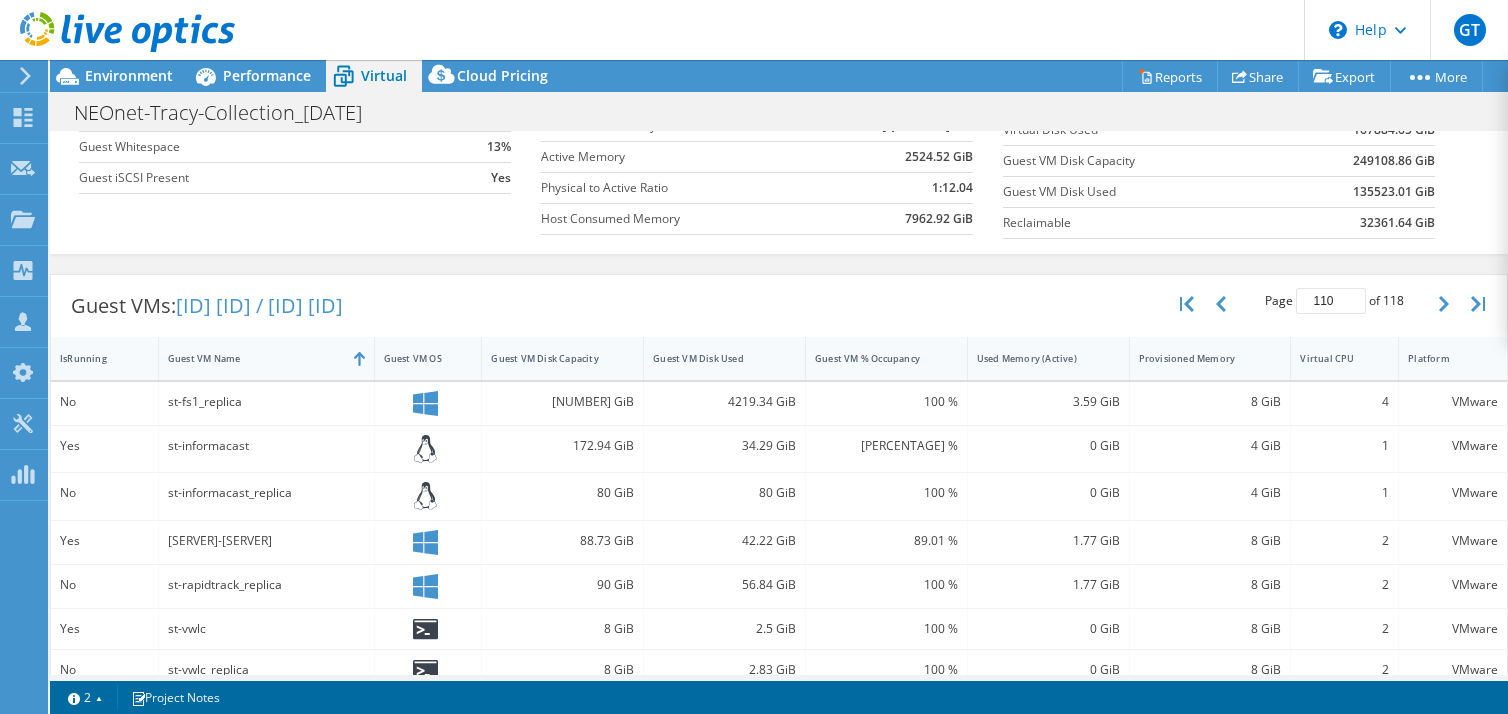 scroll, scrollTop: 204, scrollLeft: 0, axis: vertical 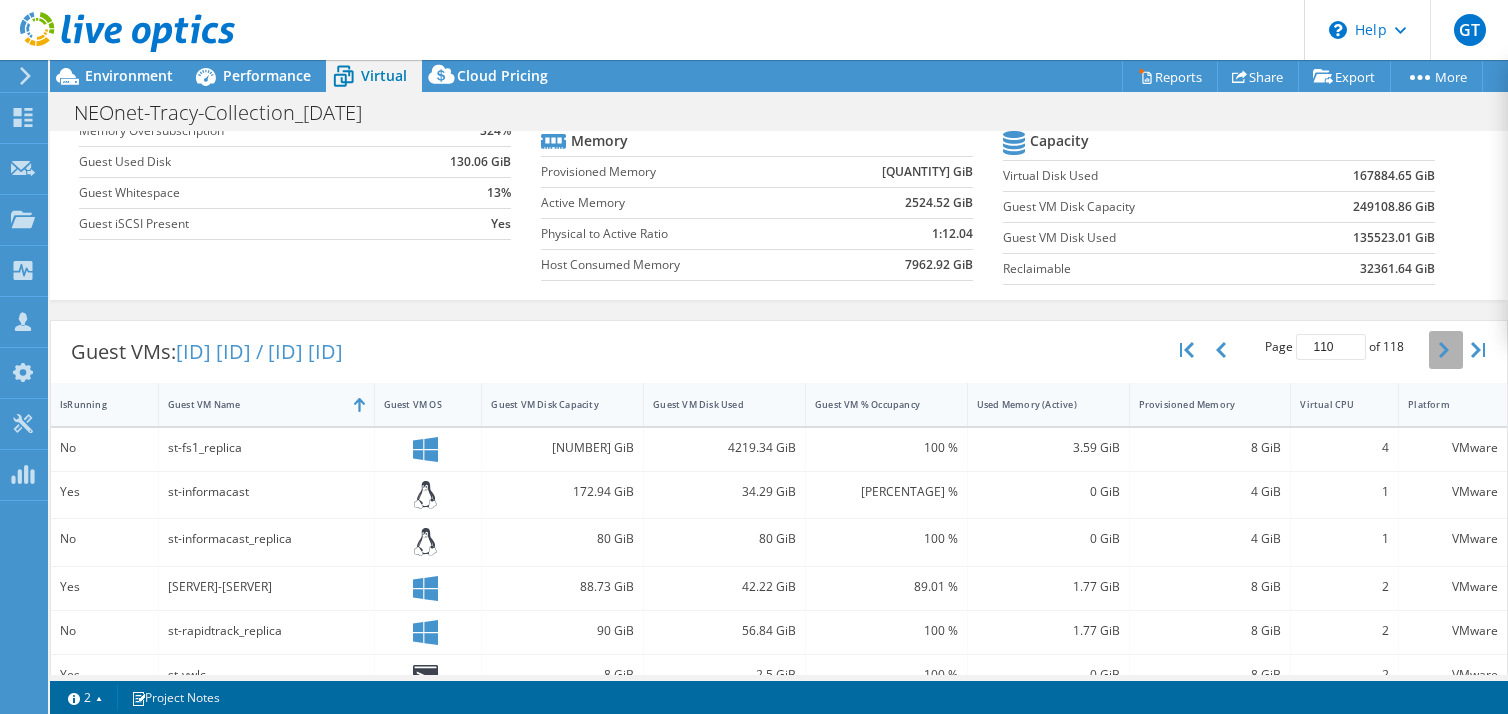 click 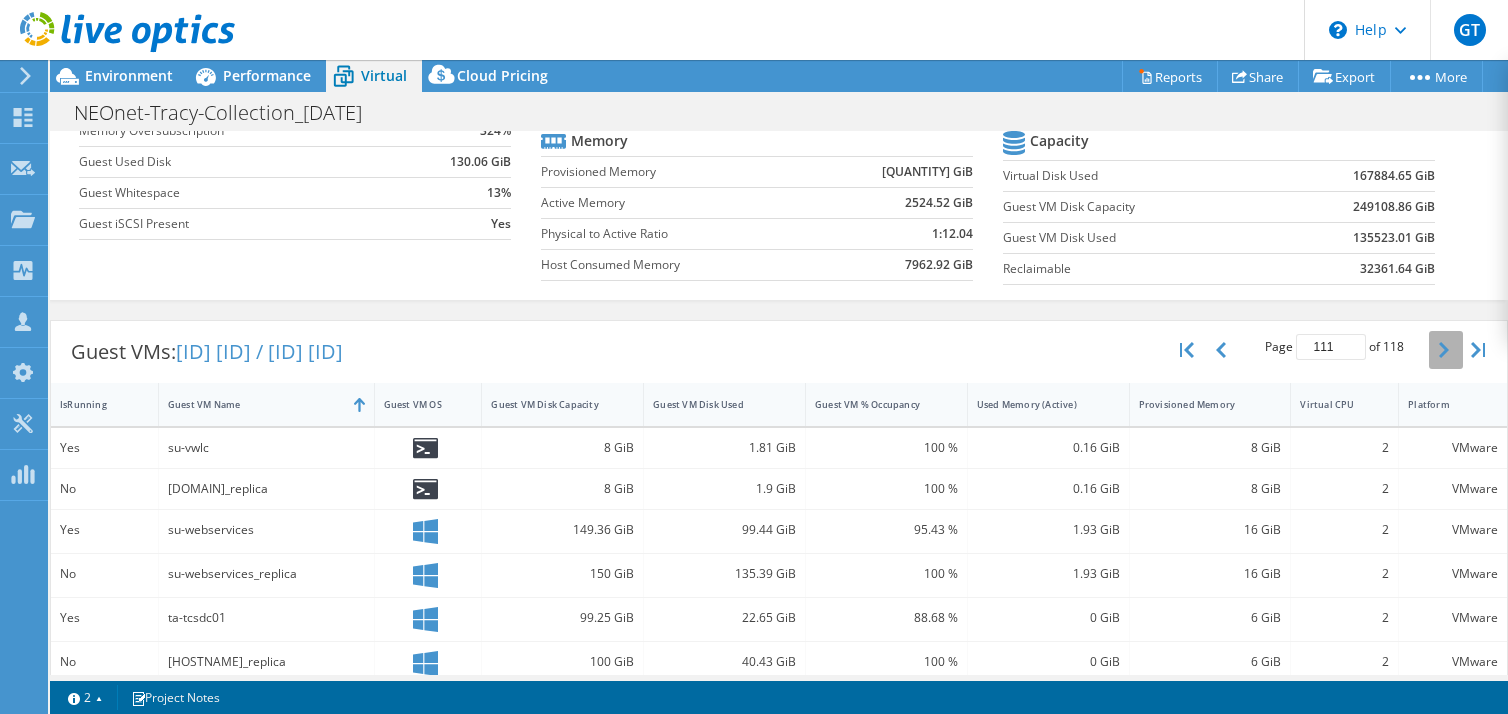 click 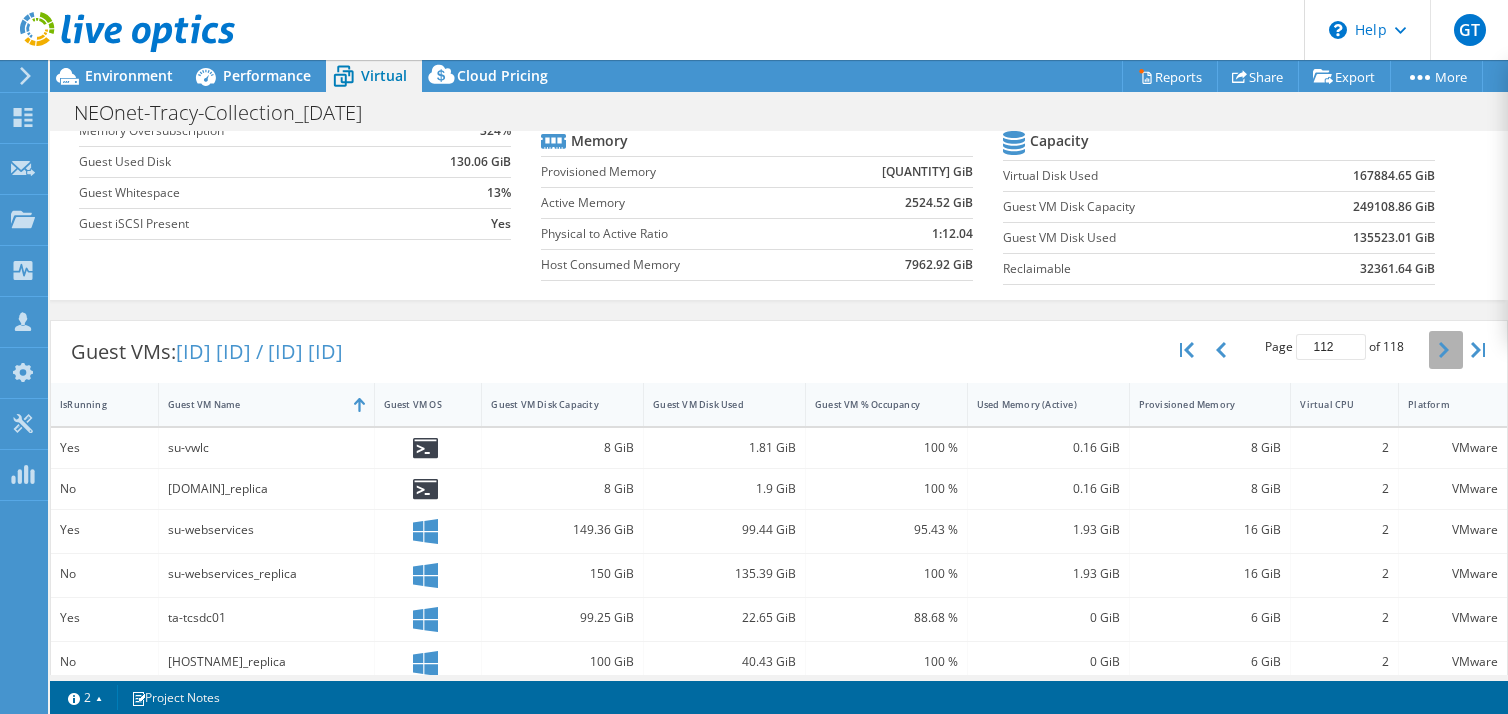 click 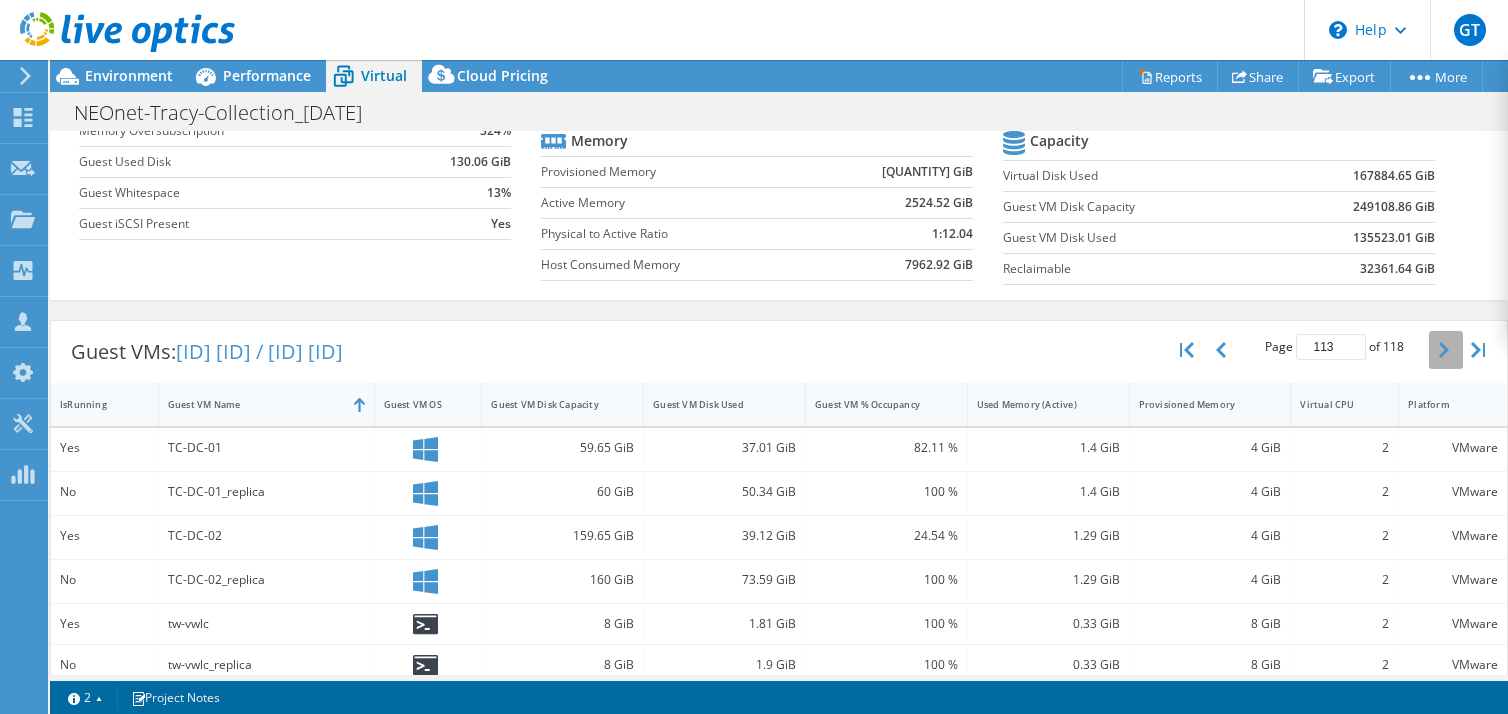 click 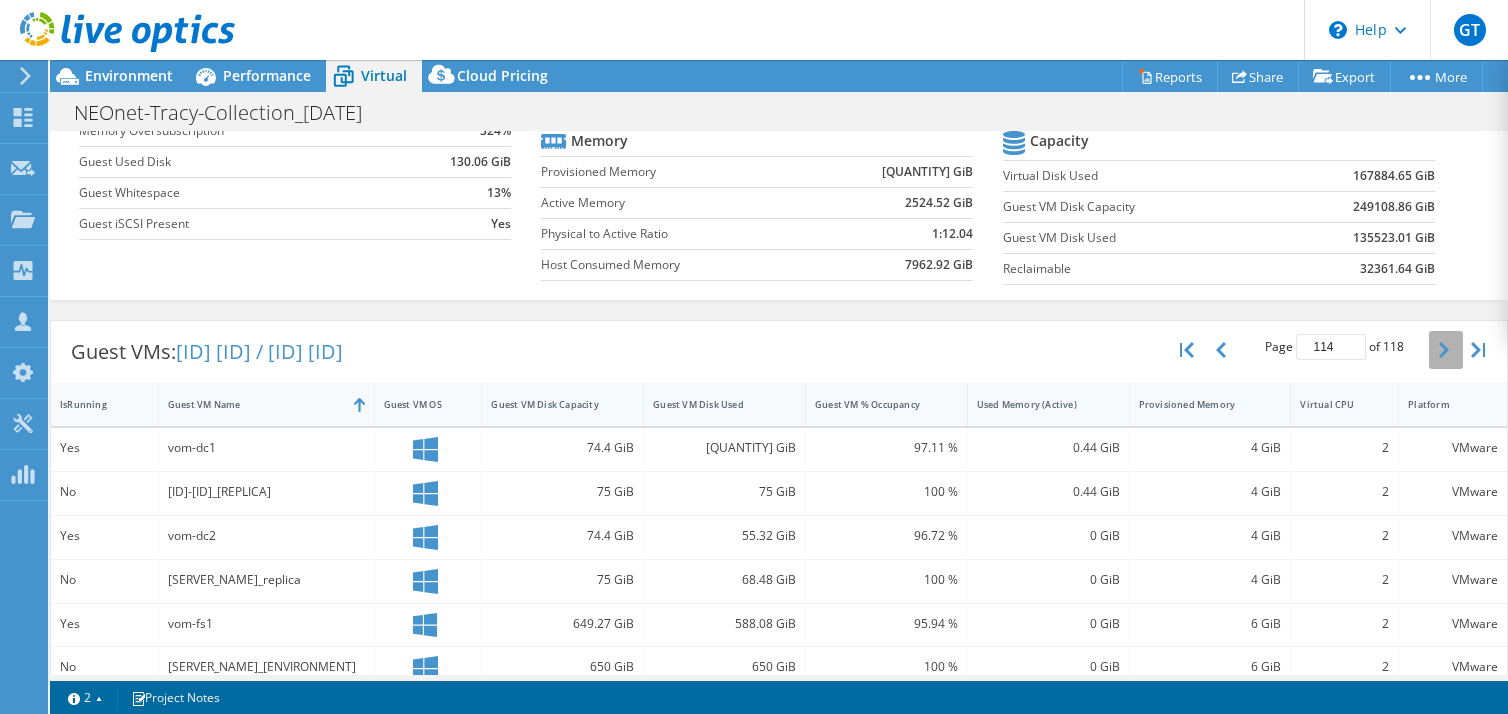 click 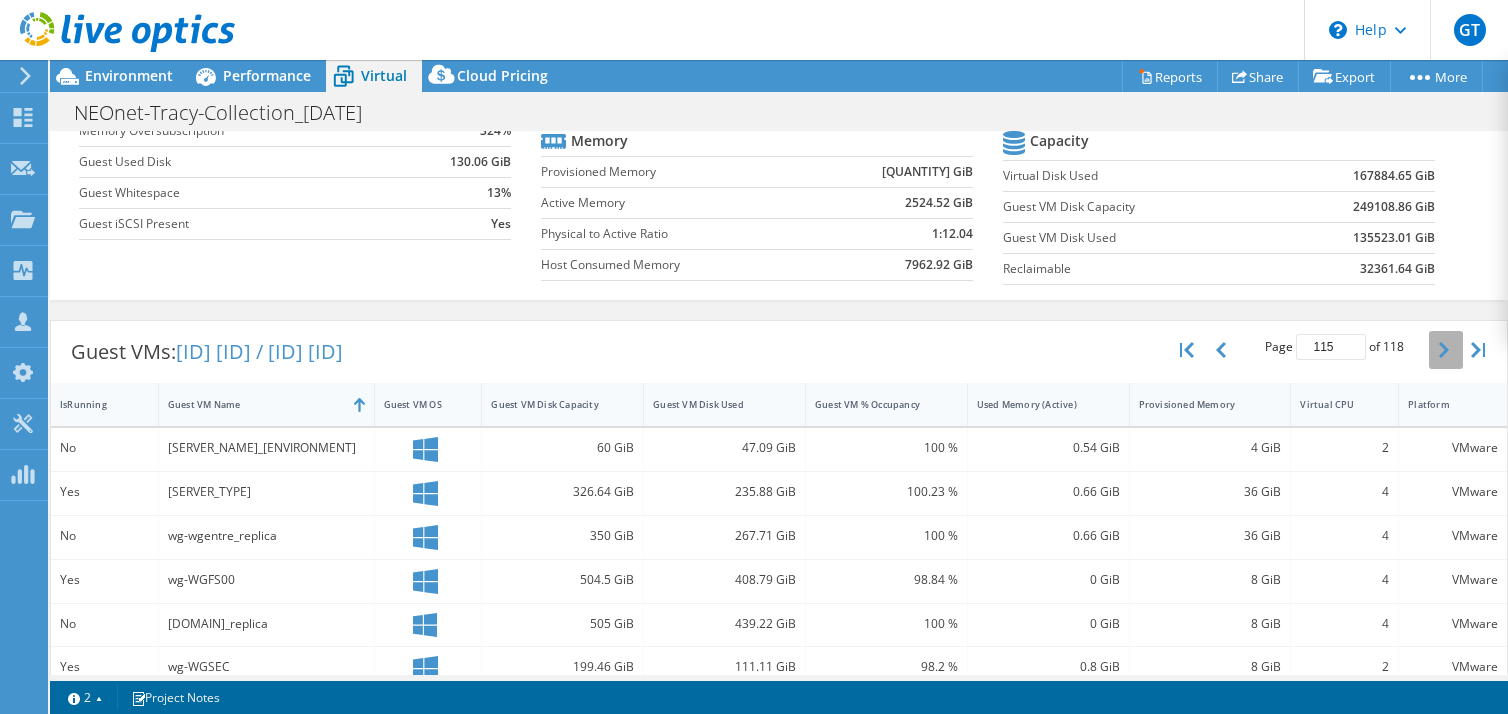 click 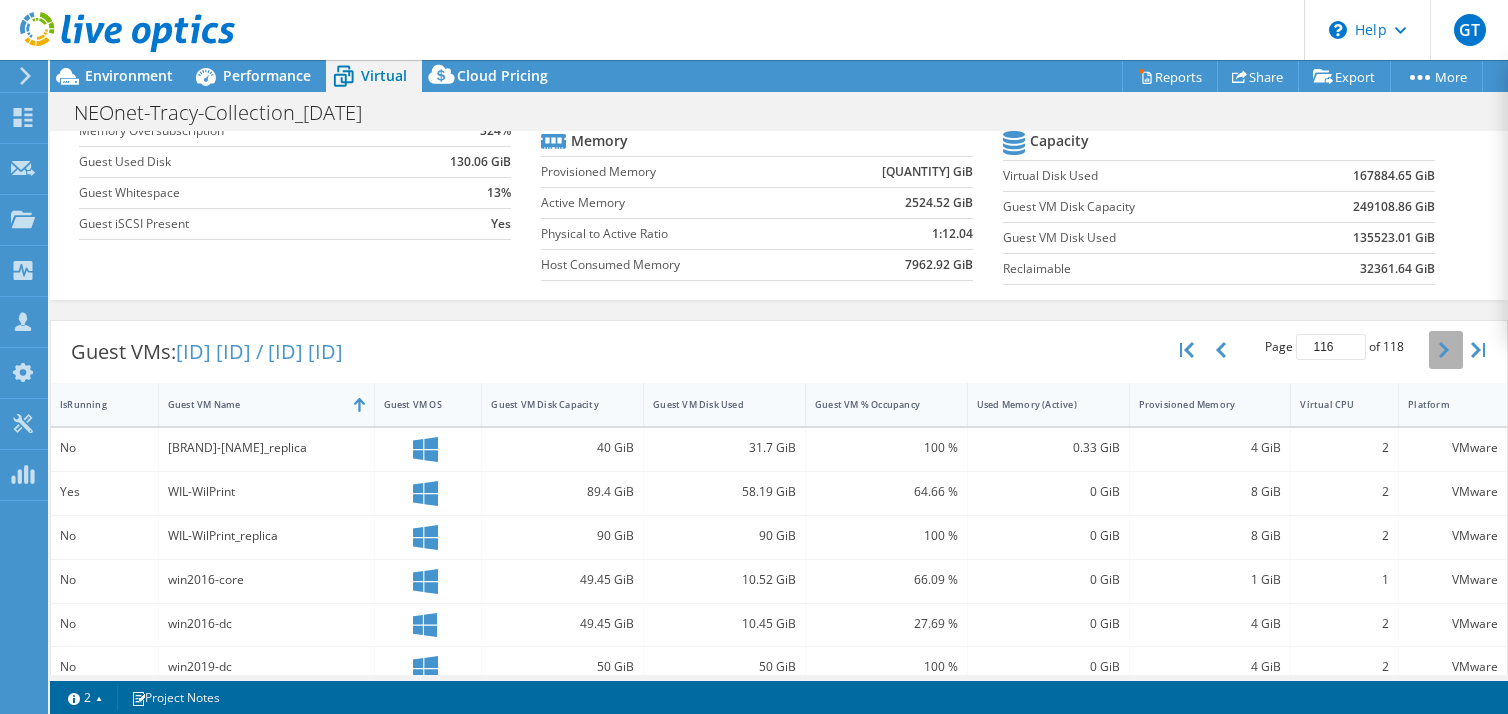 click 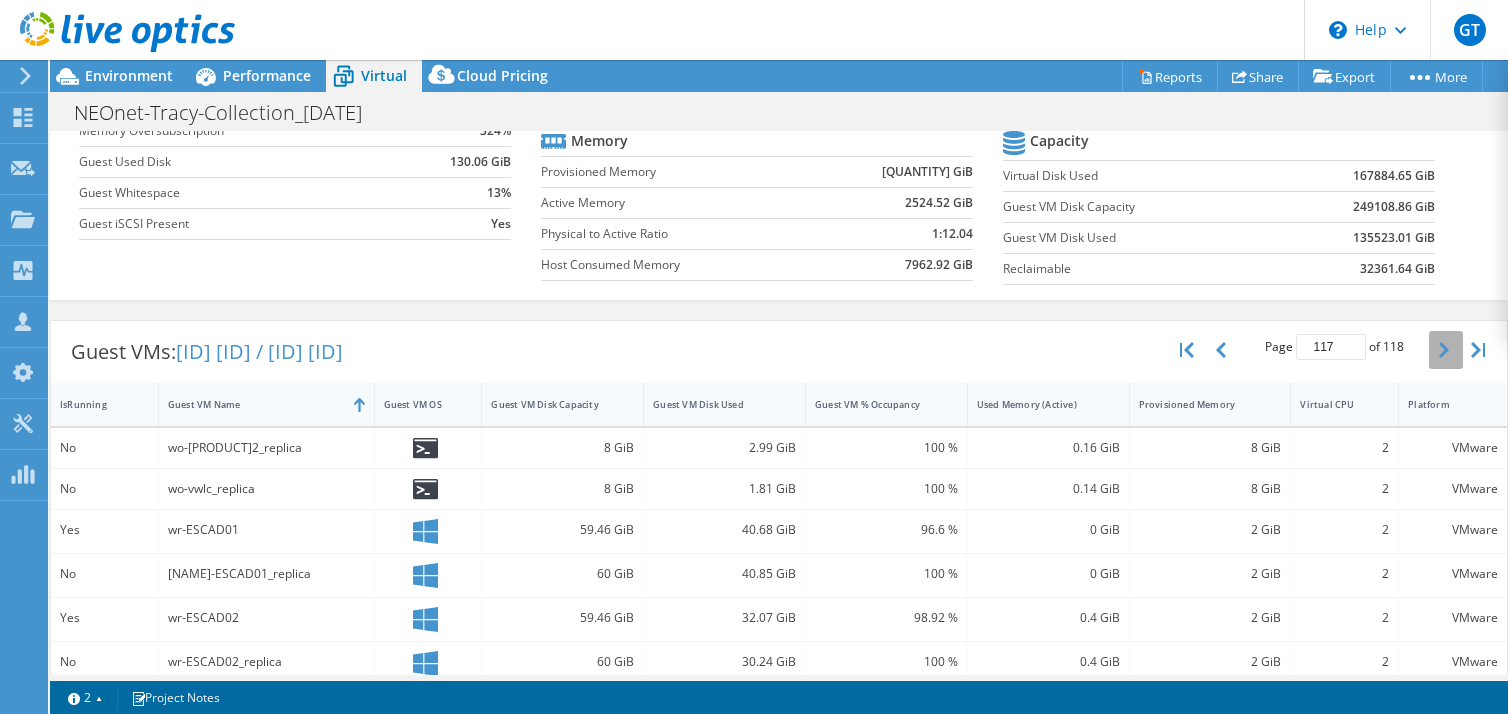 click 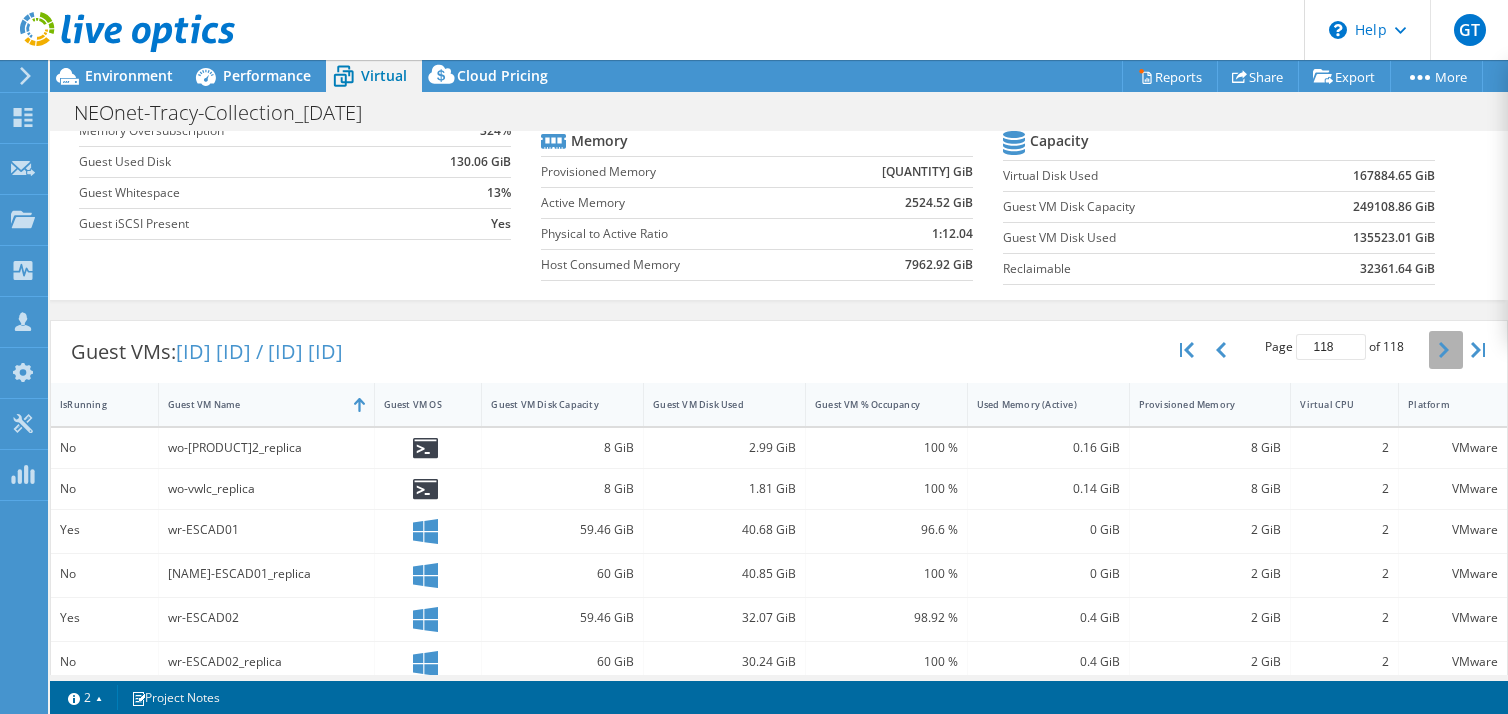 scroll, scrollTop: 110, scrollLeft: 0, axis: vertical 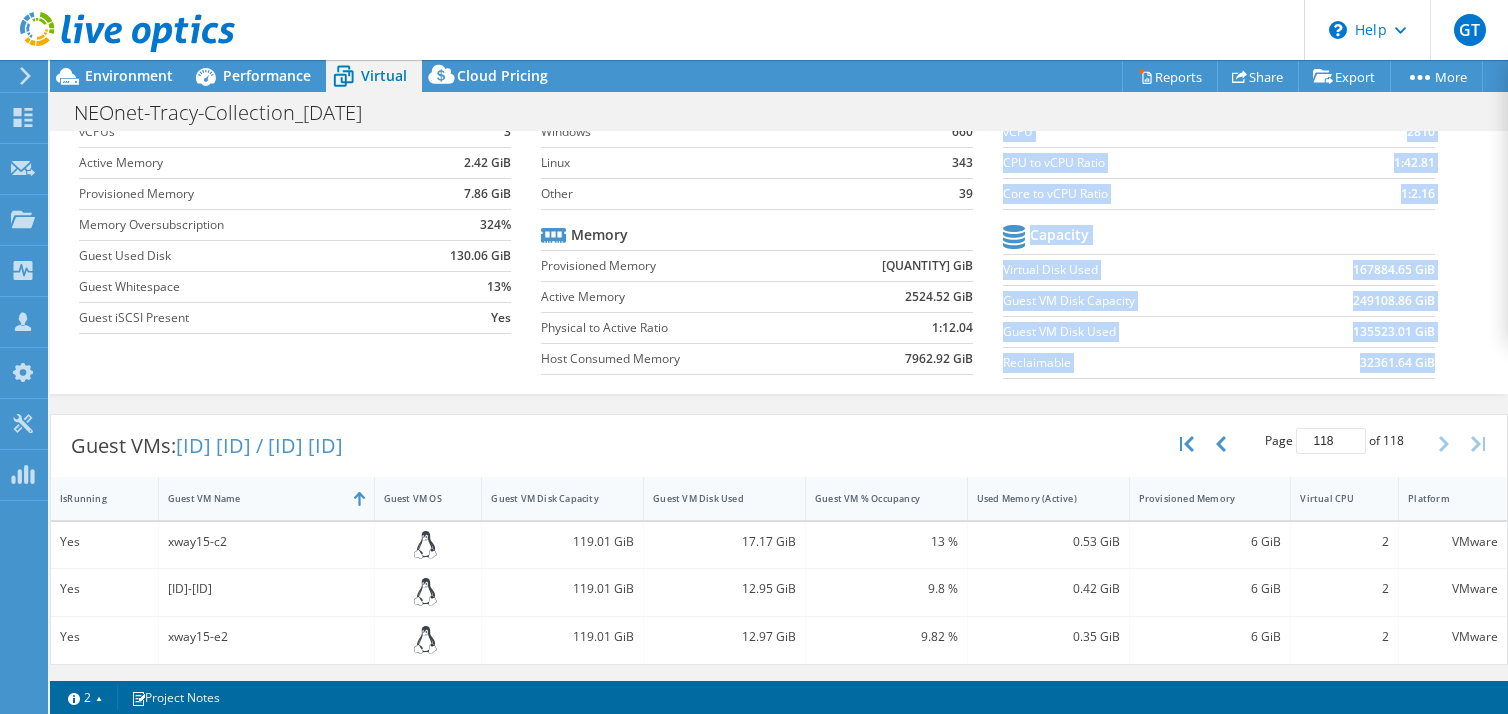 click on "vCPU vCPU [NUMBER] CPU to vCPU Ratio 1:42.81 Core to vCPU Ratio 1:2.16 Capacity Virtual Disk Used 167884.65 GiB Guest VM Disk Capacity 249108.86 GiB Guest VM Disk Used 135523.01 GiB Reclaimable 32361.64 GiB" at bounding box center (1234, 235) 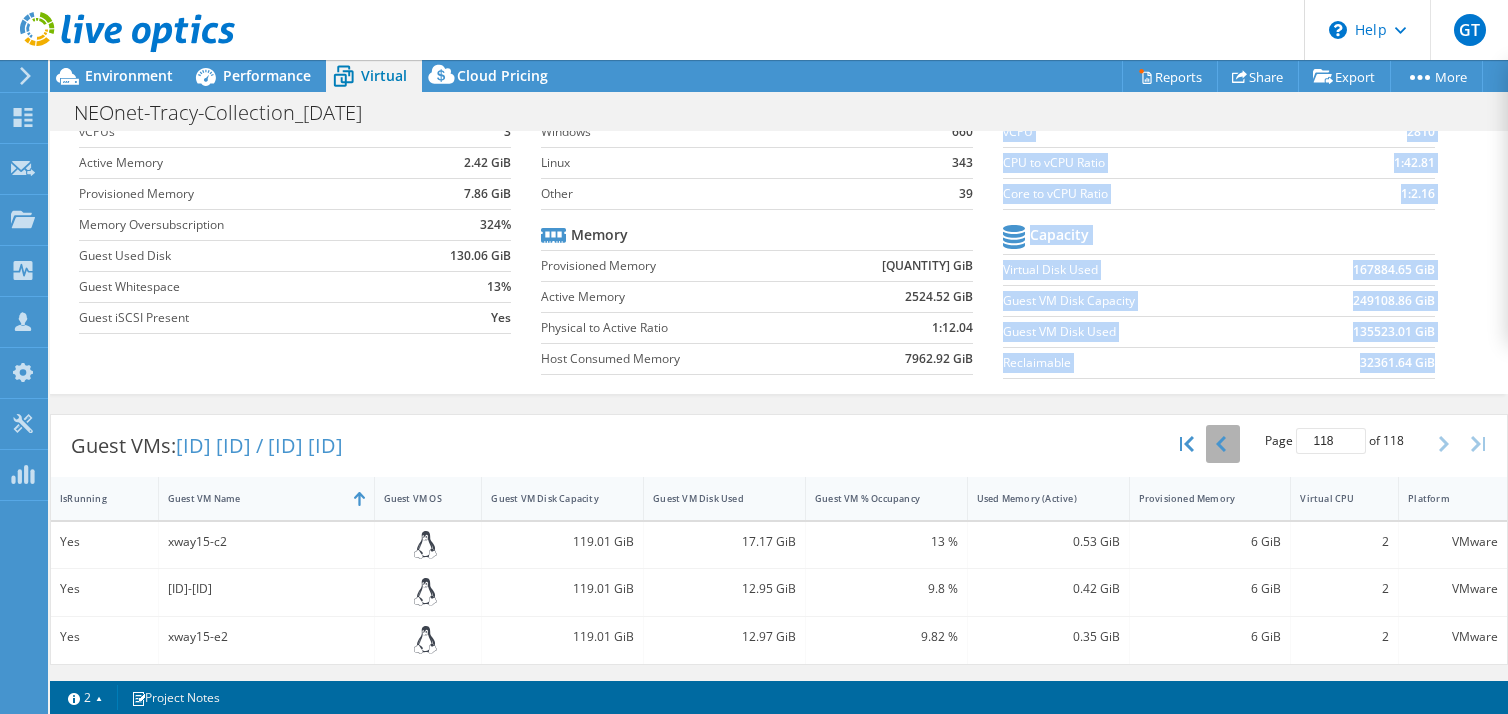 click 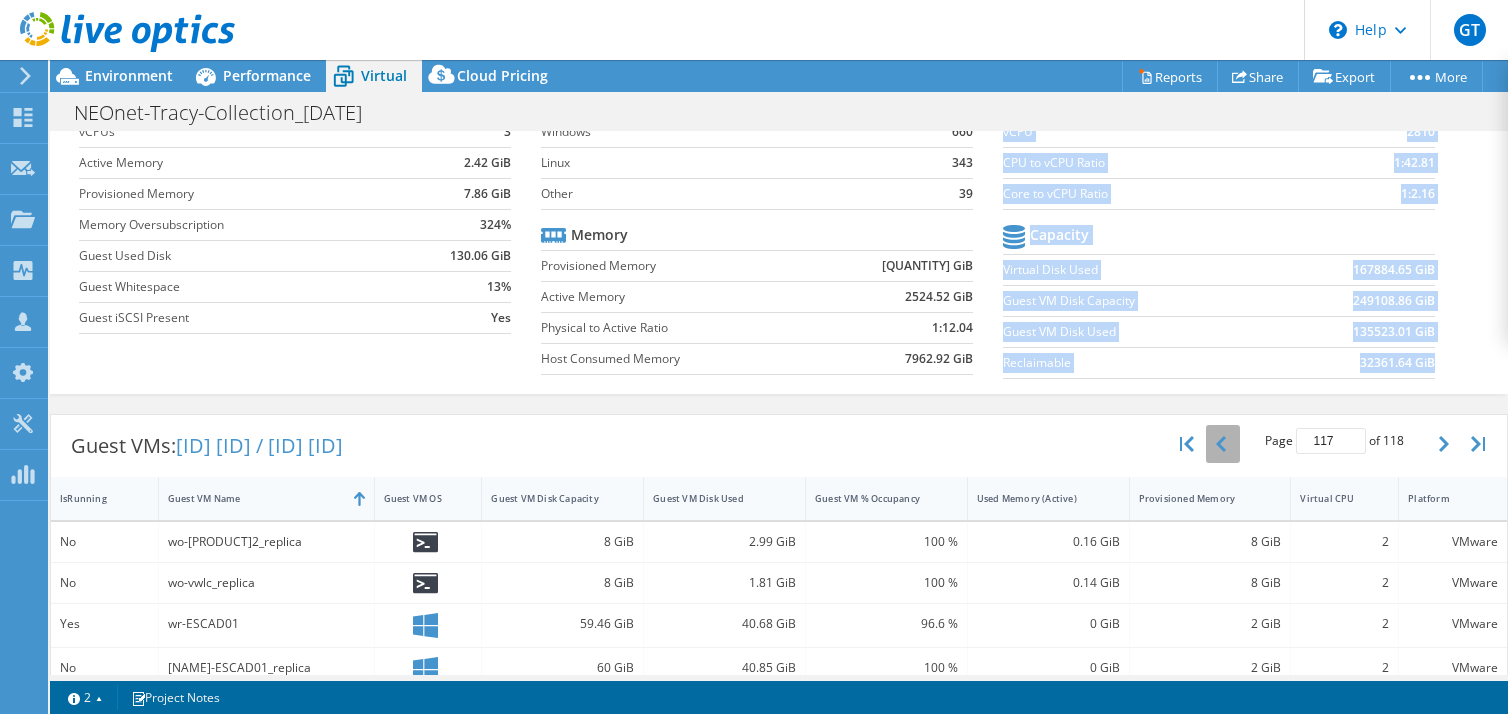click 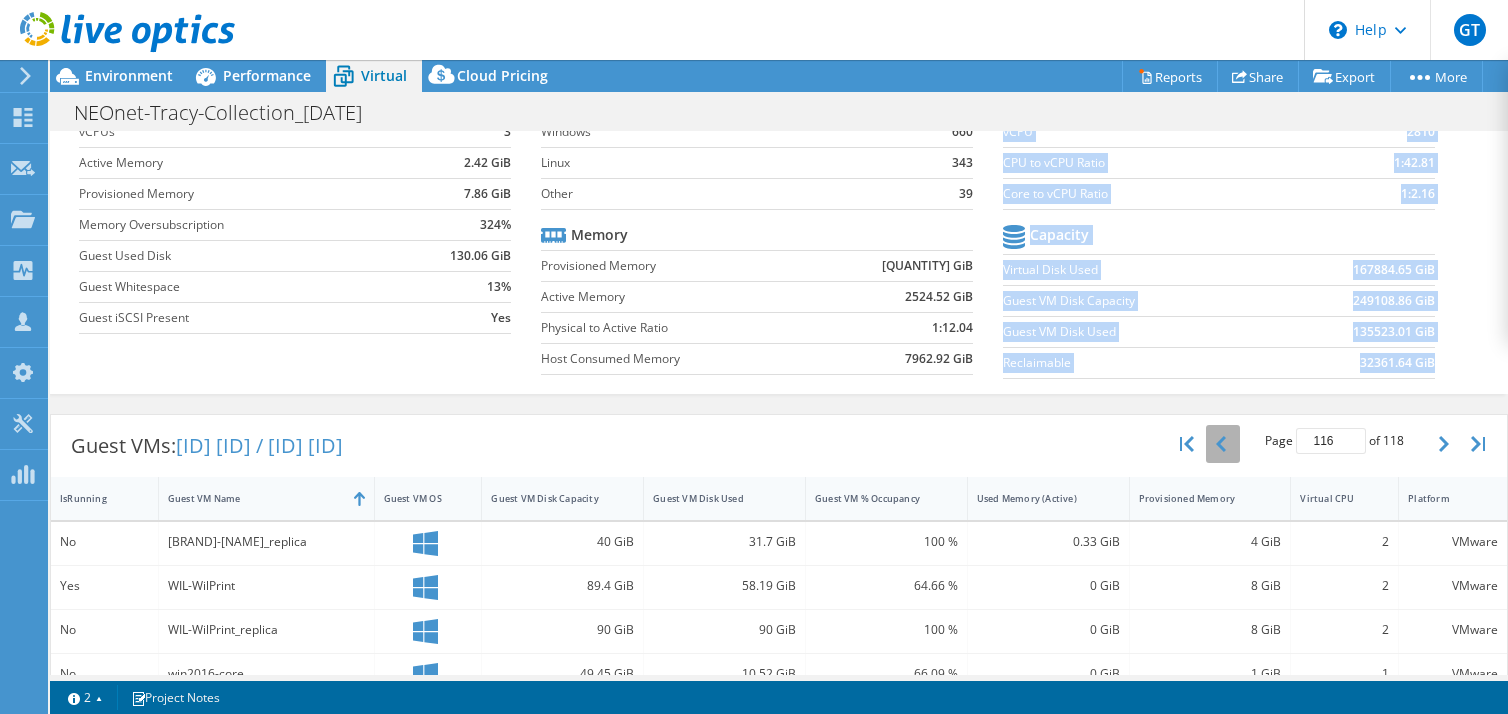 click 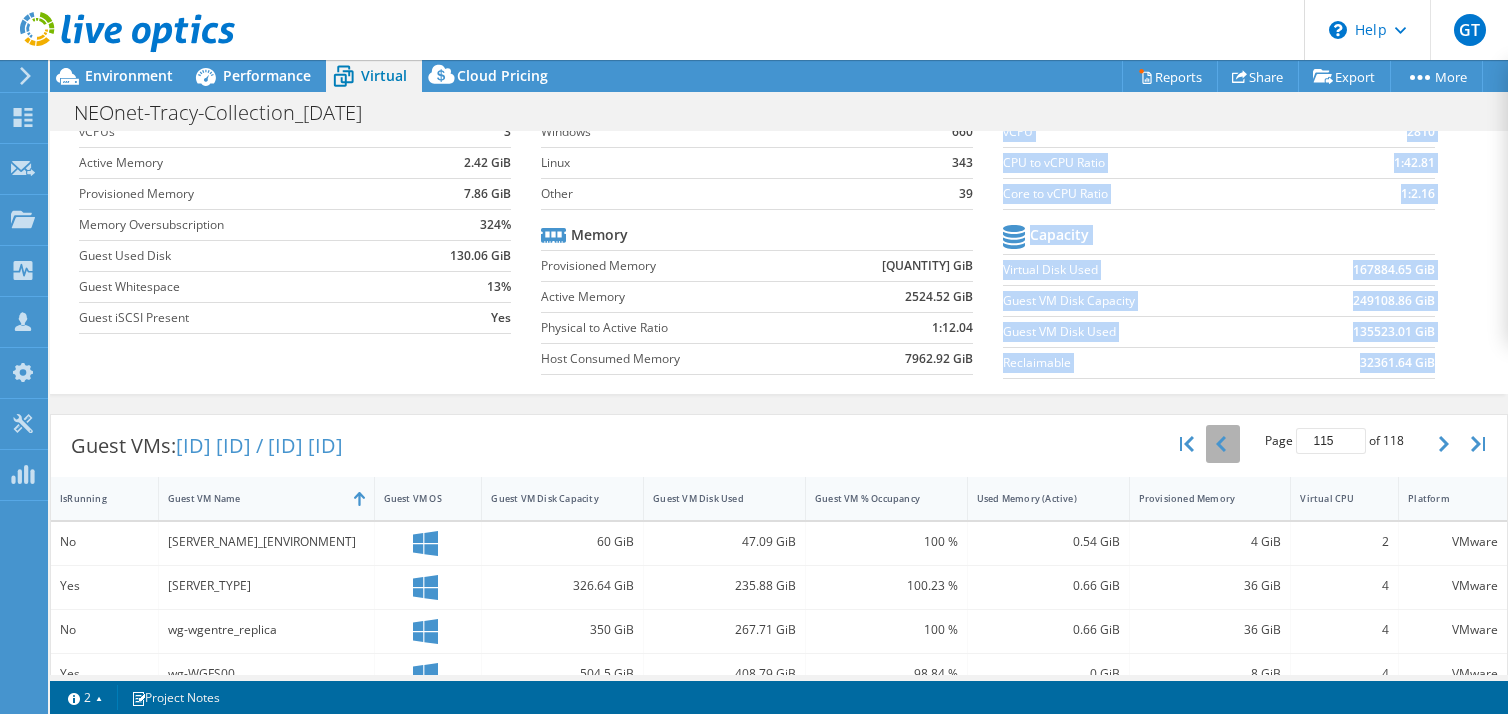 click 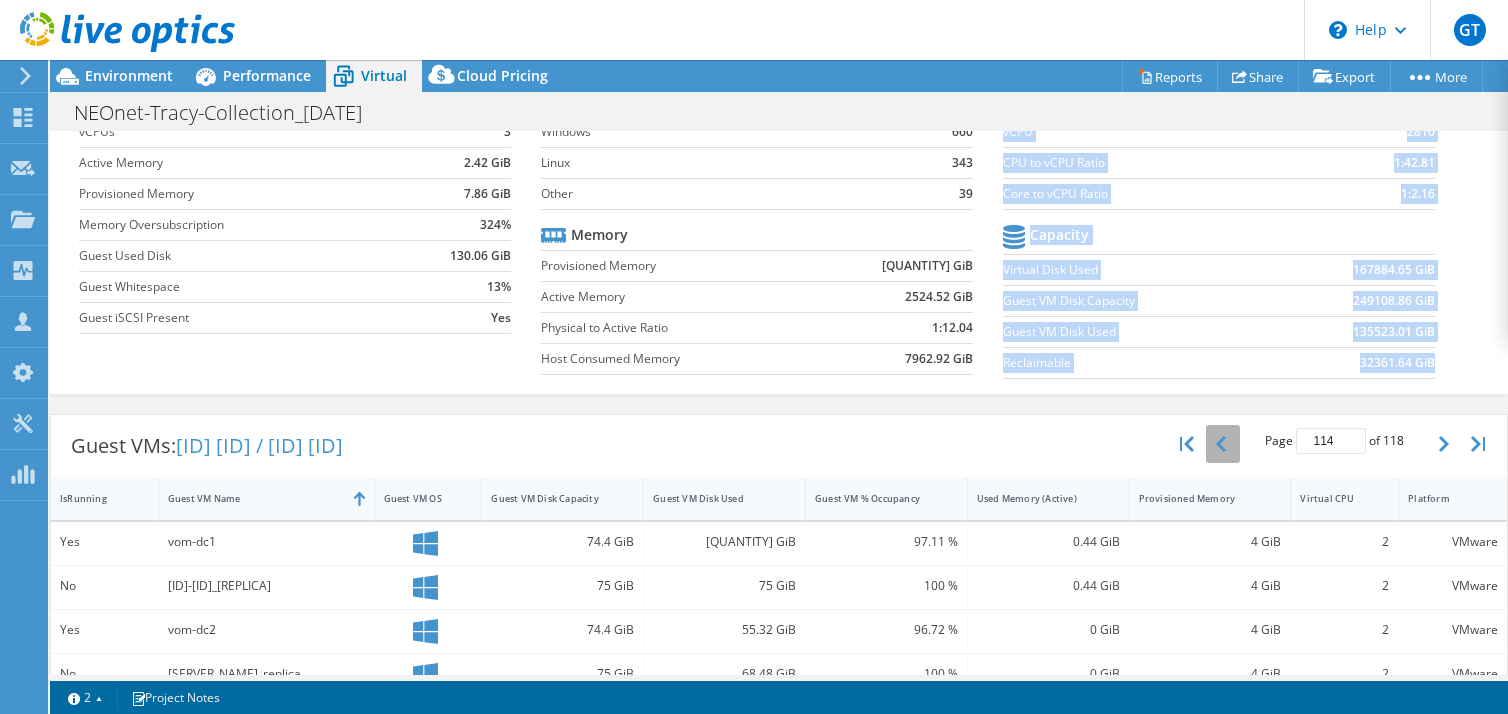 click 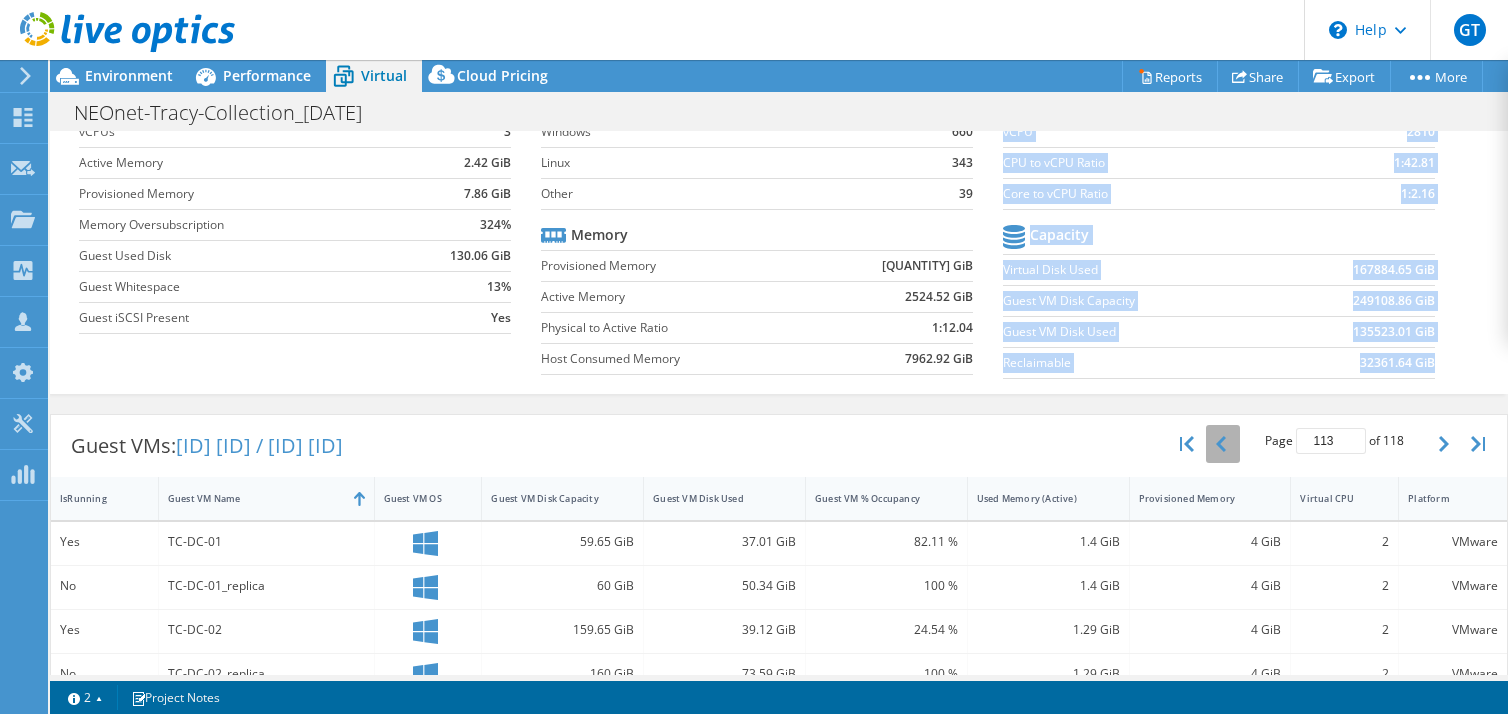 click 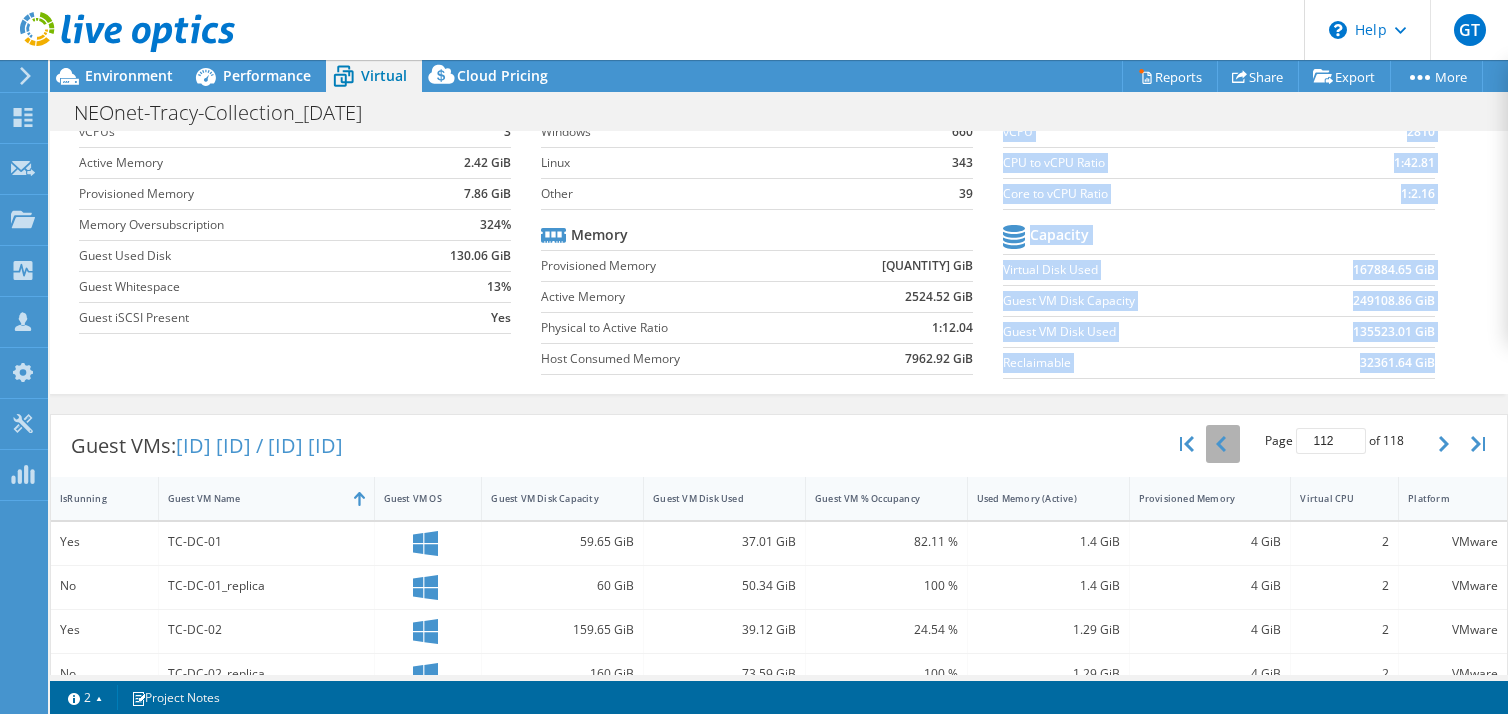 click 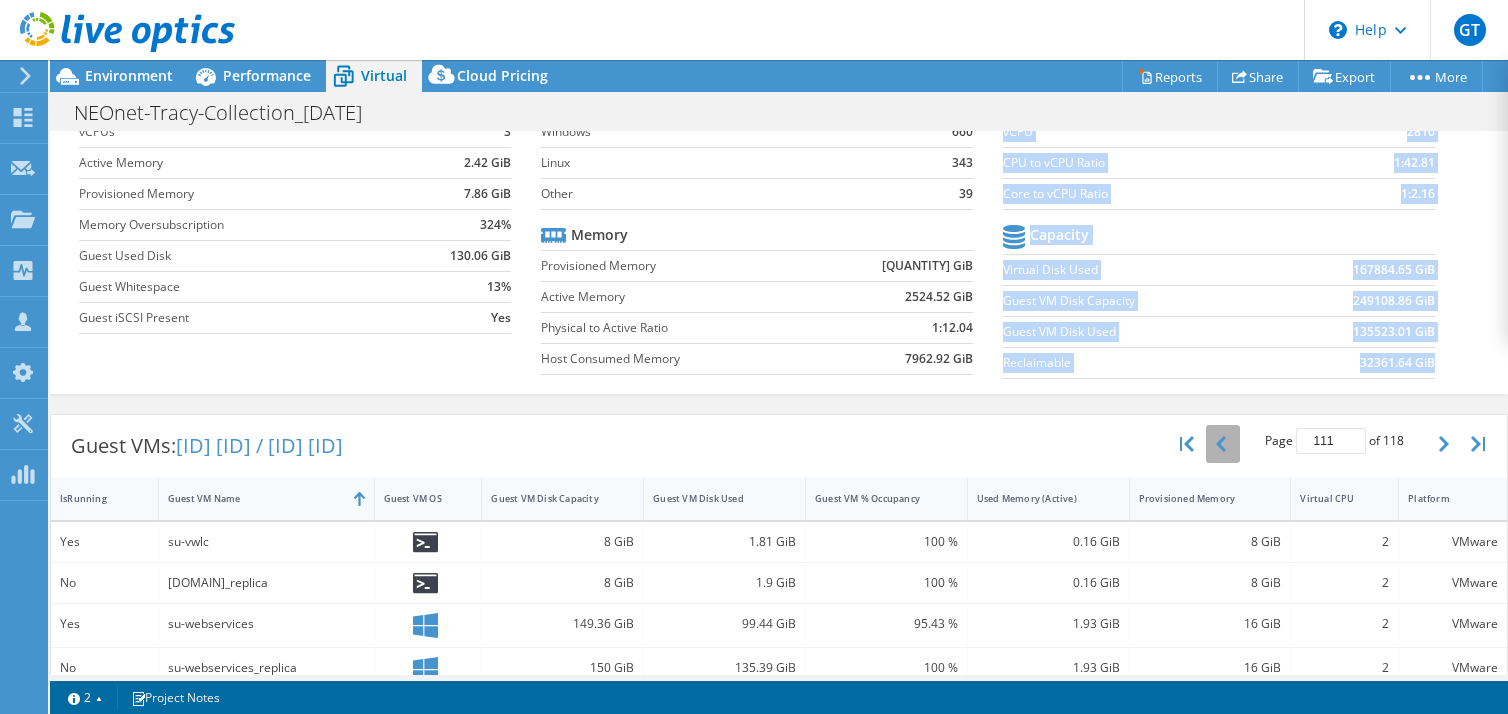 click 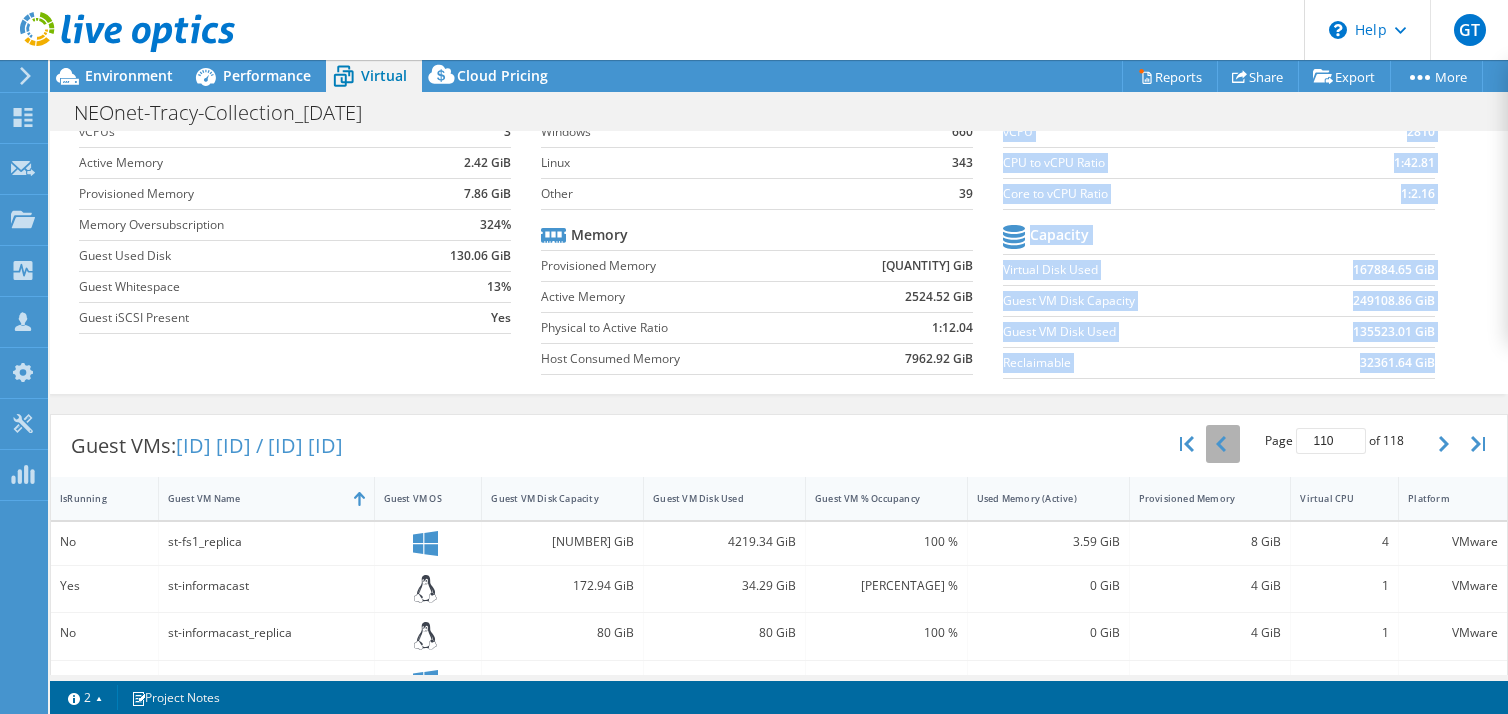 click 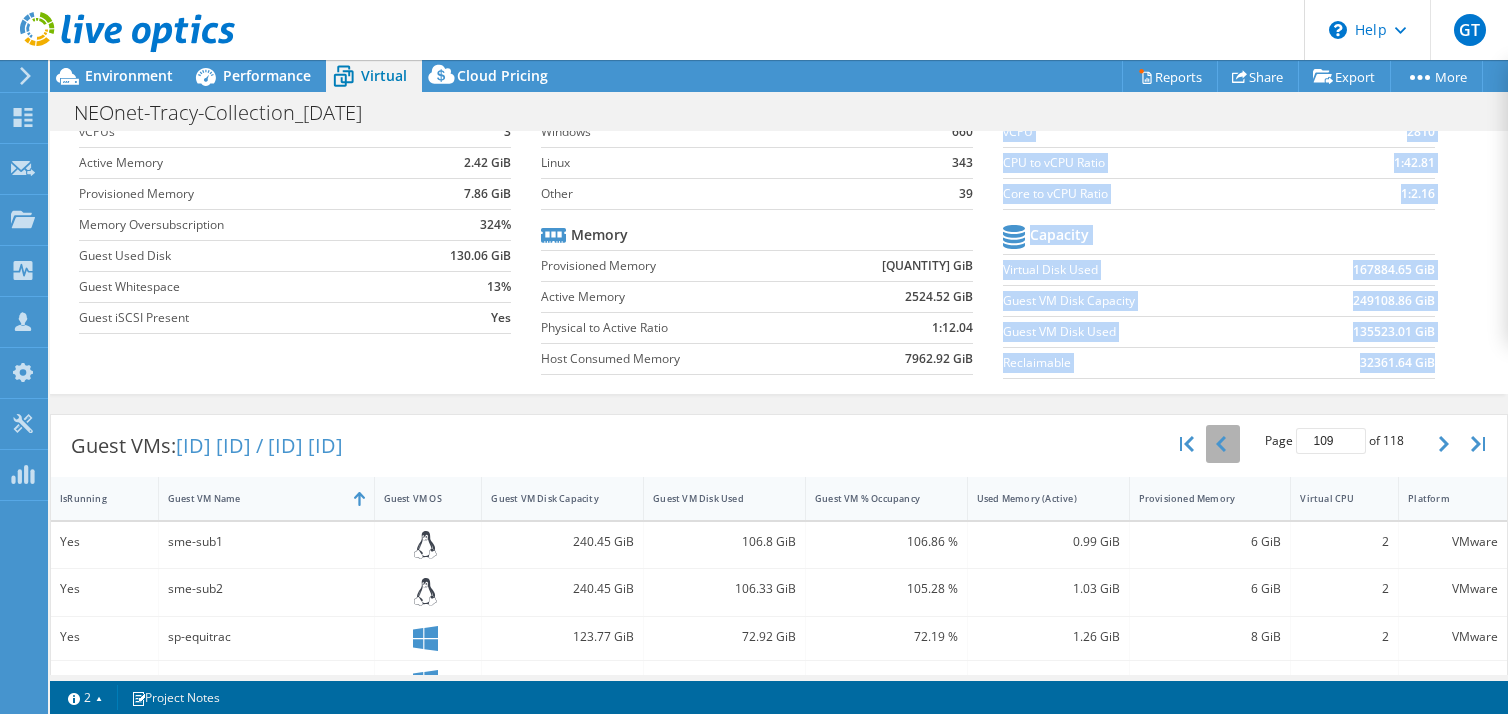 click 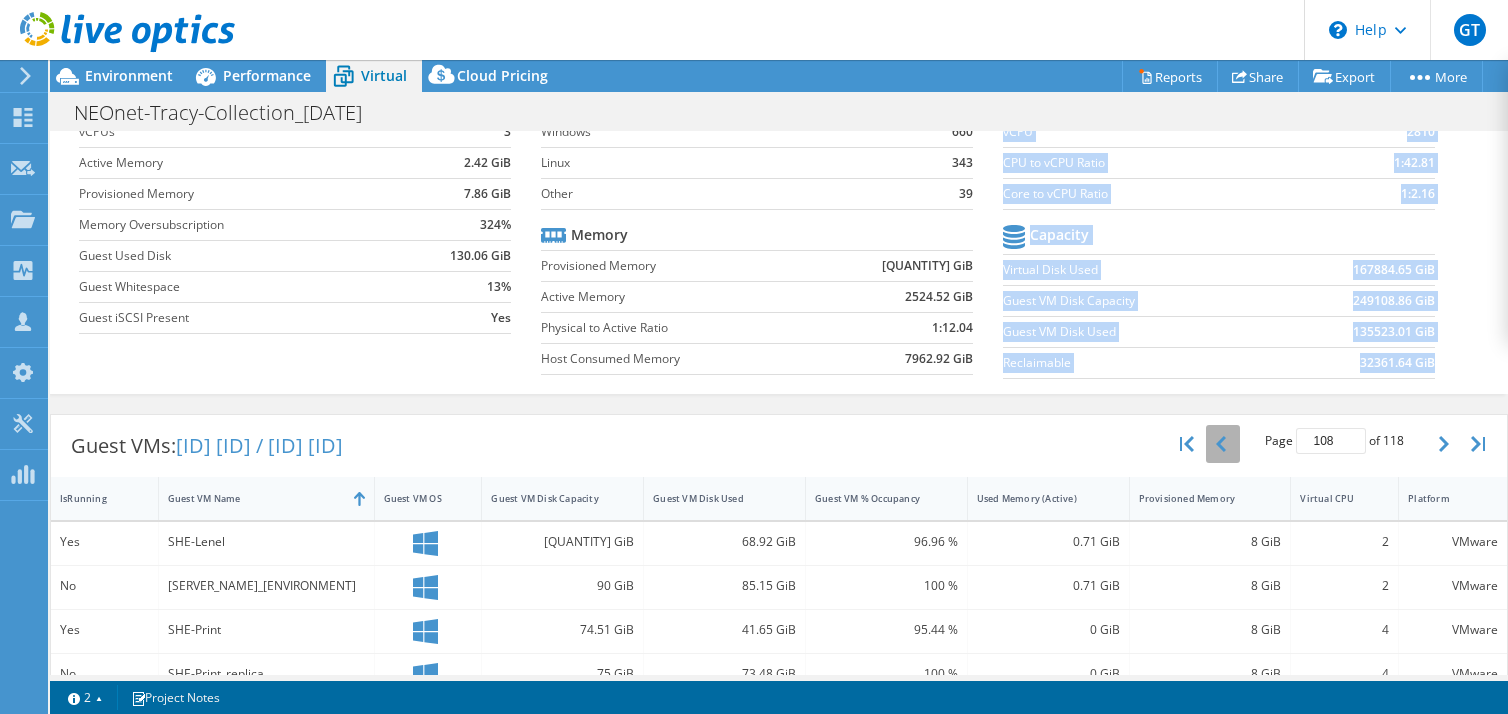 click 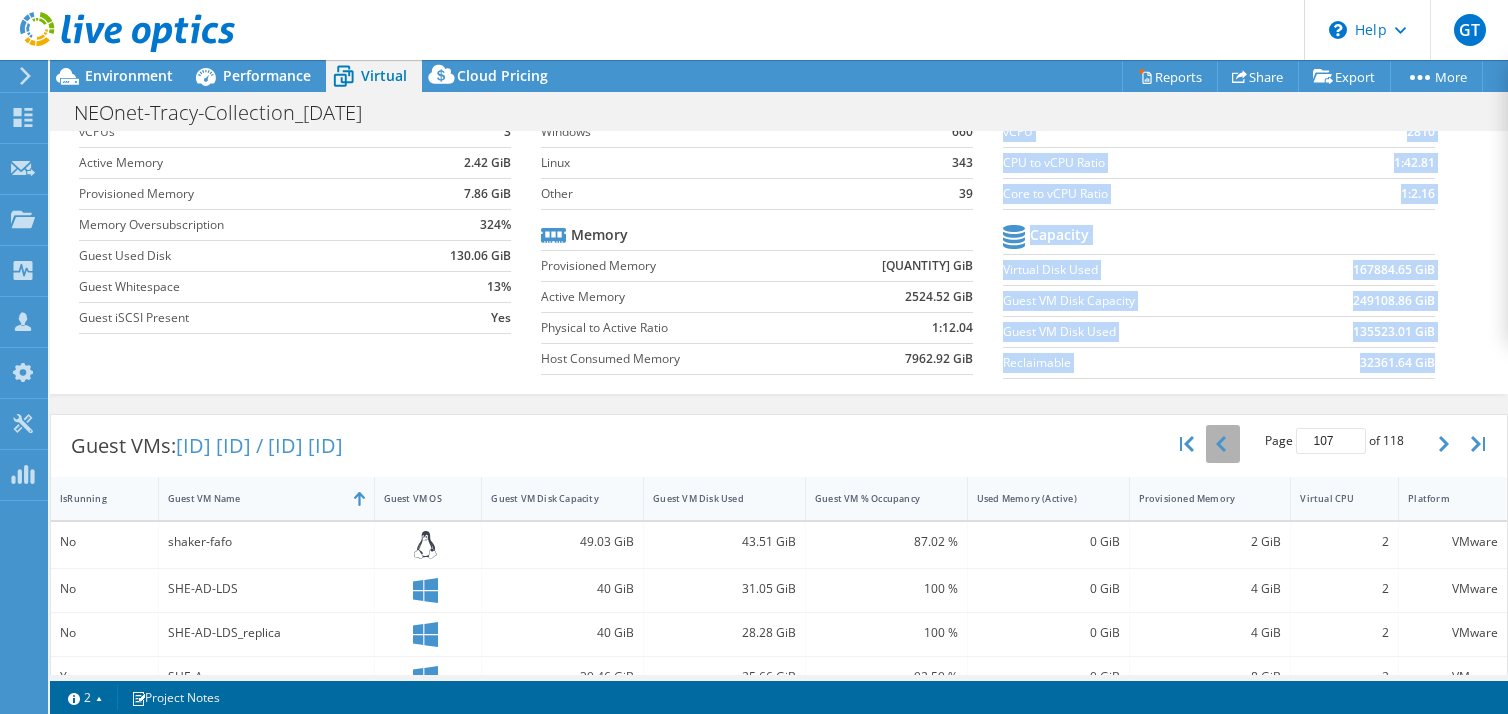 click 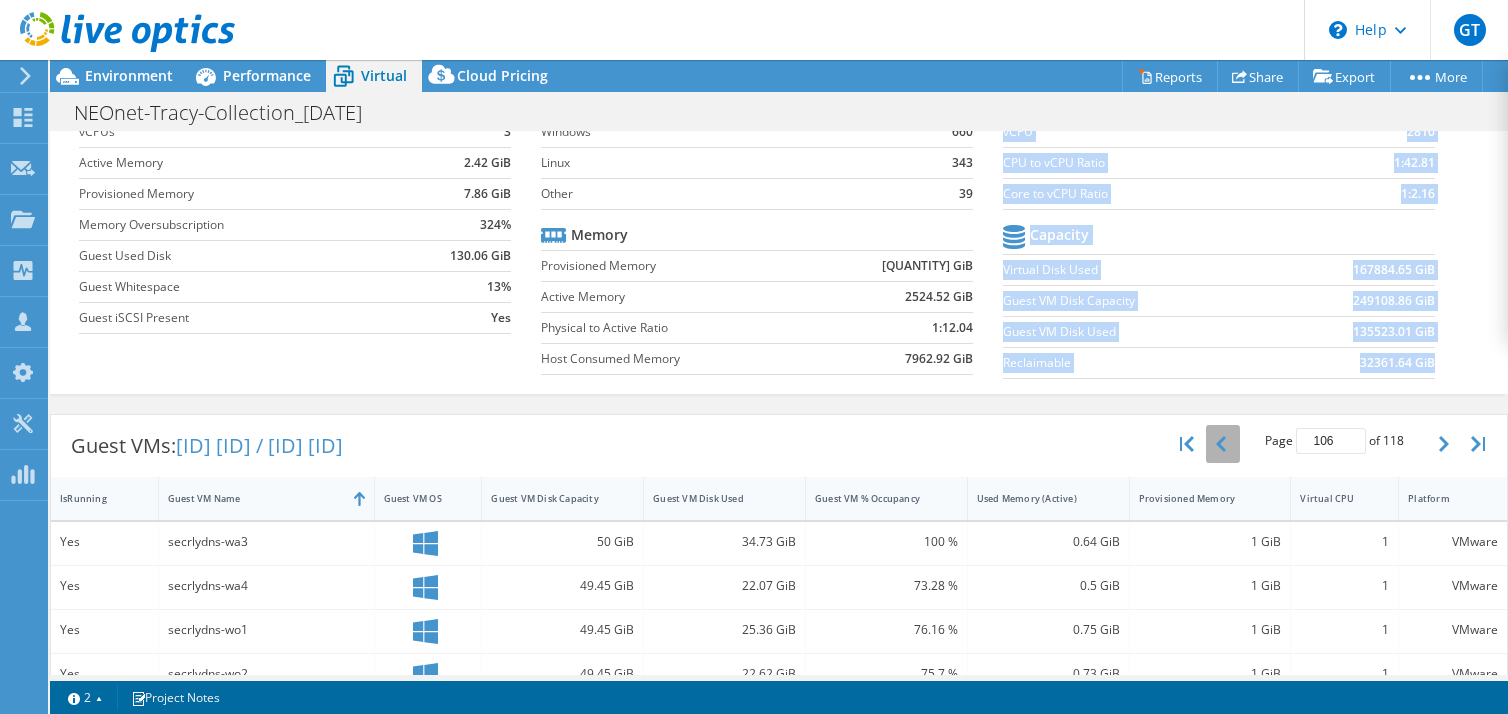 click 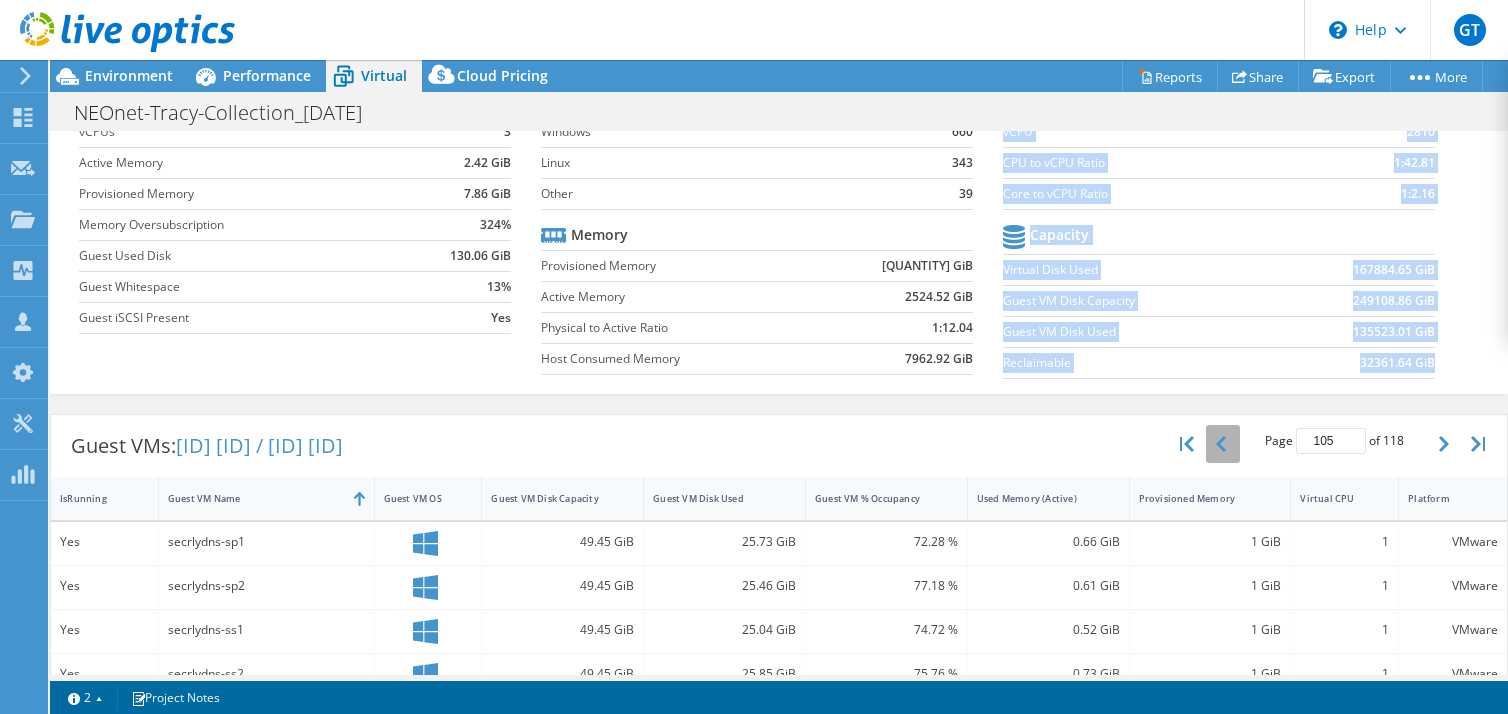 click 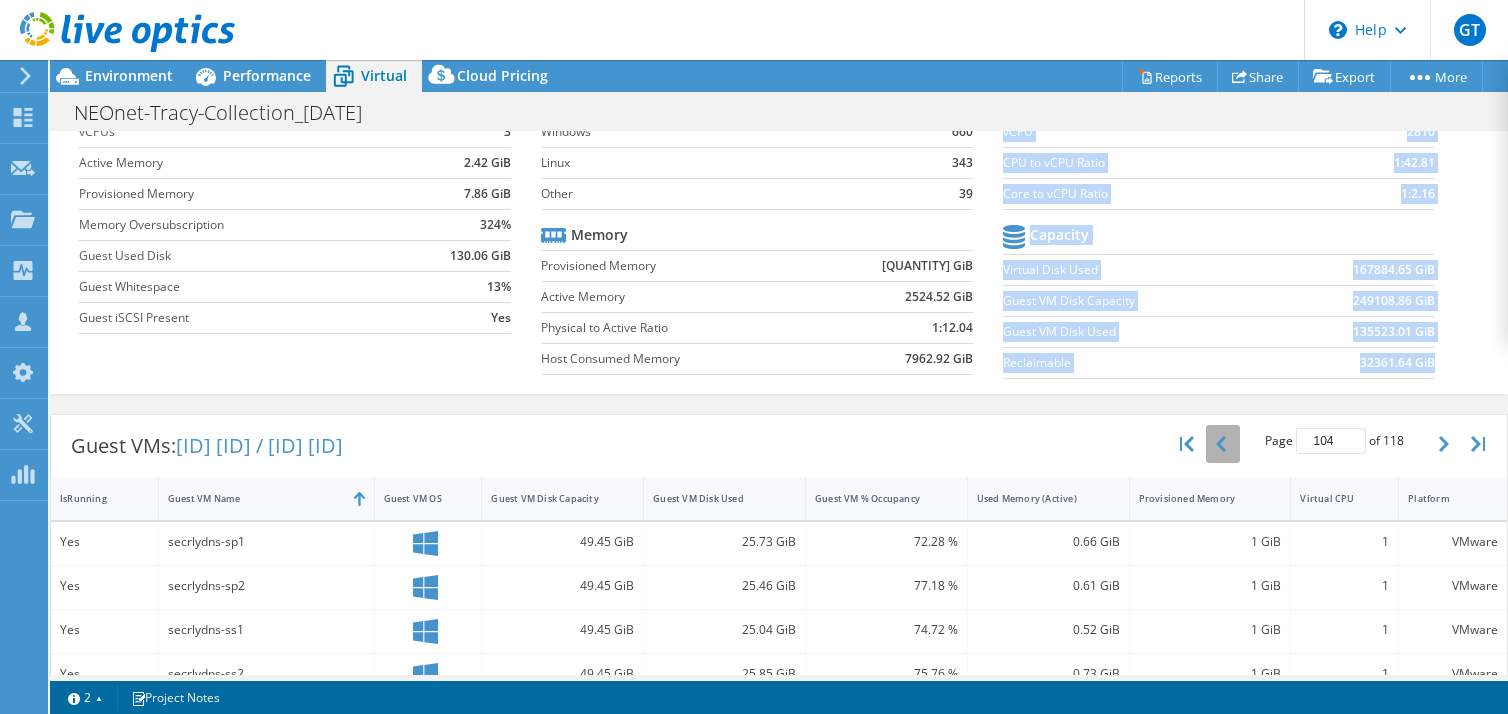 click 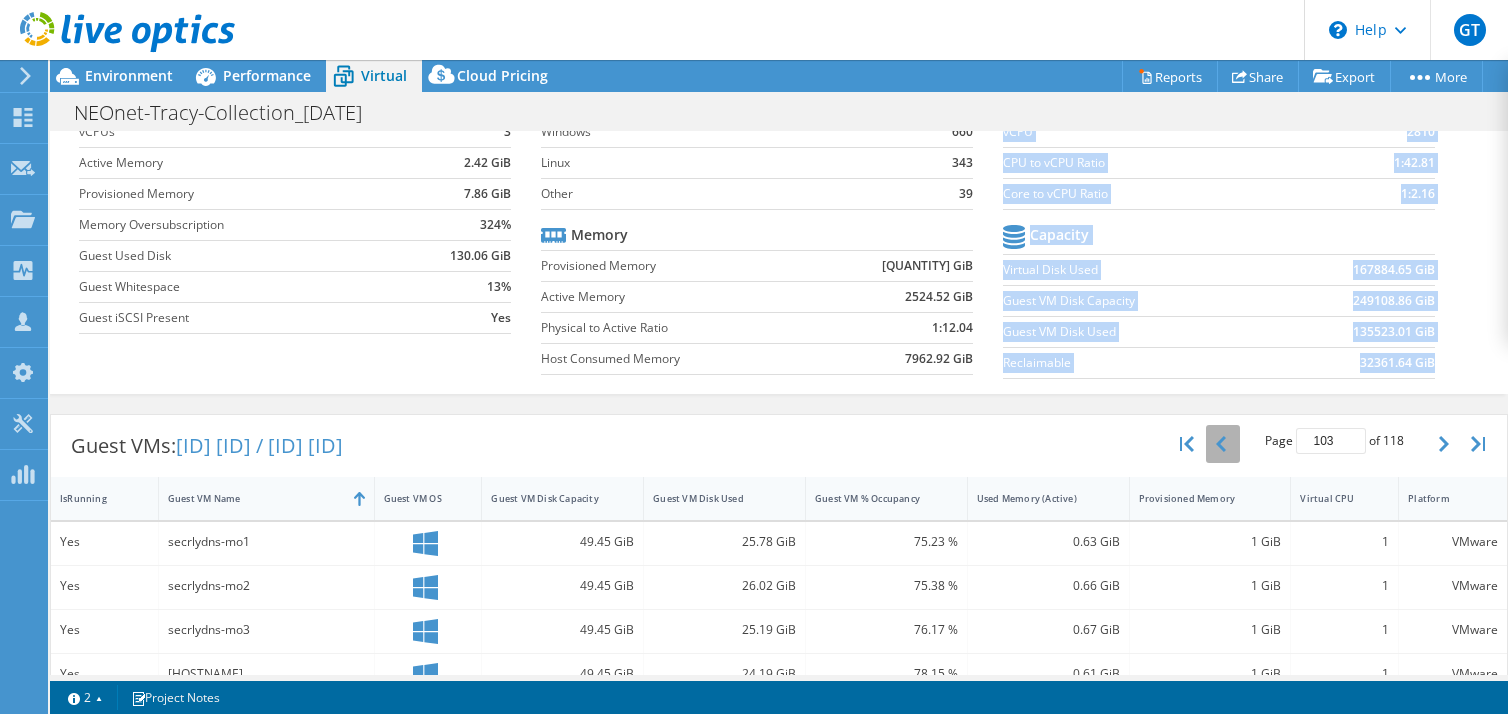 click 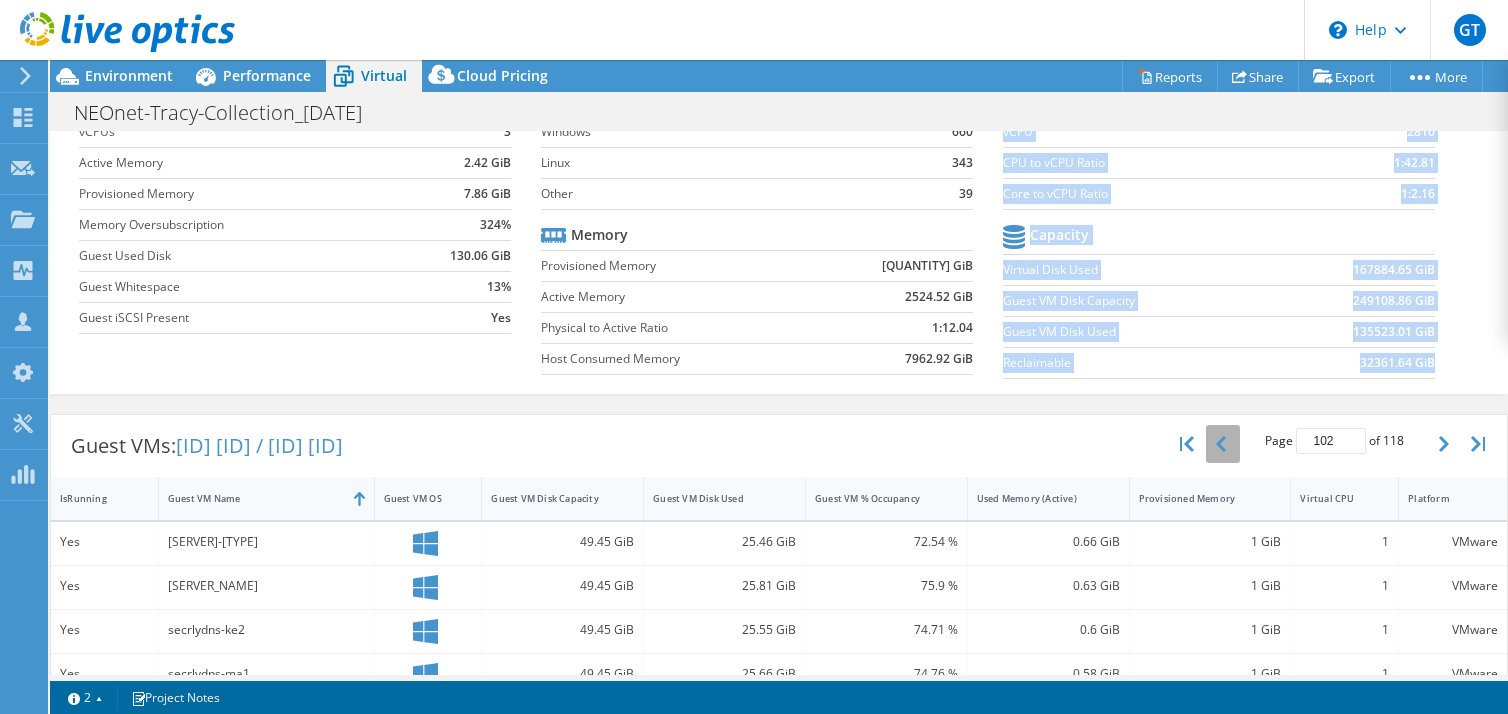click 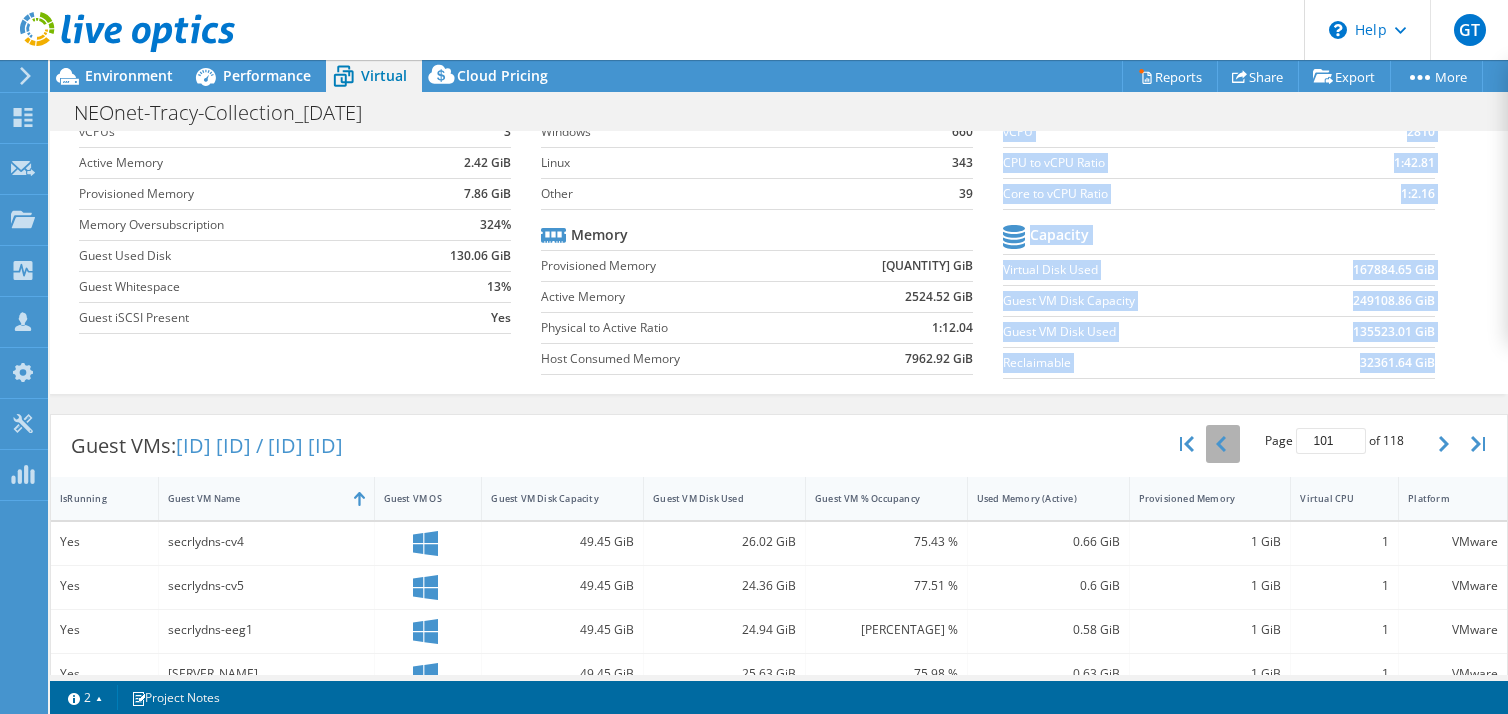 click 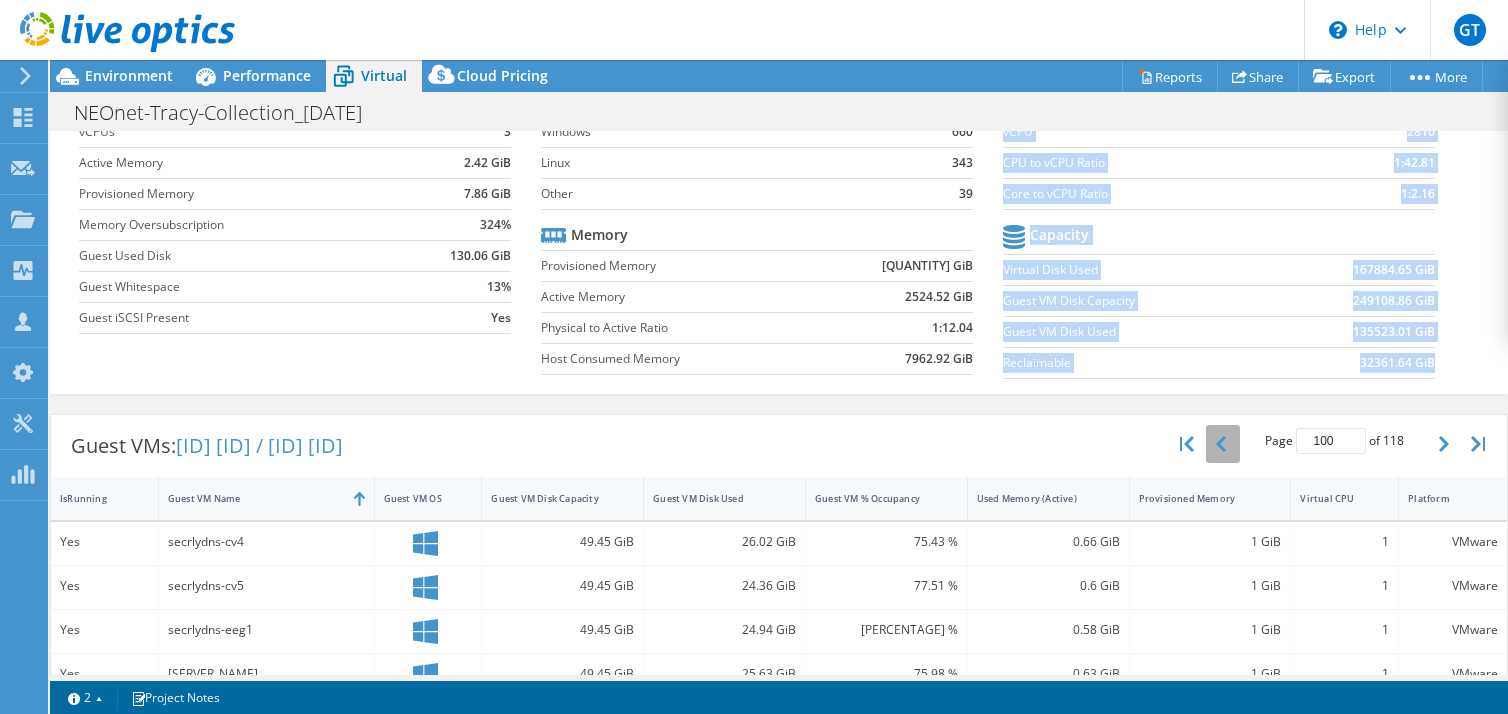 click 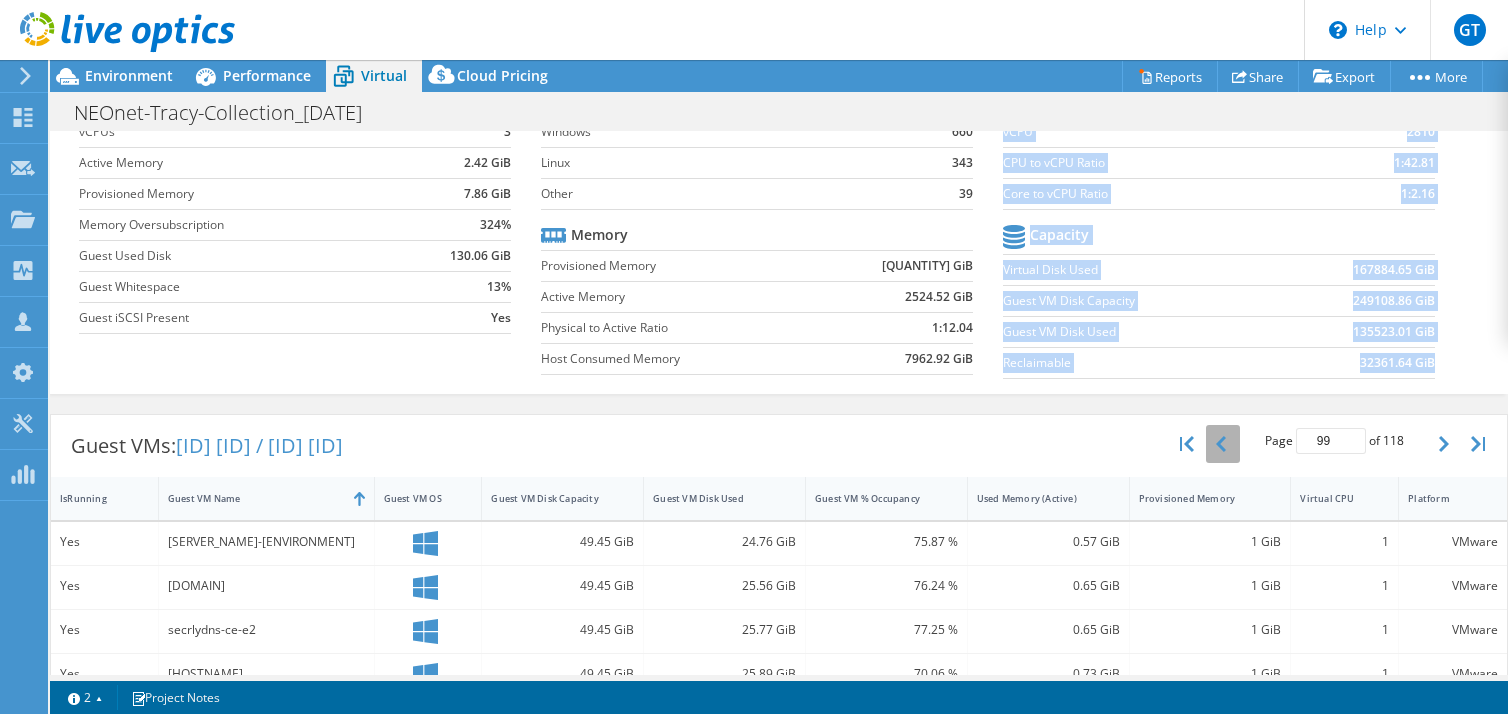 click 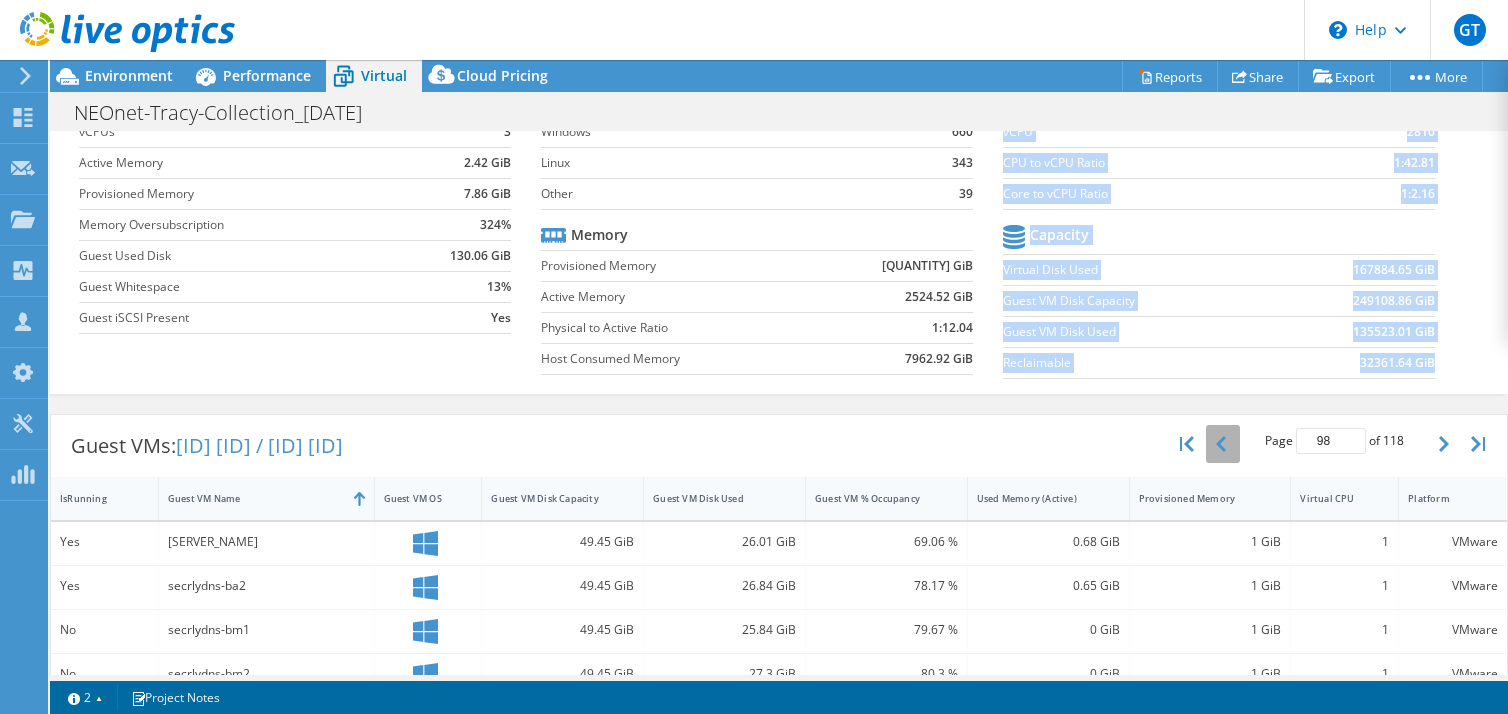 click 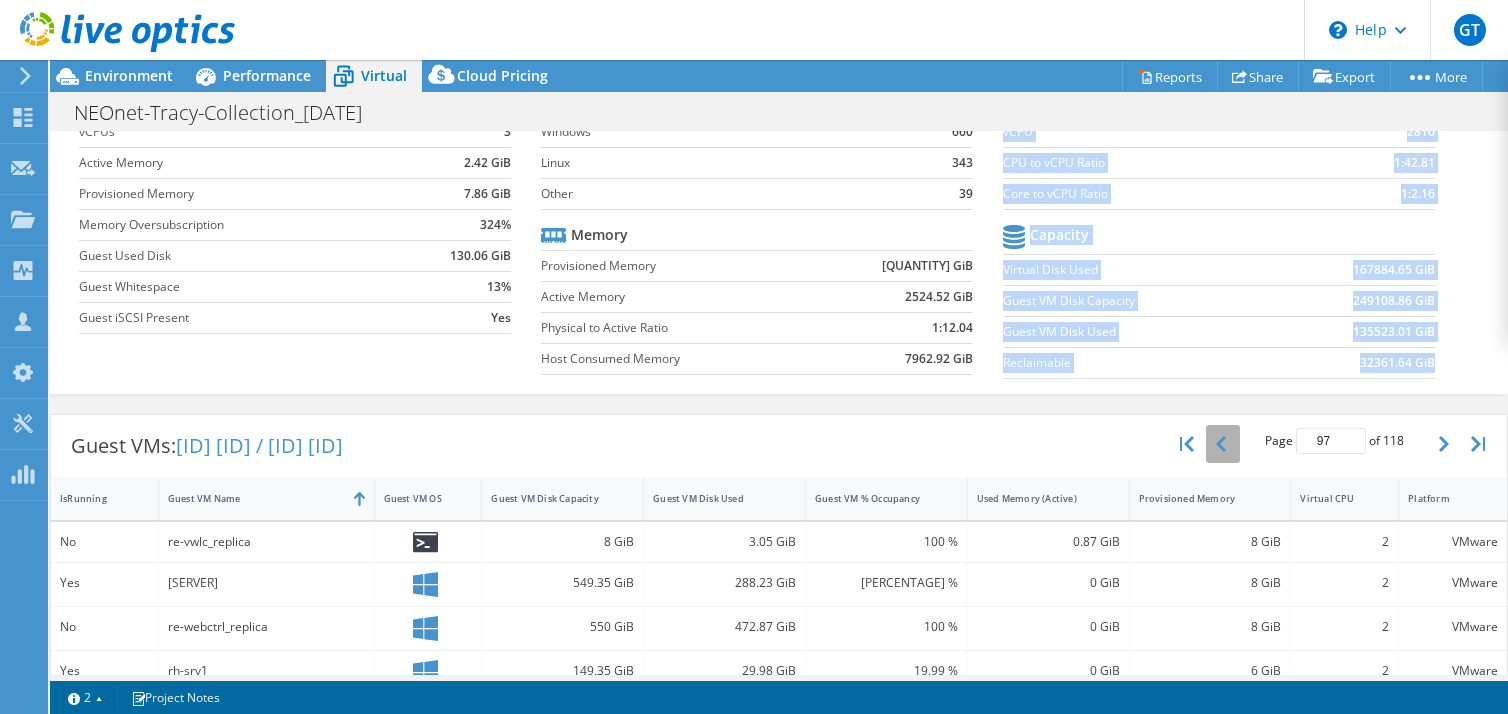 click 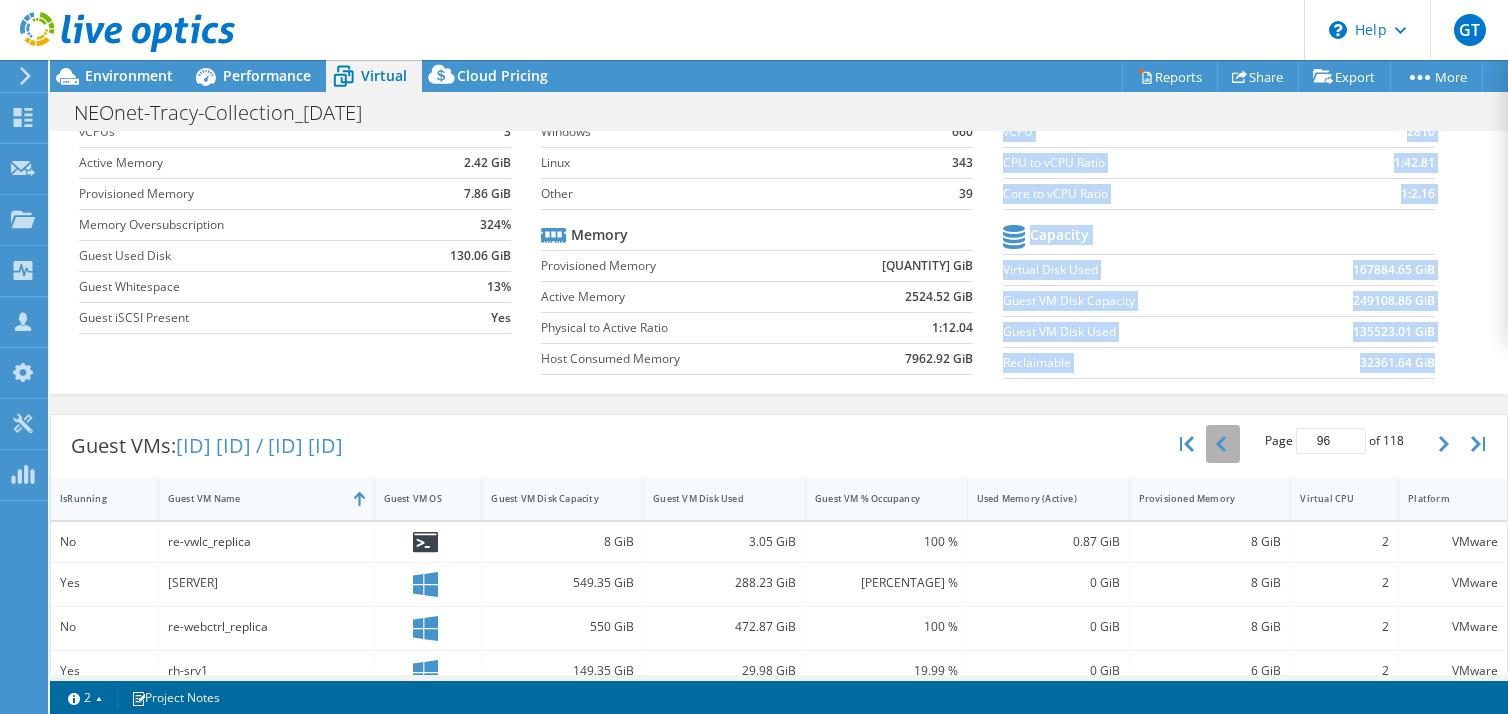 click 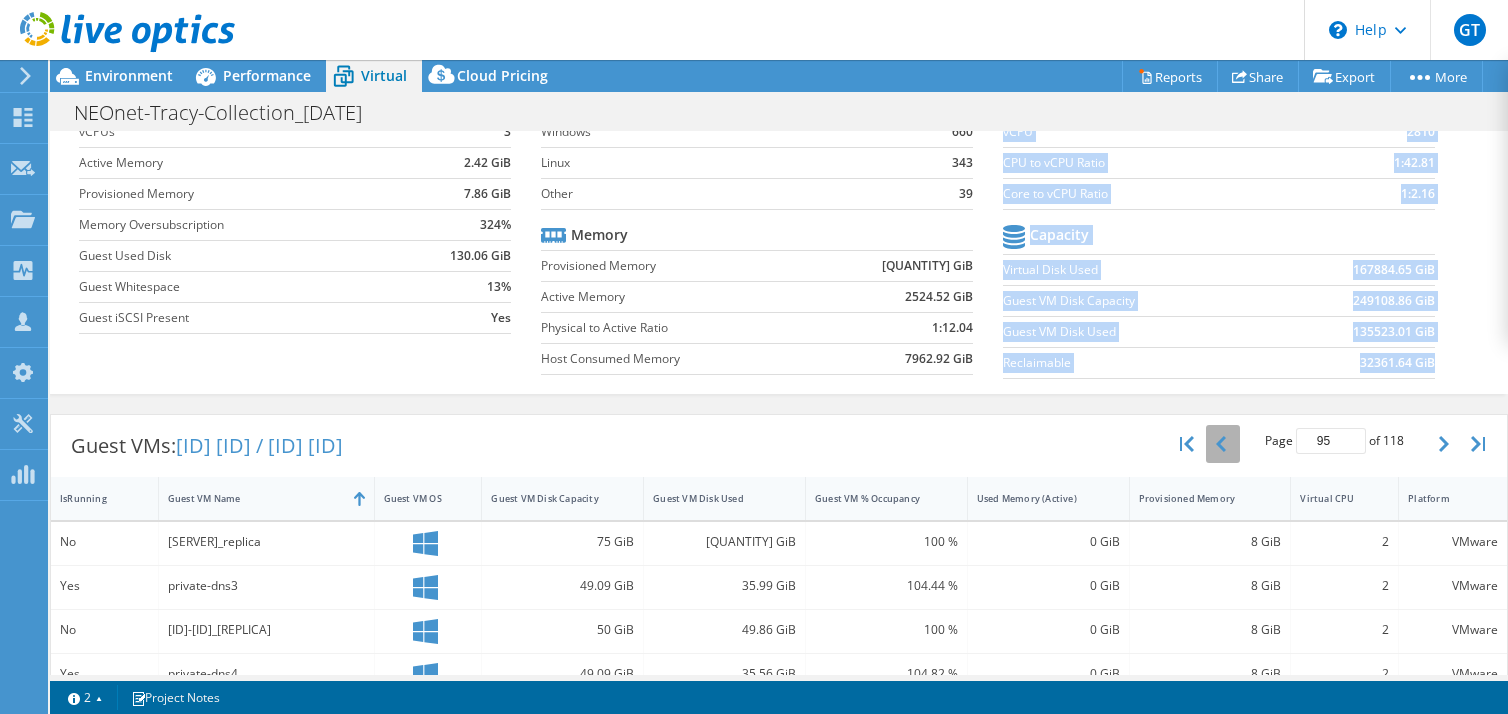 click 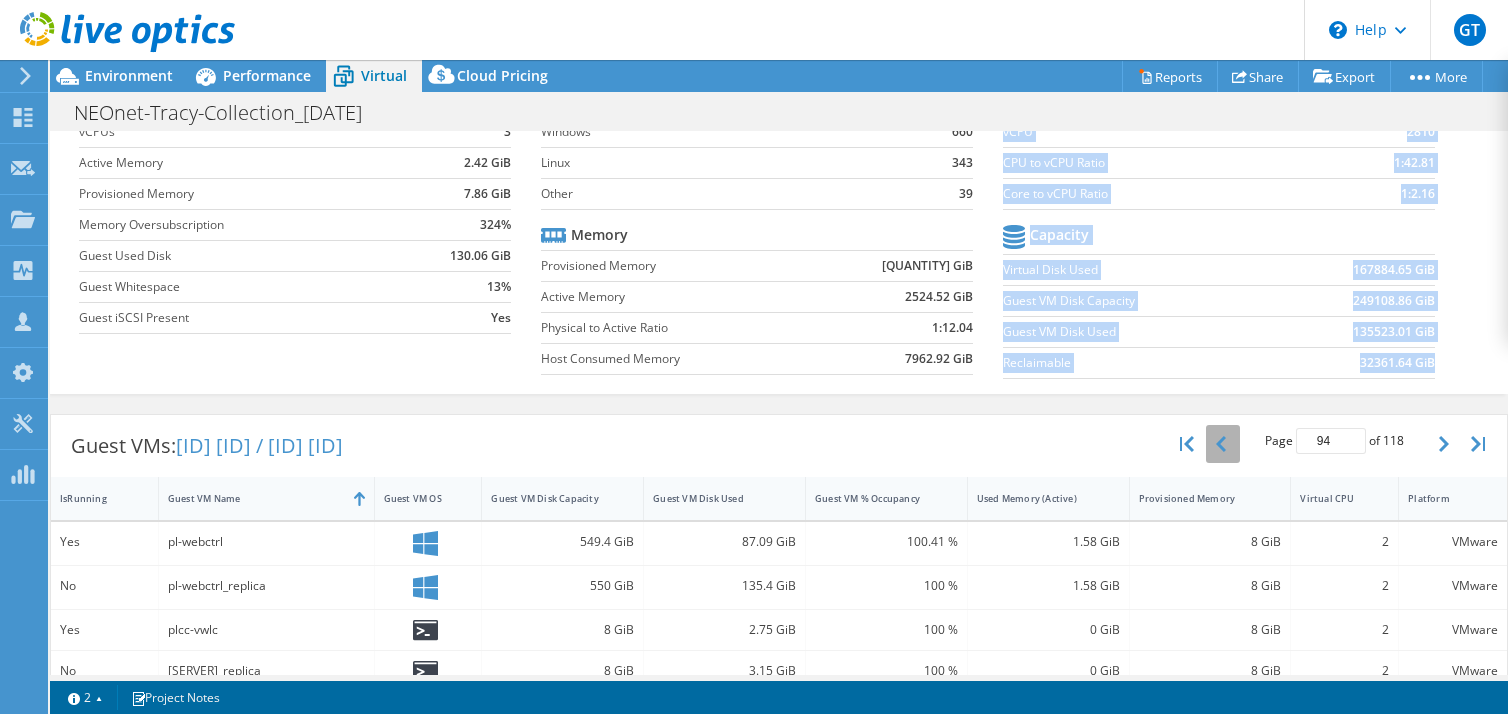 click 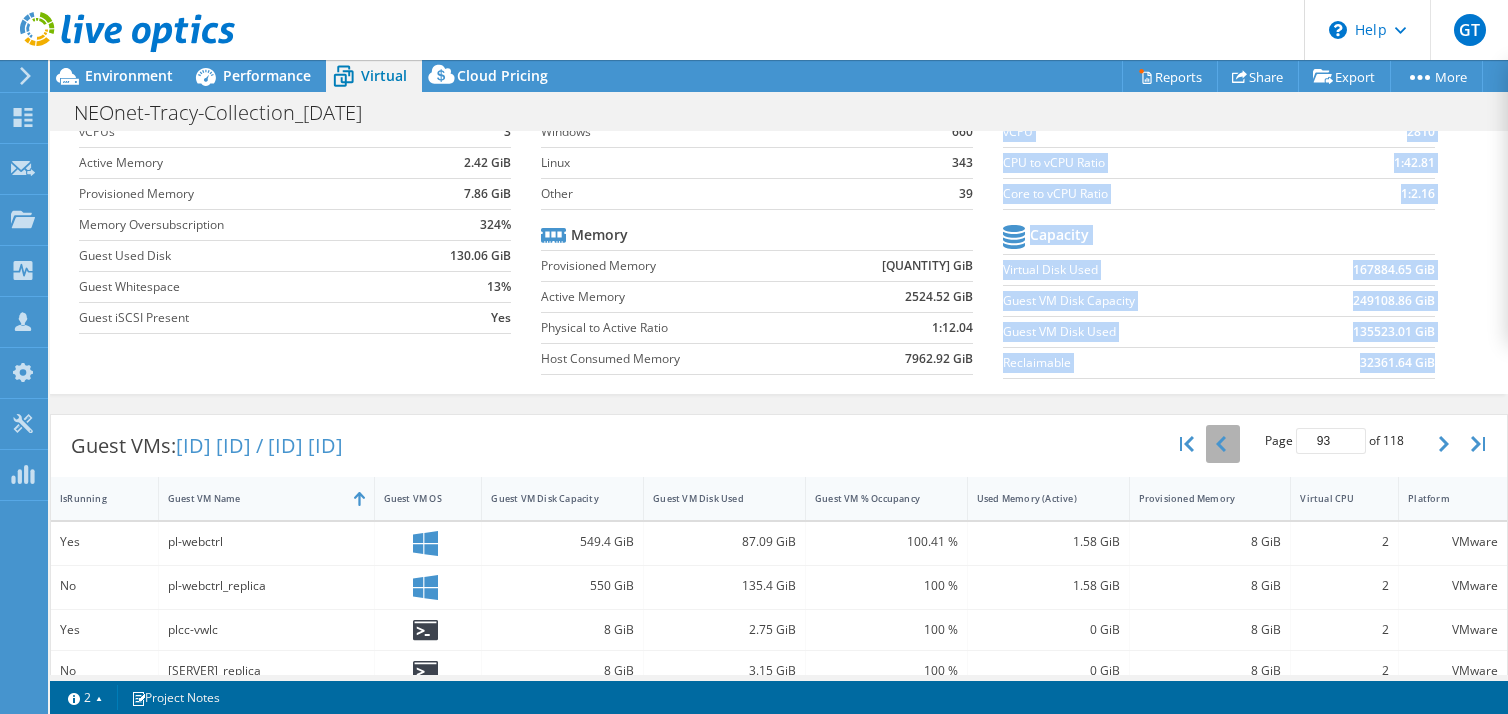click 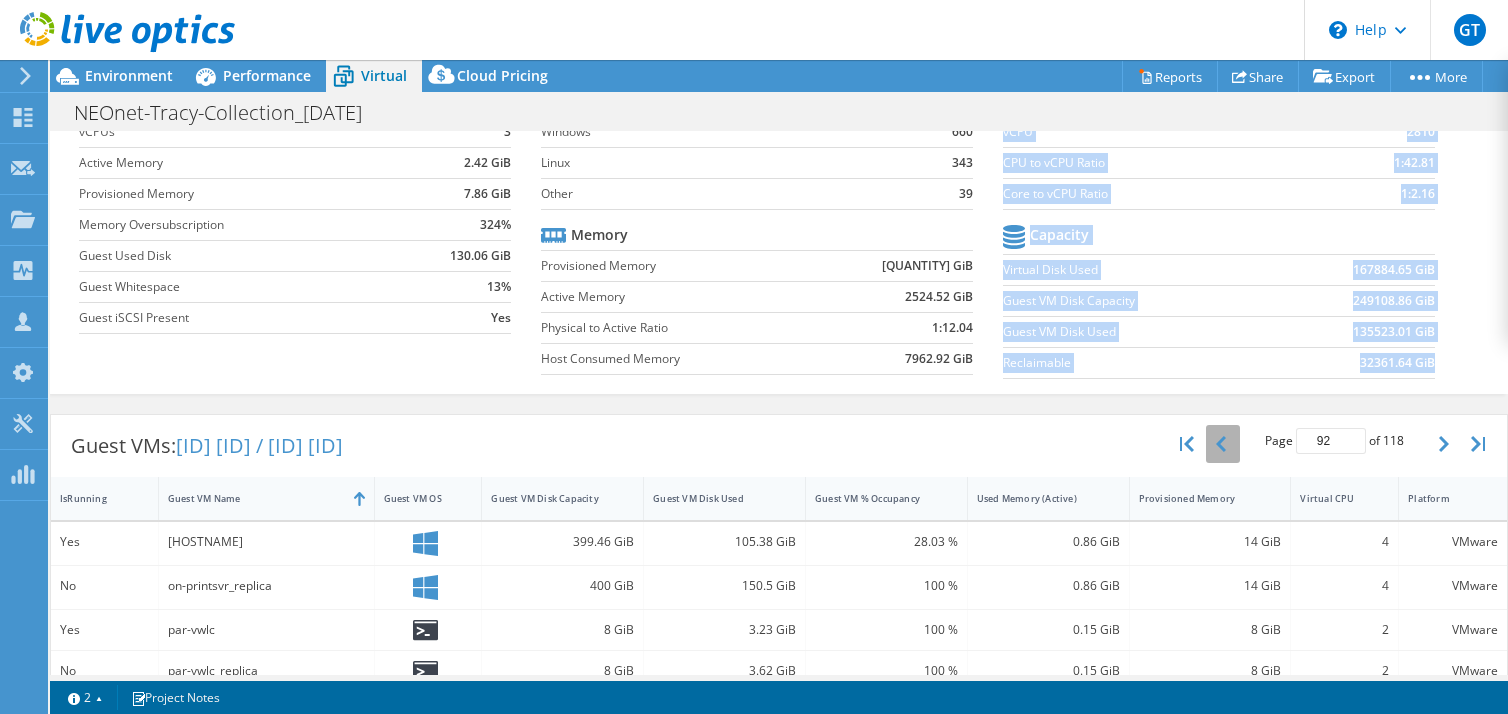 click 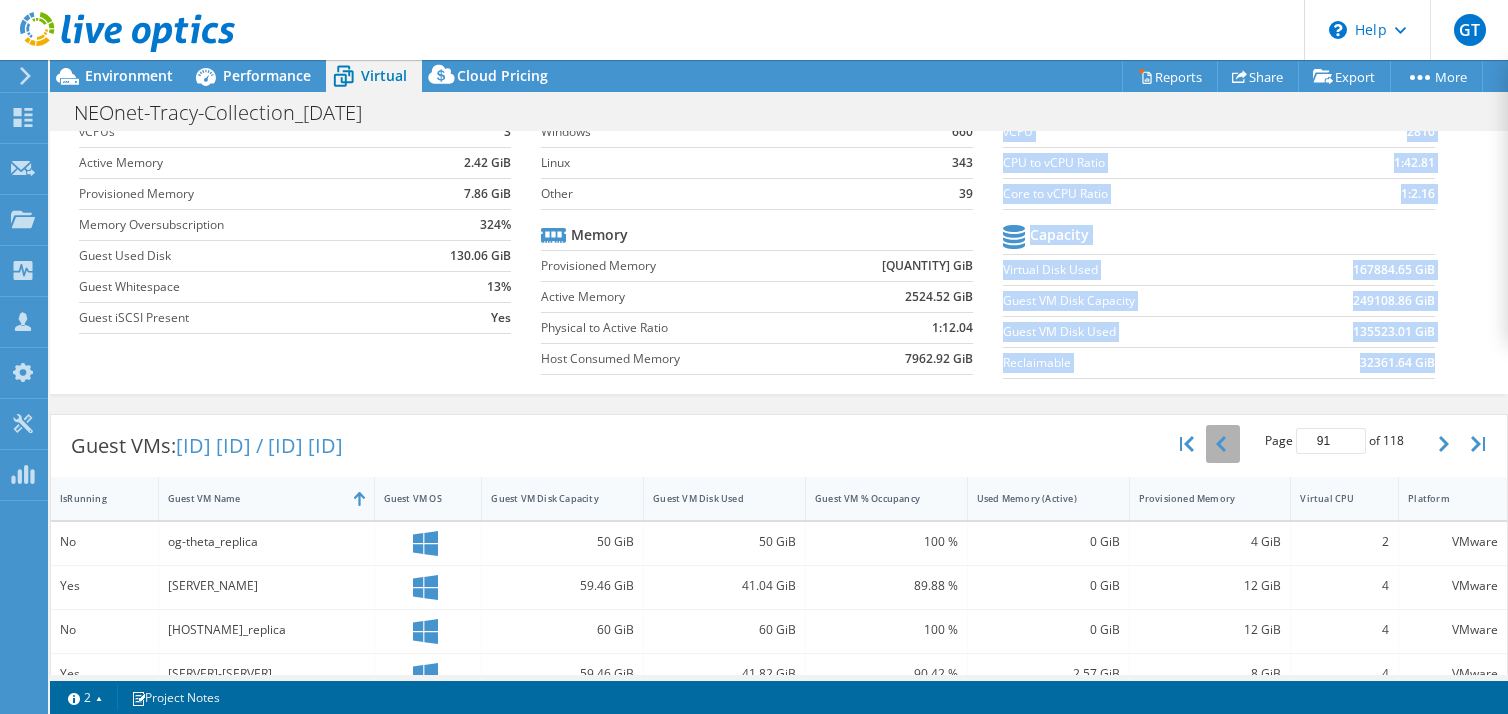 click 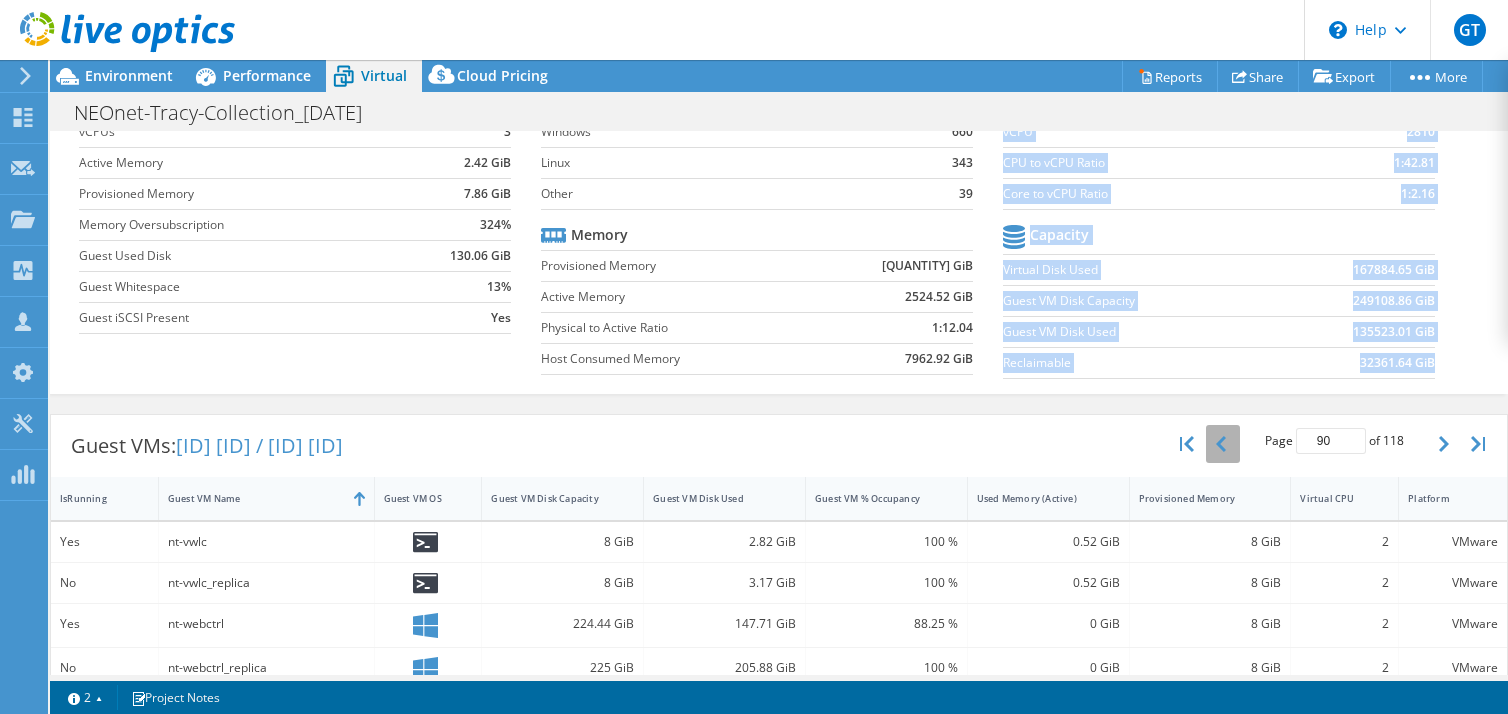 click 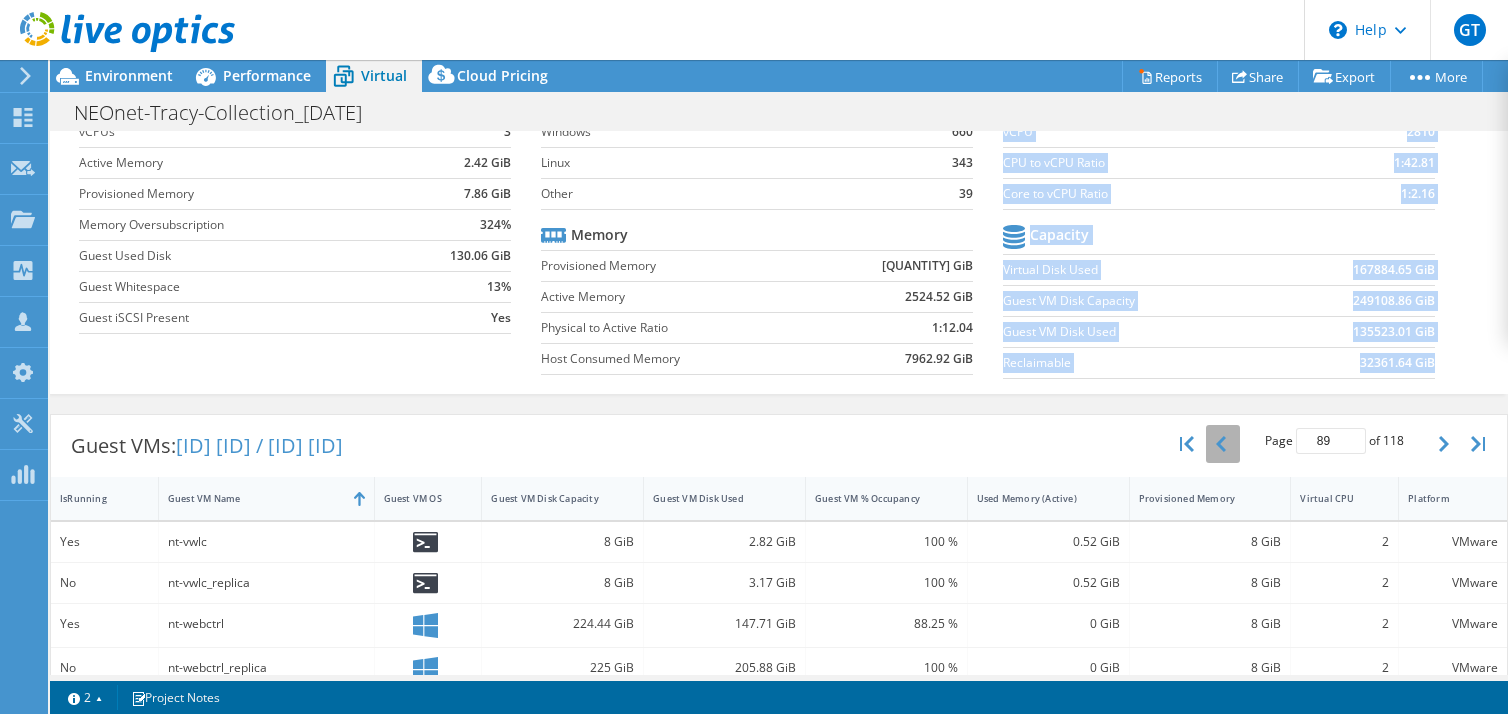 click 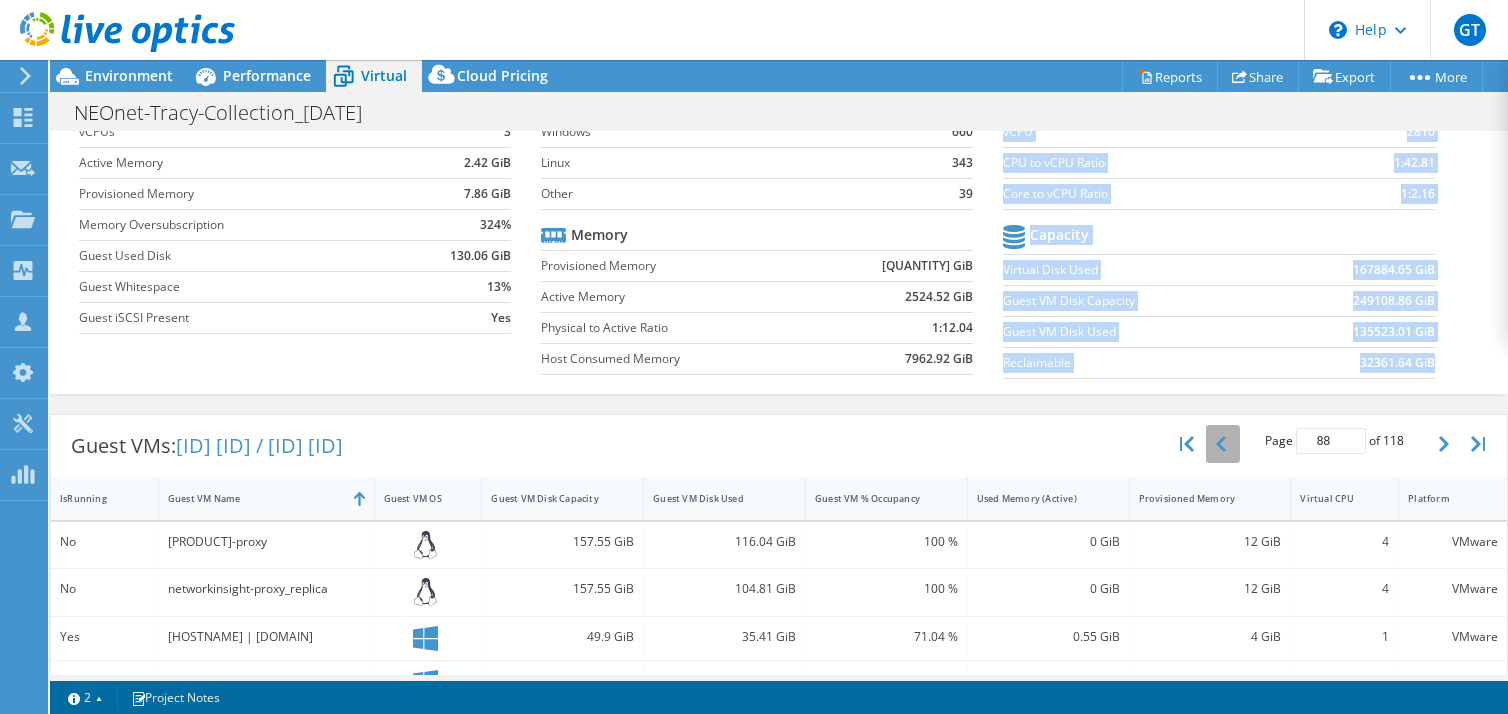 click 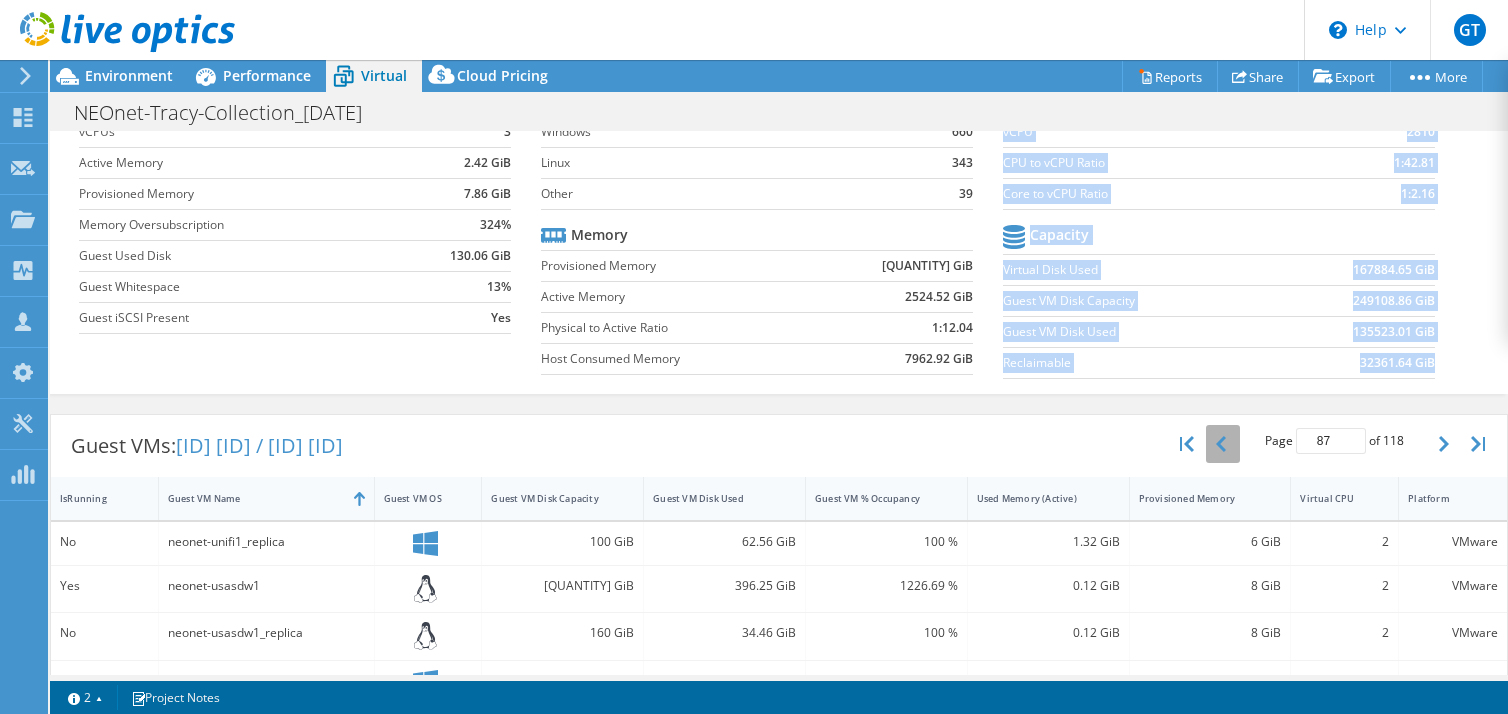 click 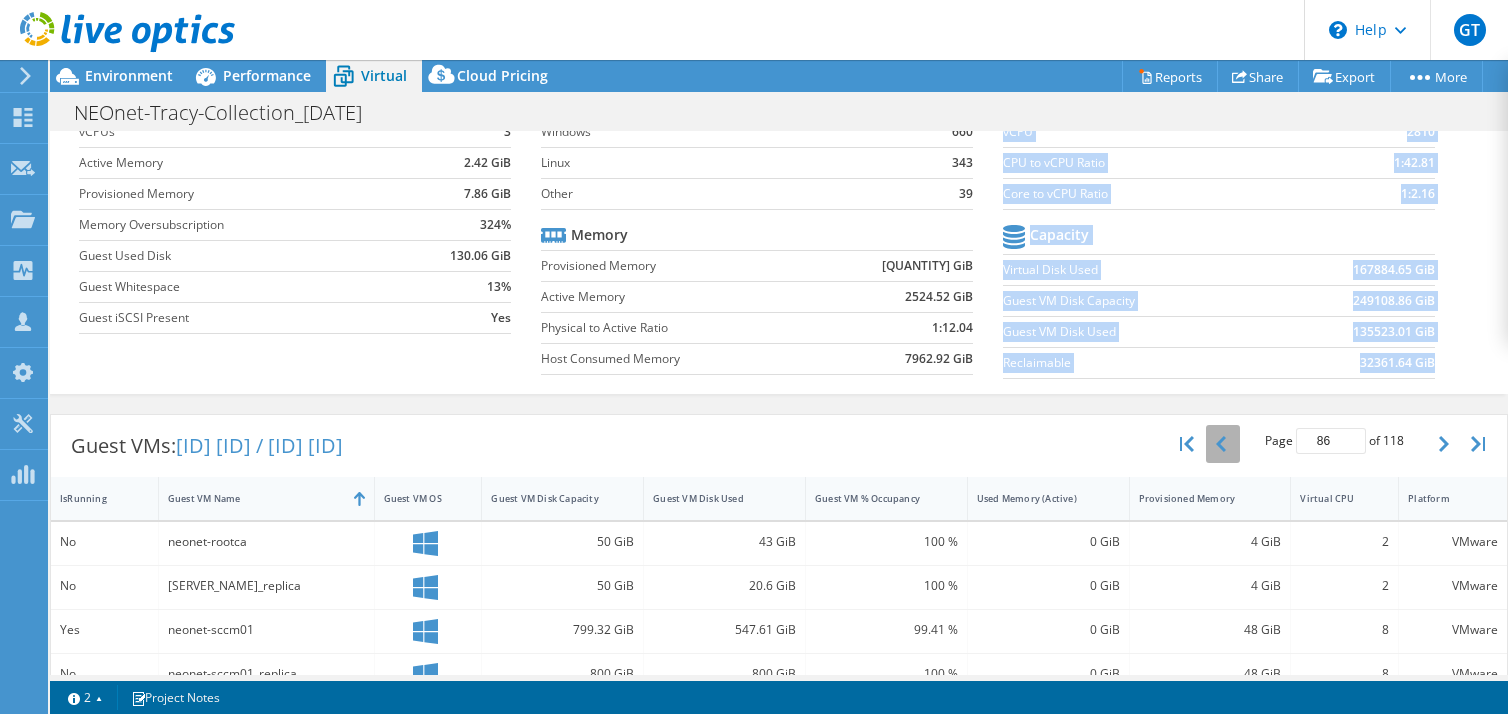 click 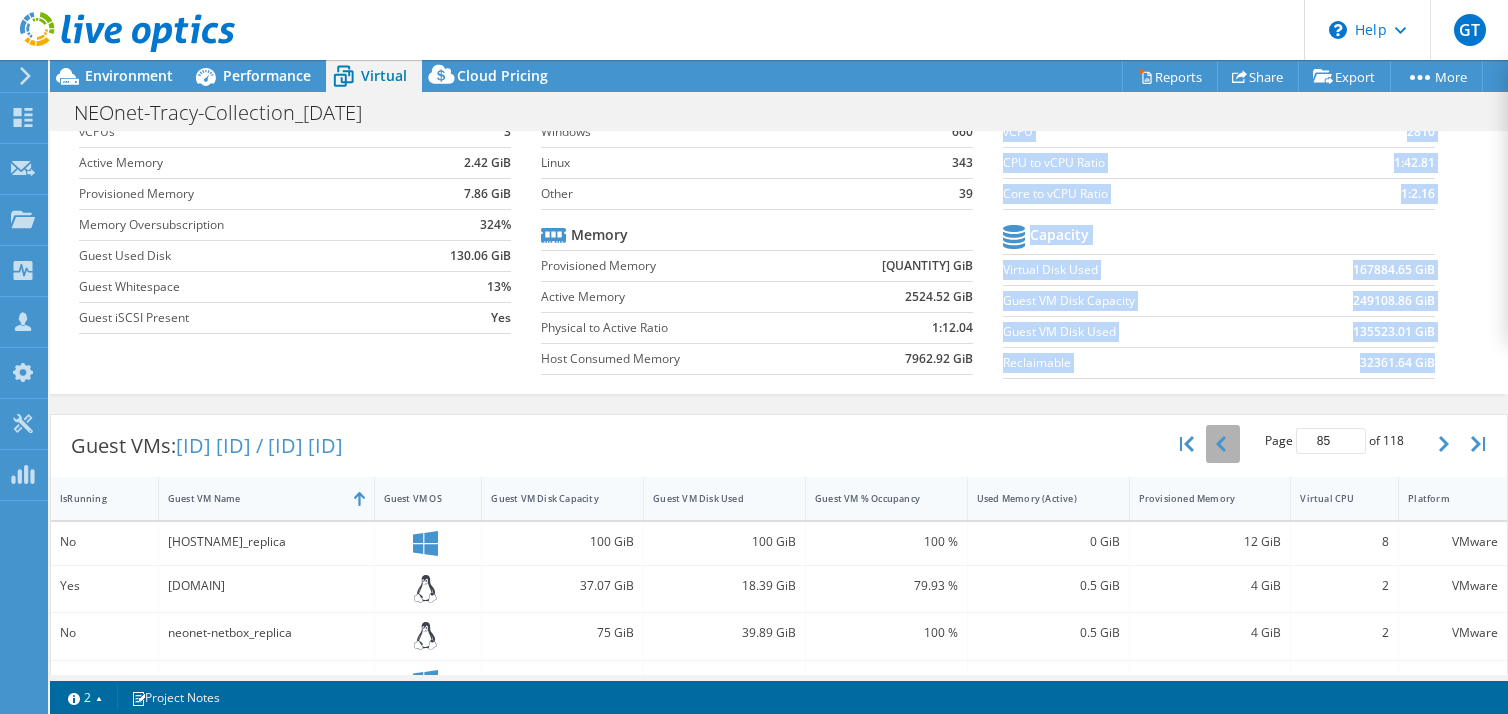 click 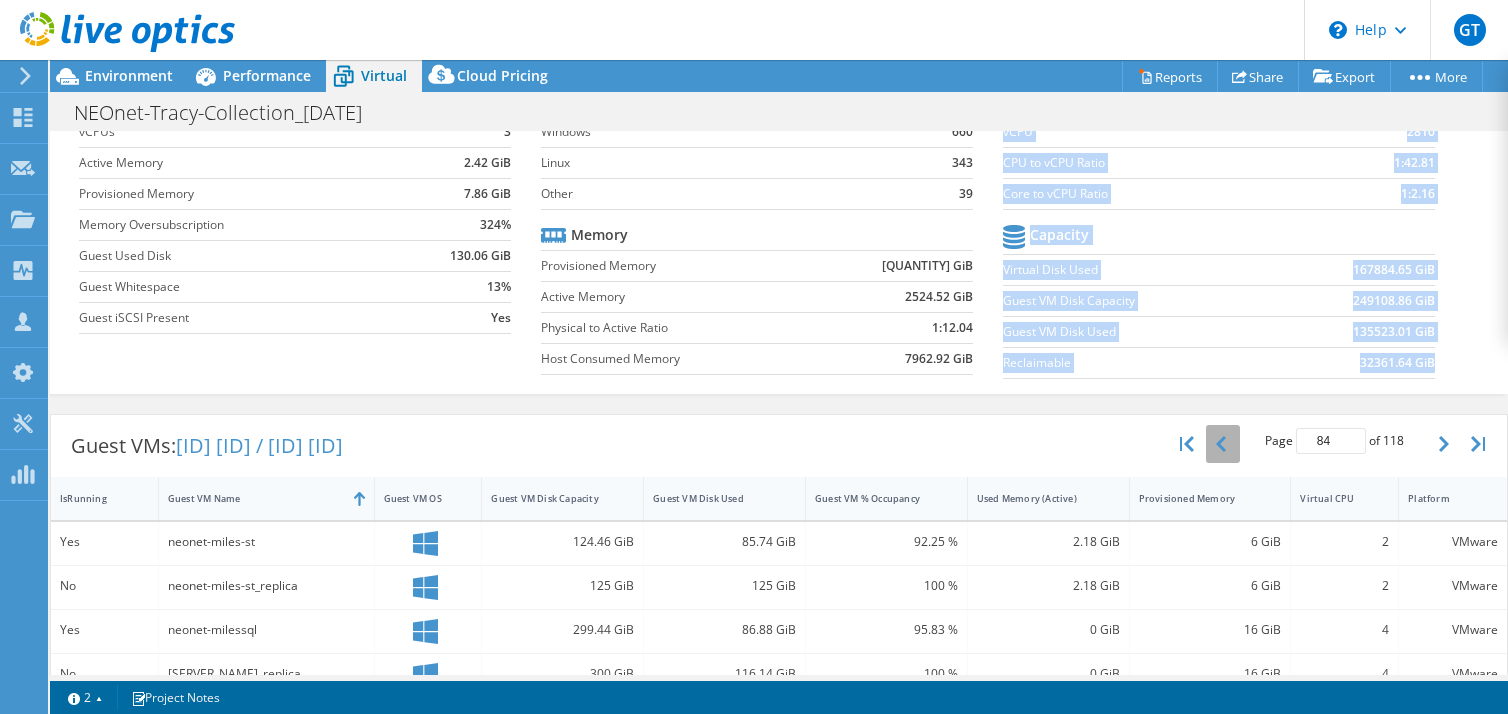 click 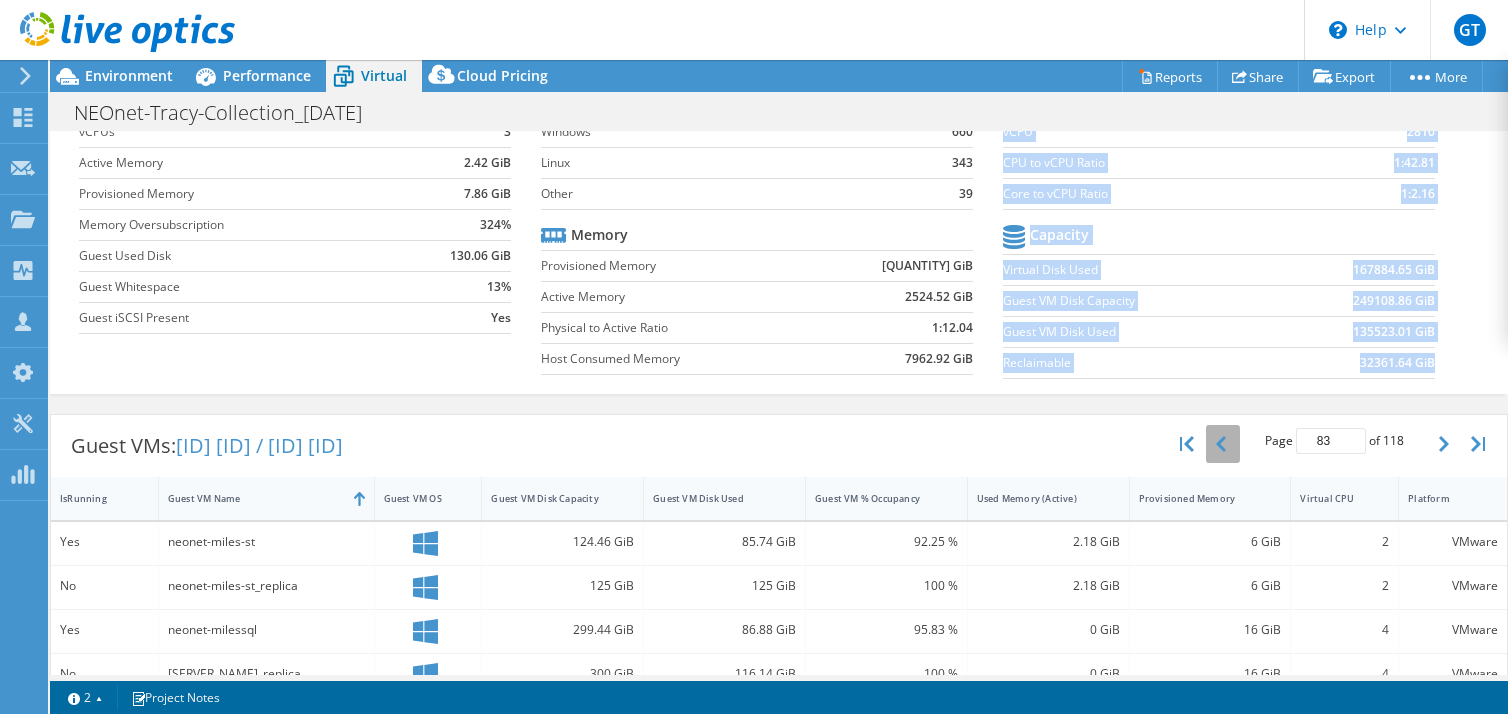 click 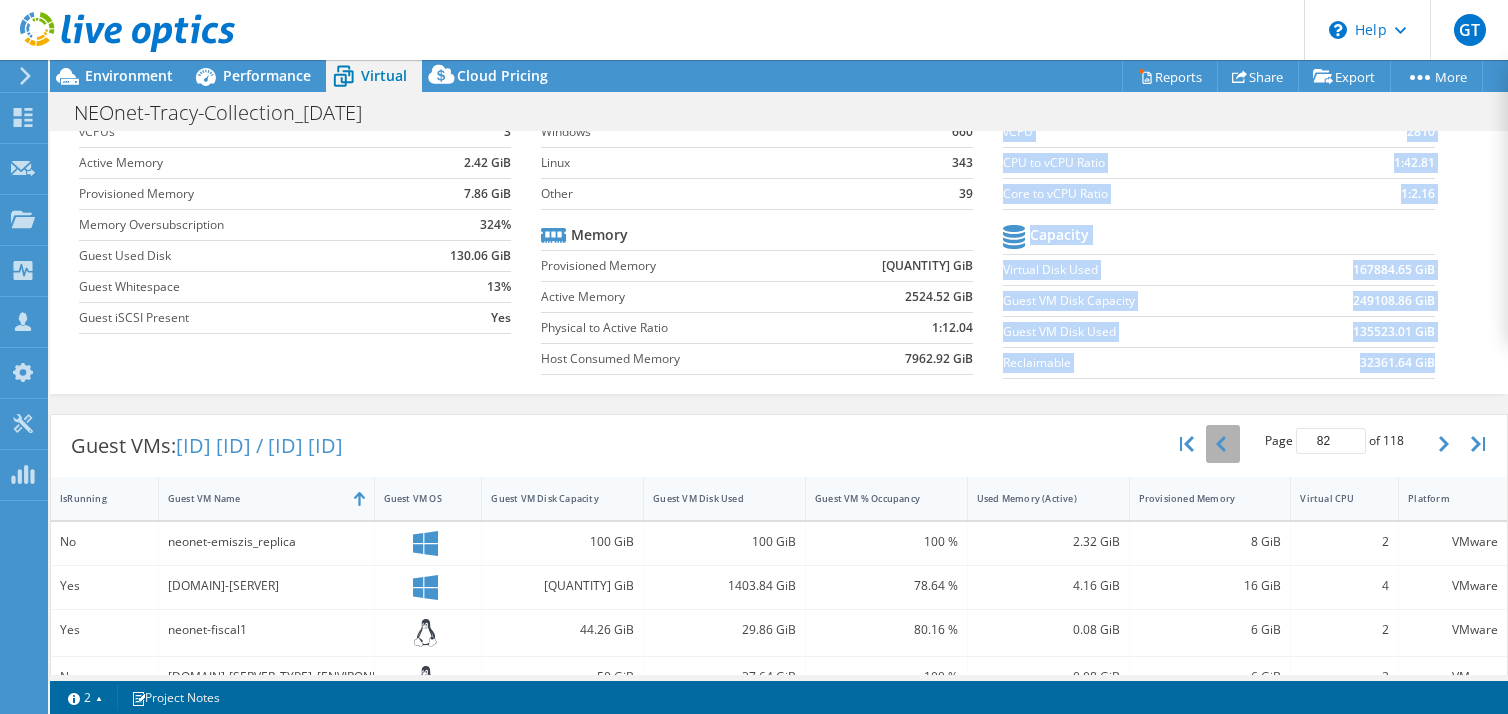 click 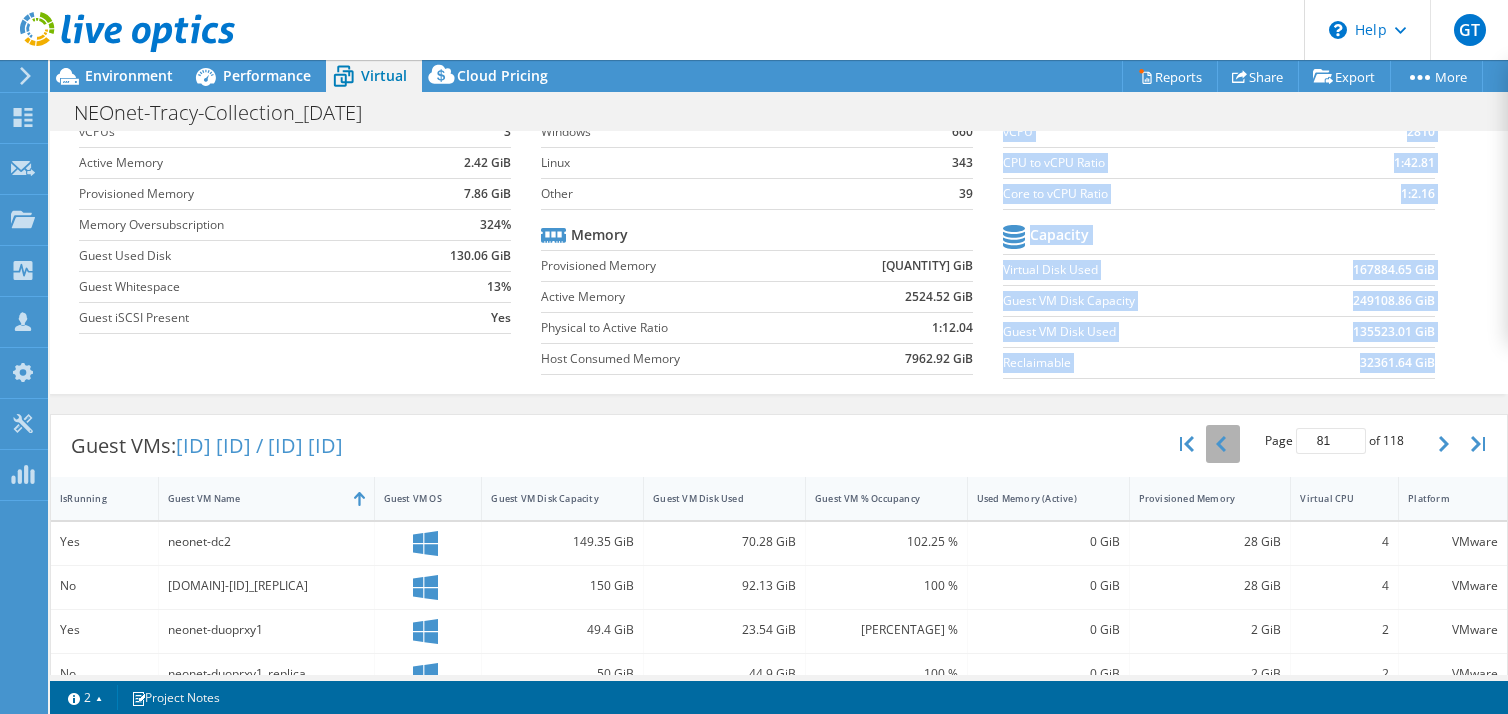 click 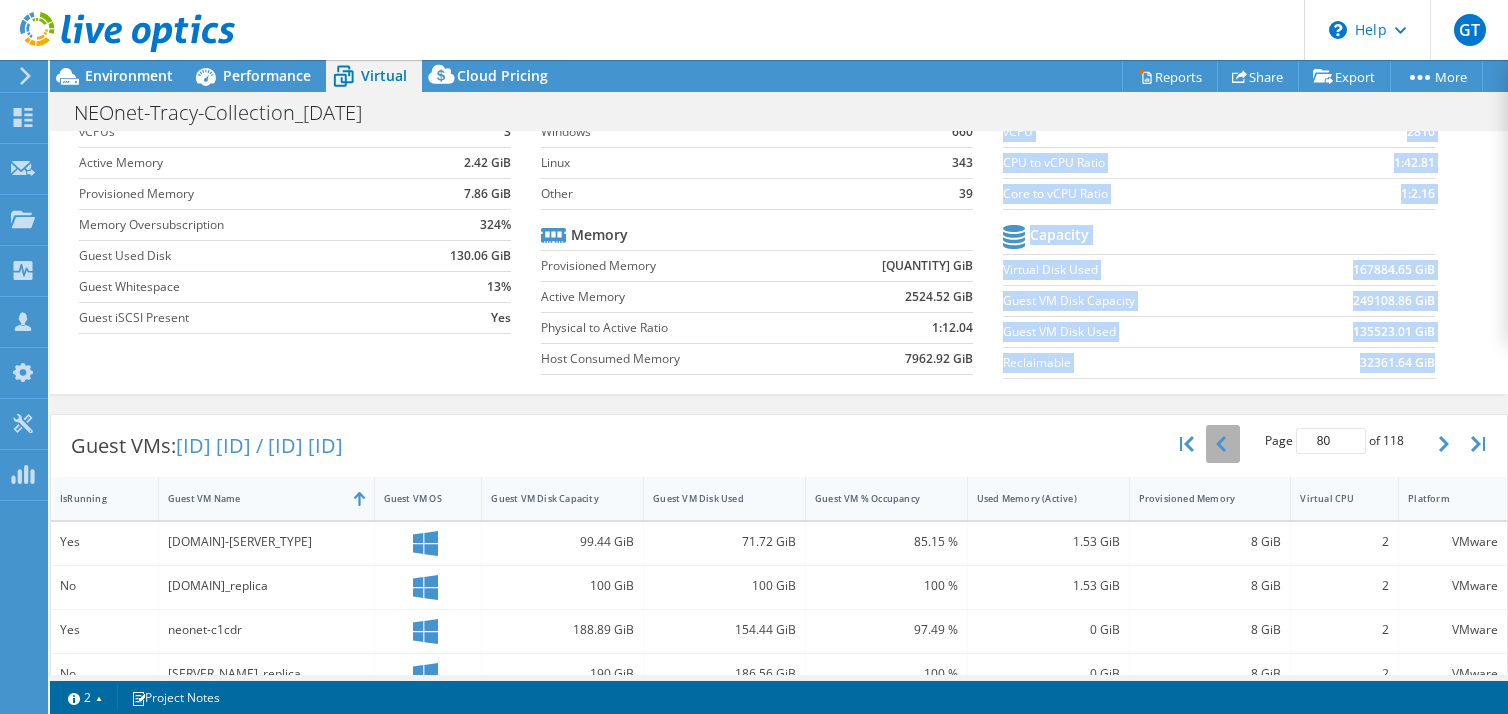 click 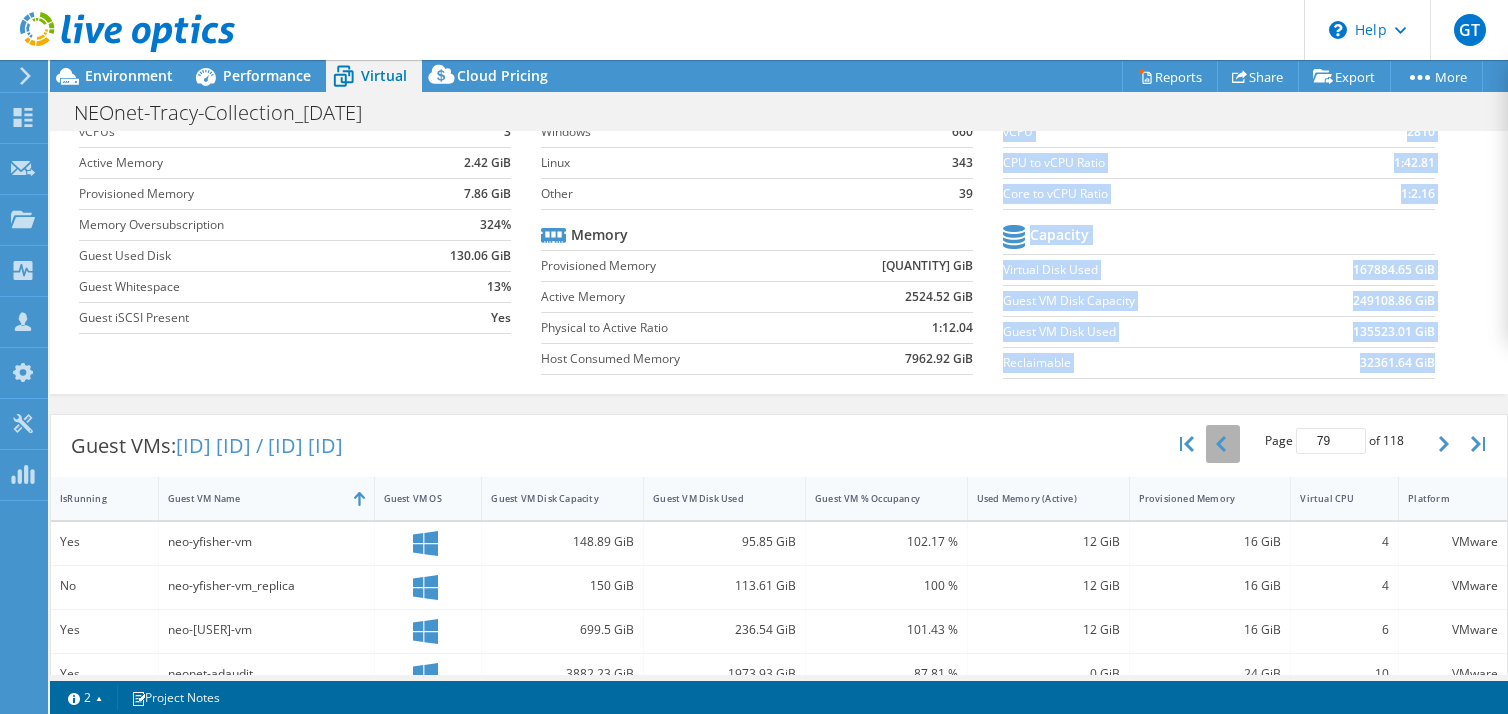 click 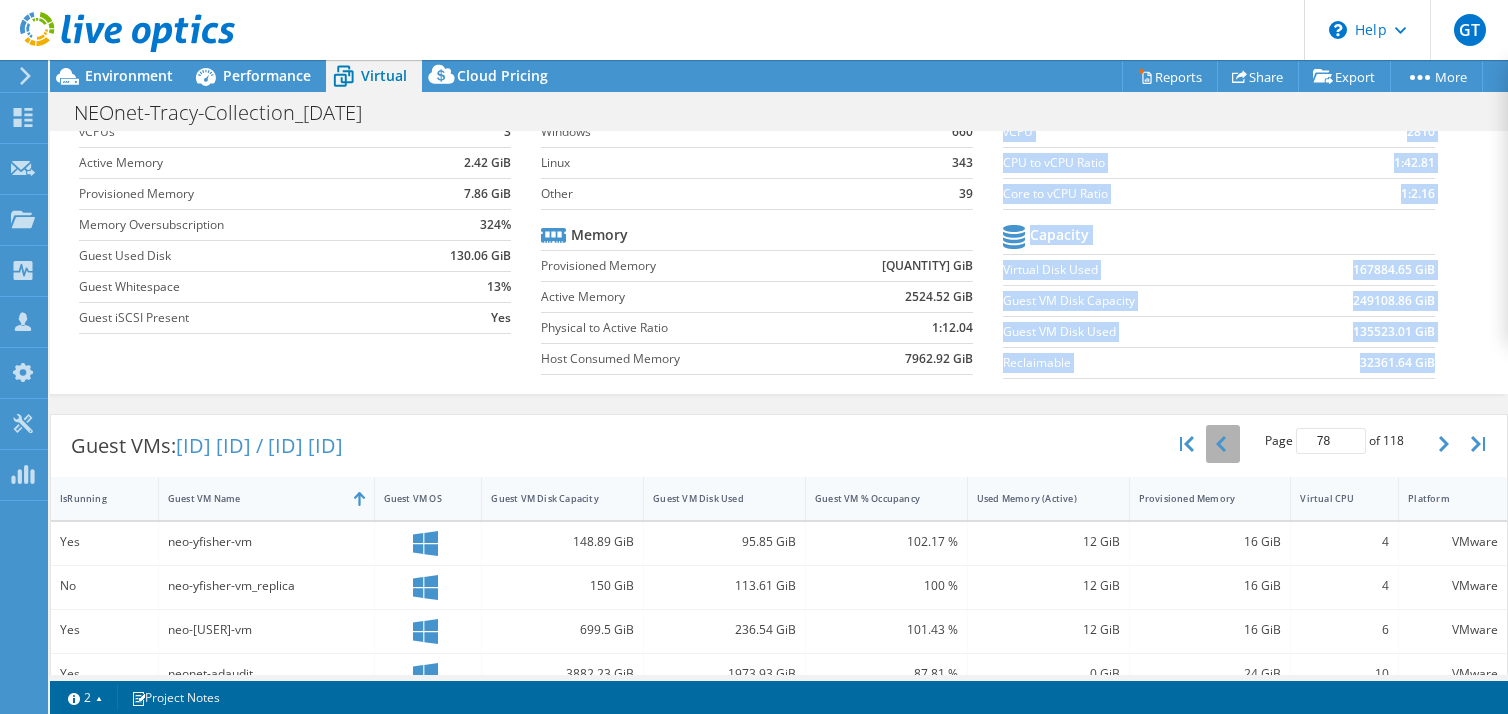 click 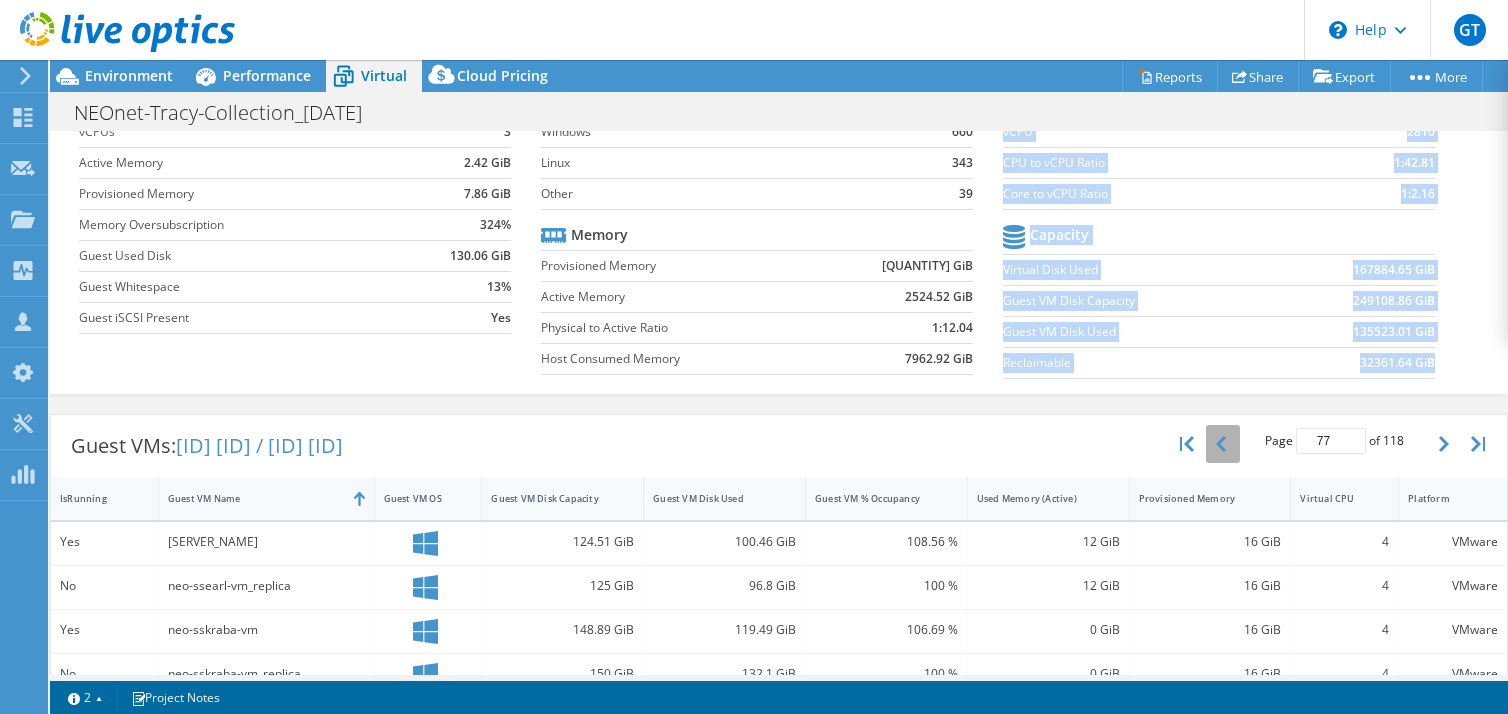 click 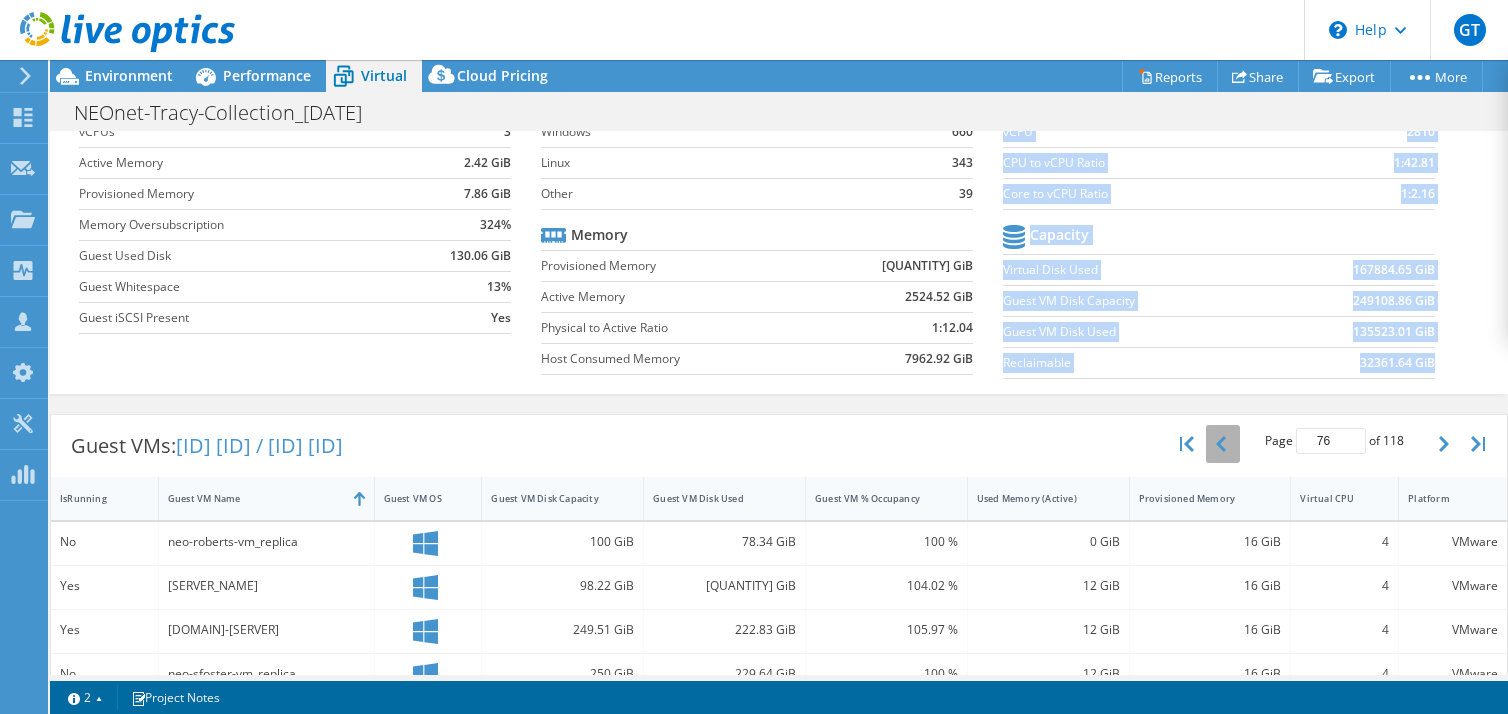 click 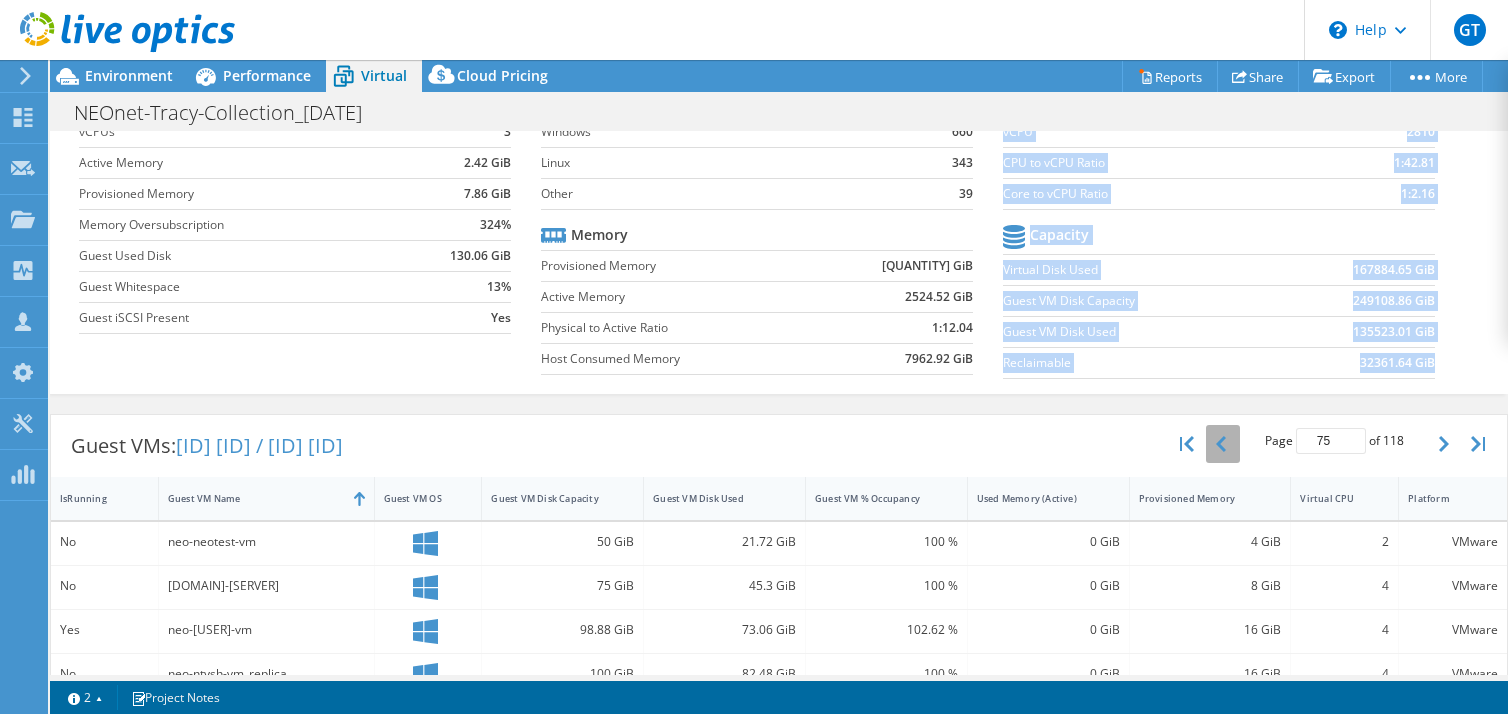 click 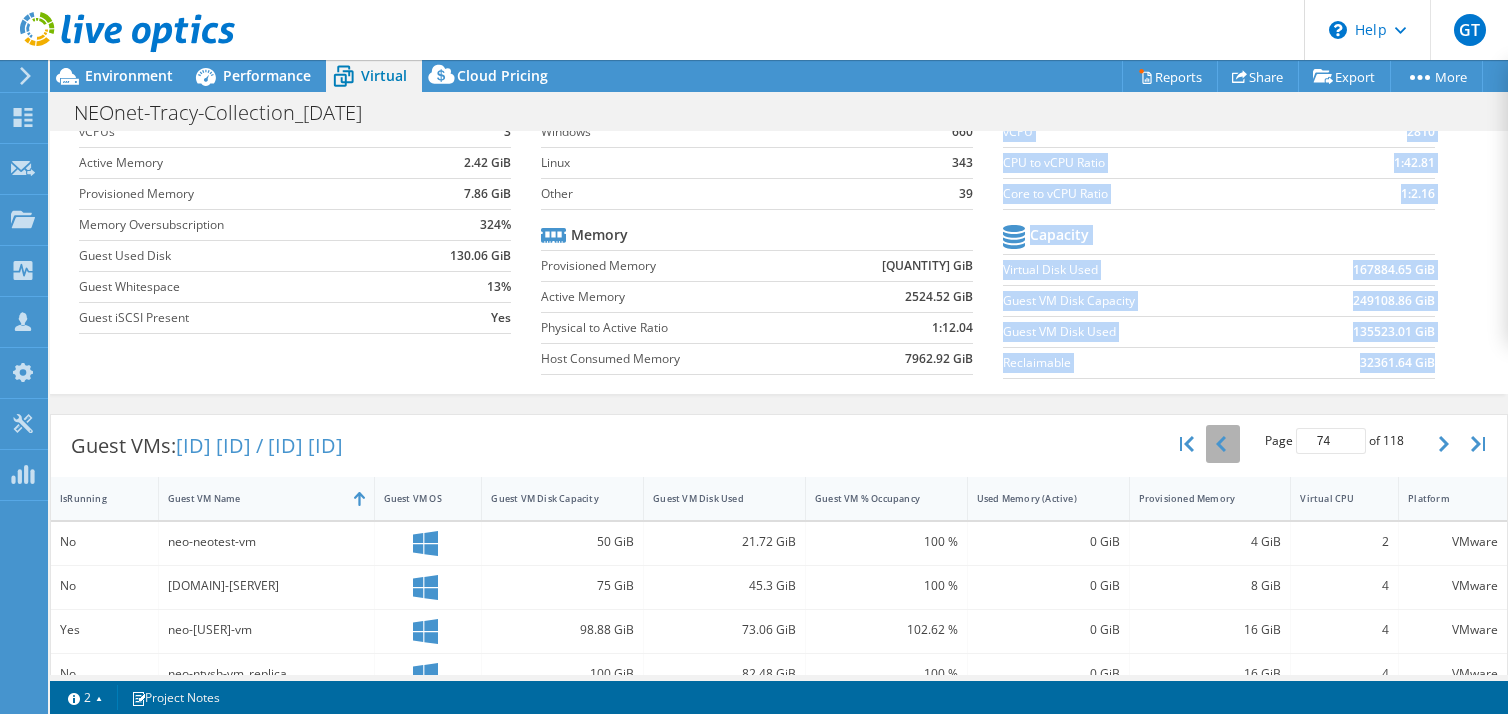 click 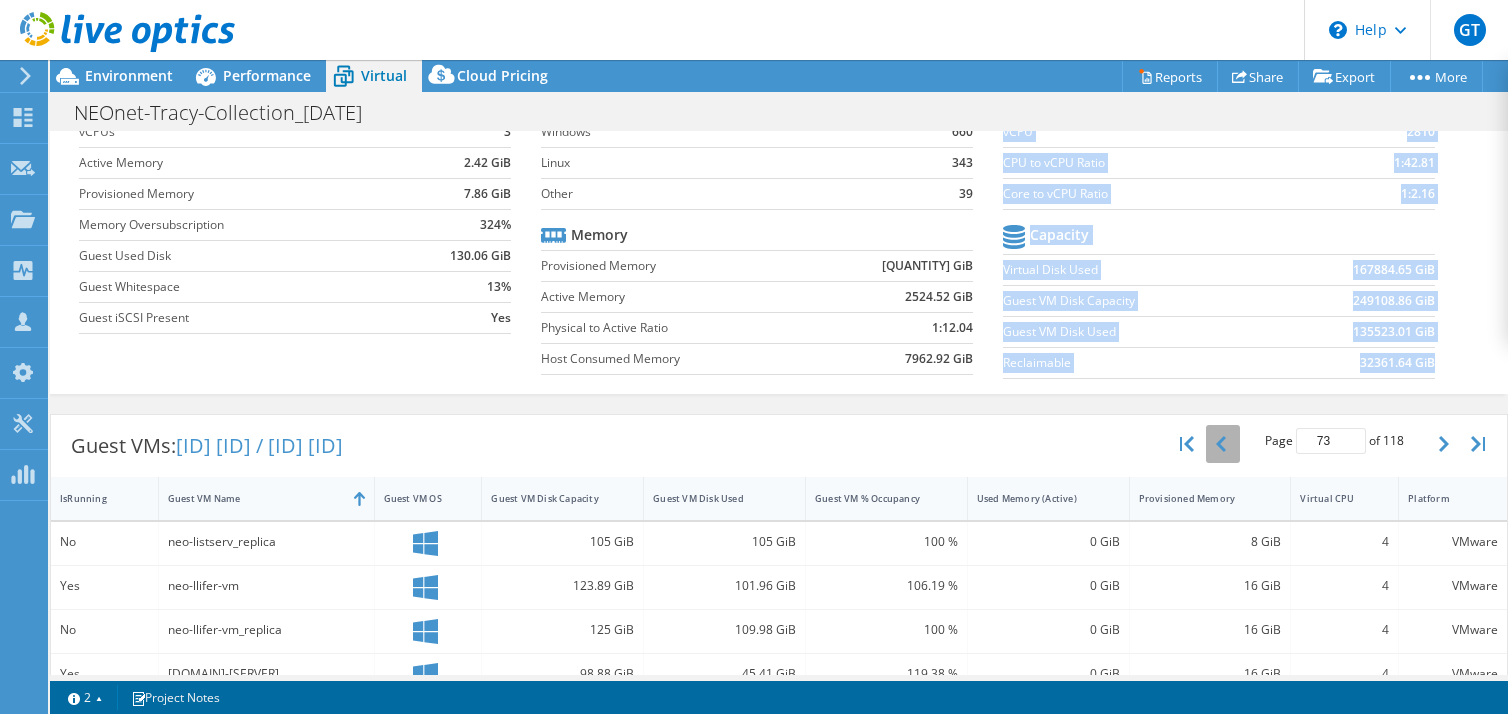 click 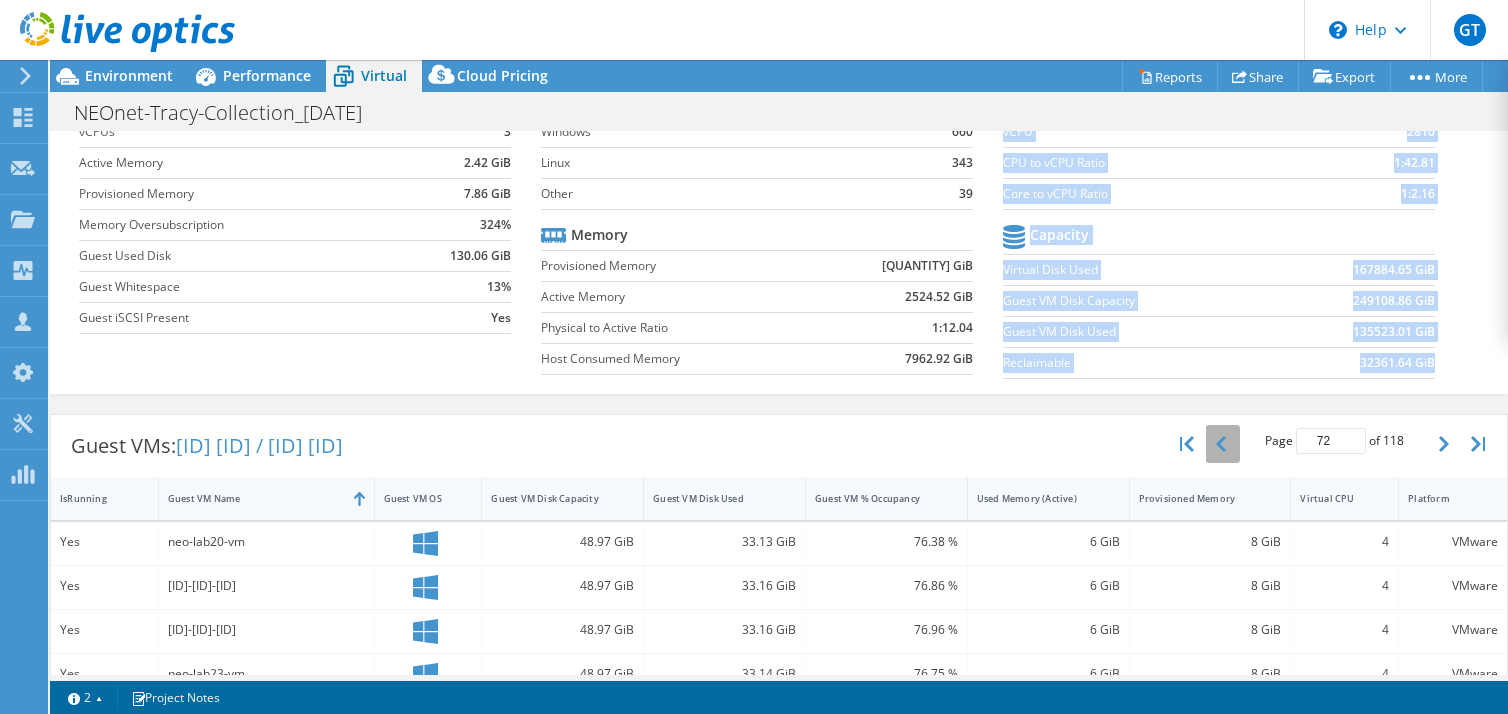 click 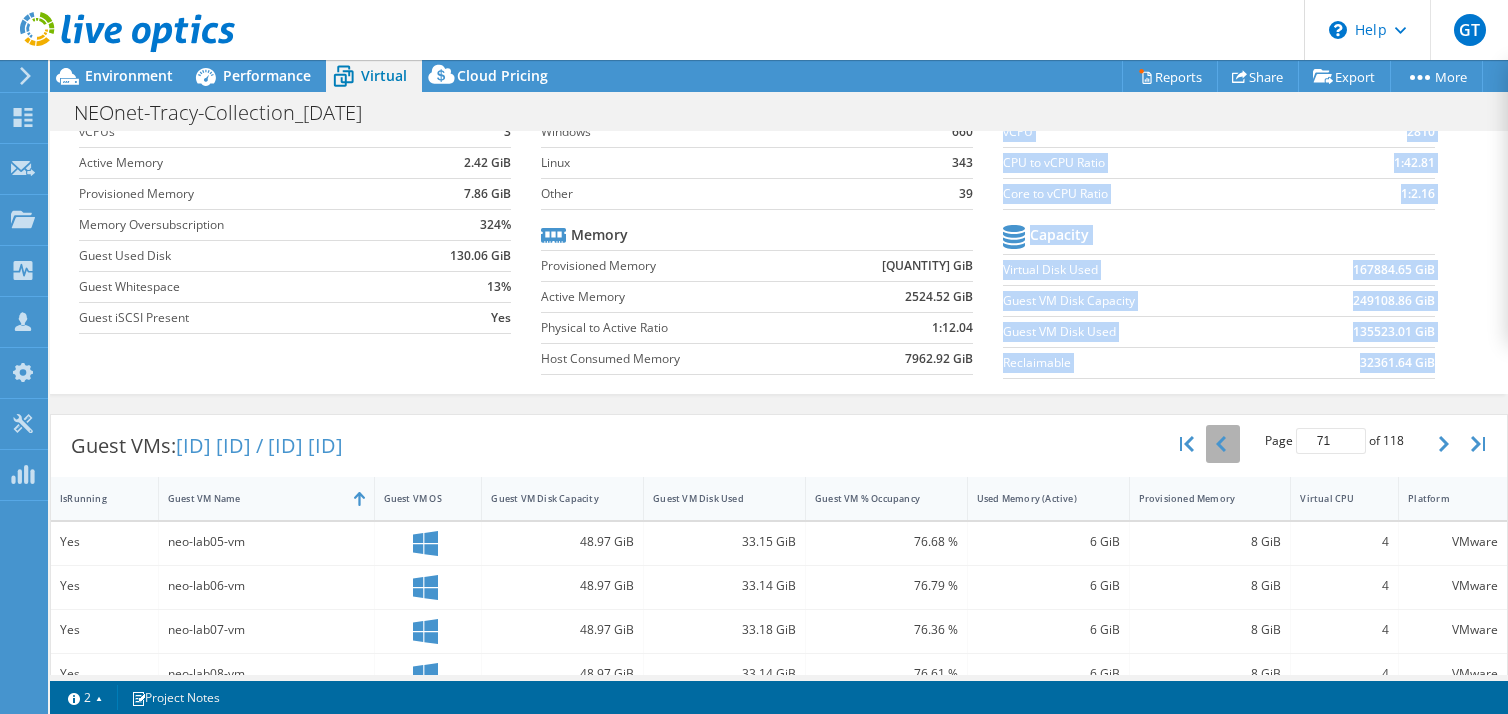click 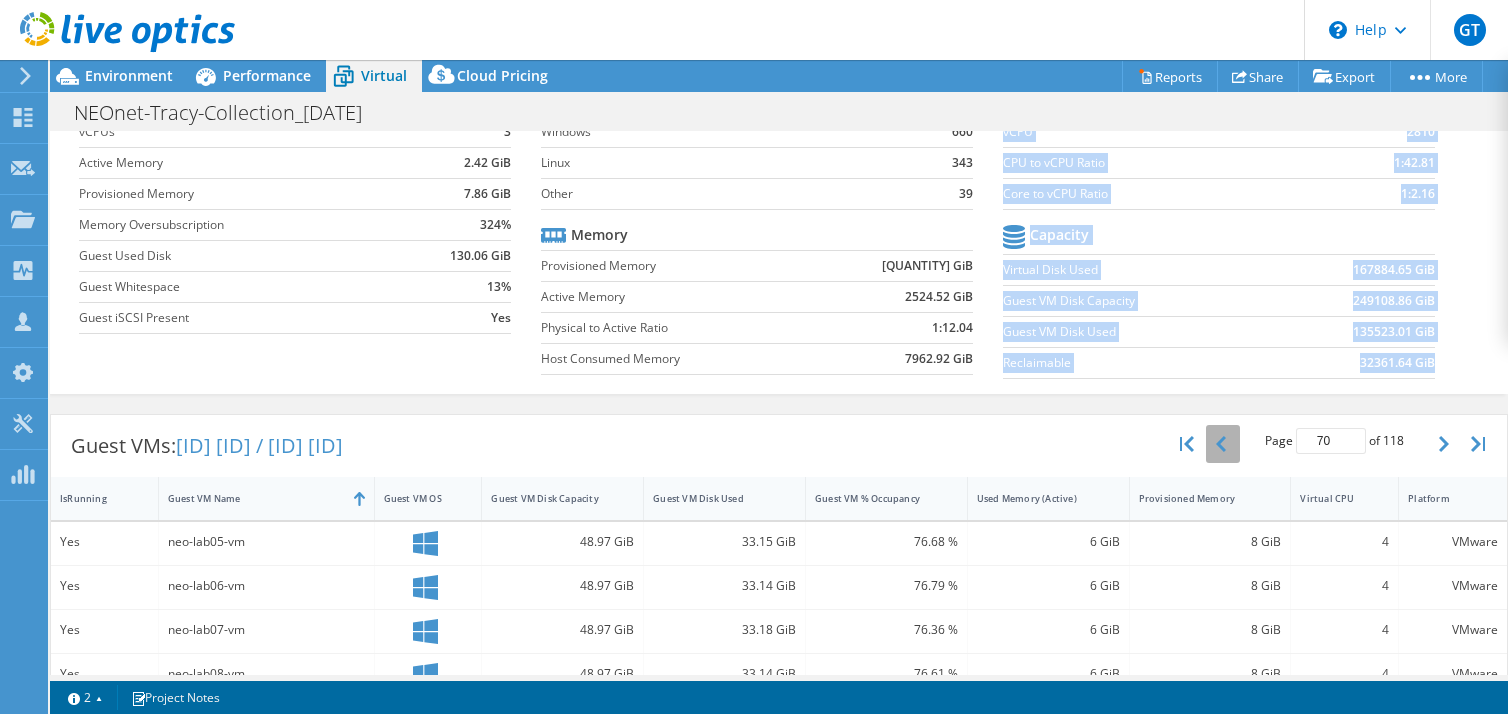 click 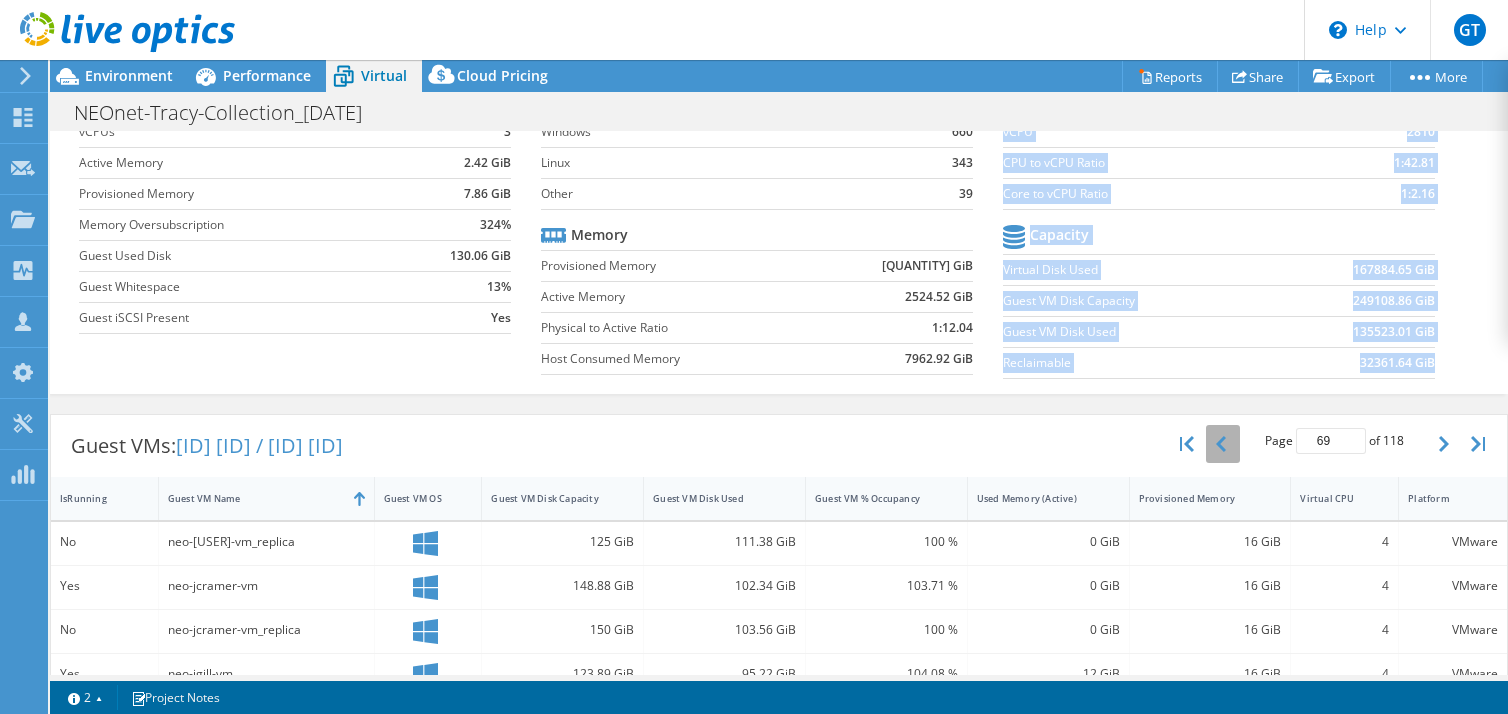 click 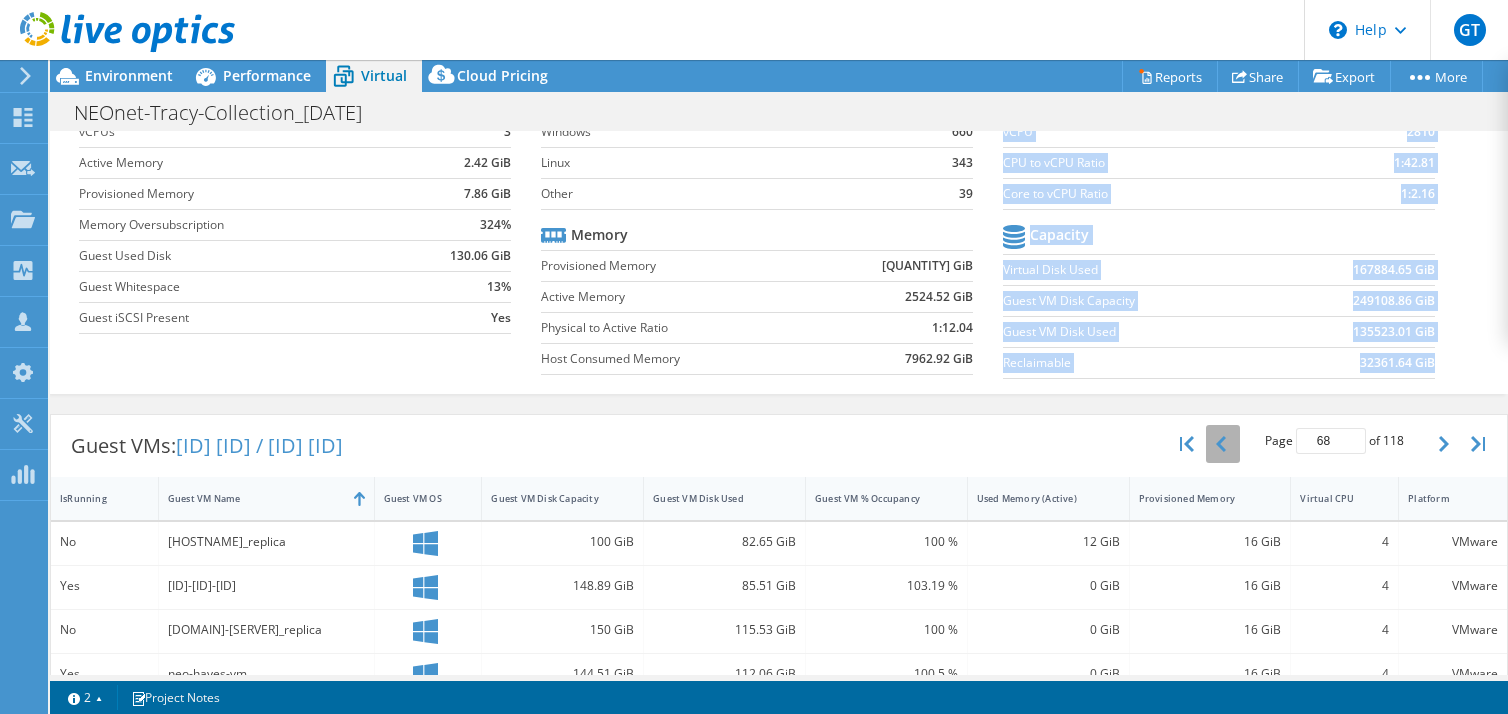 click 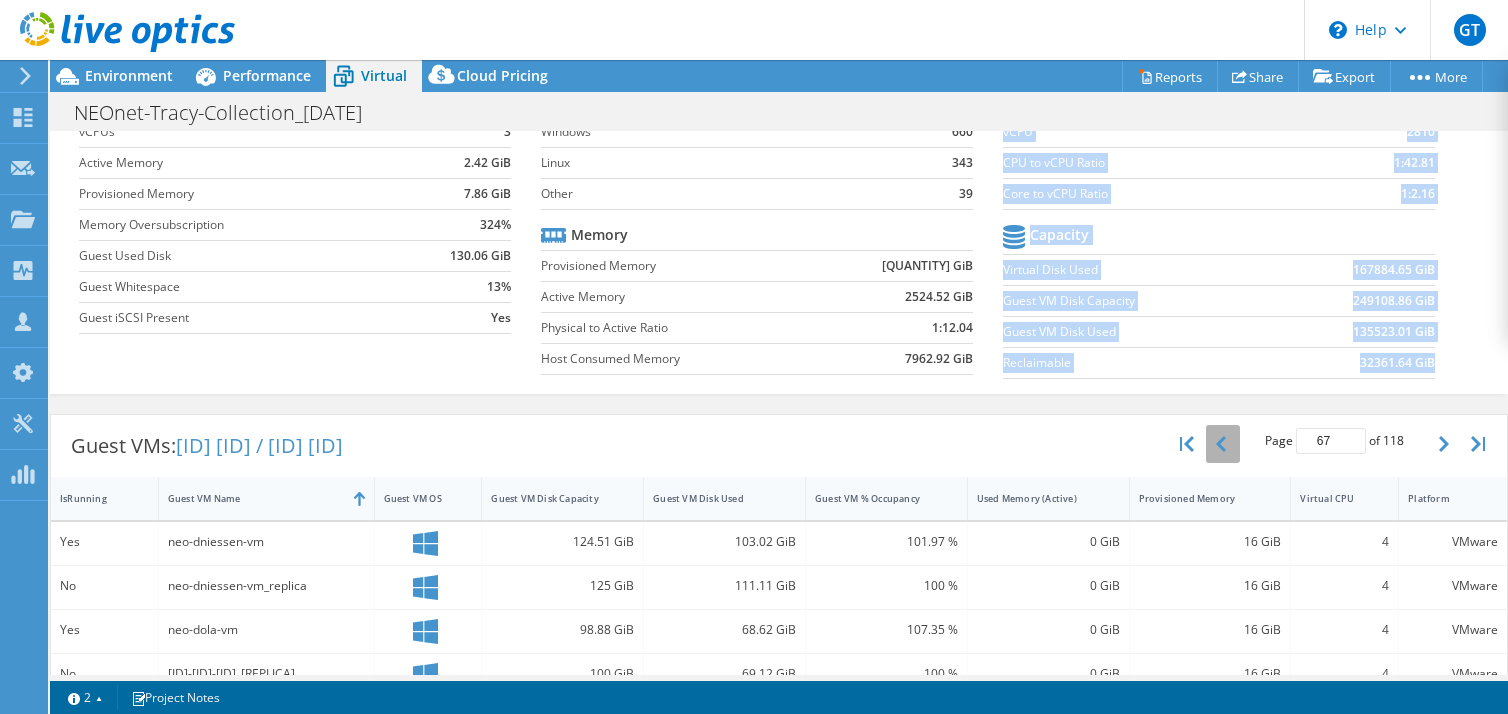 click 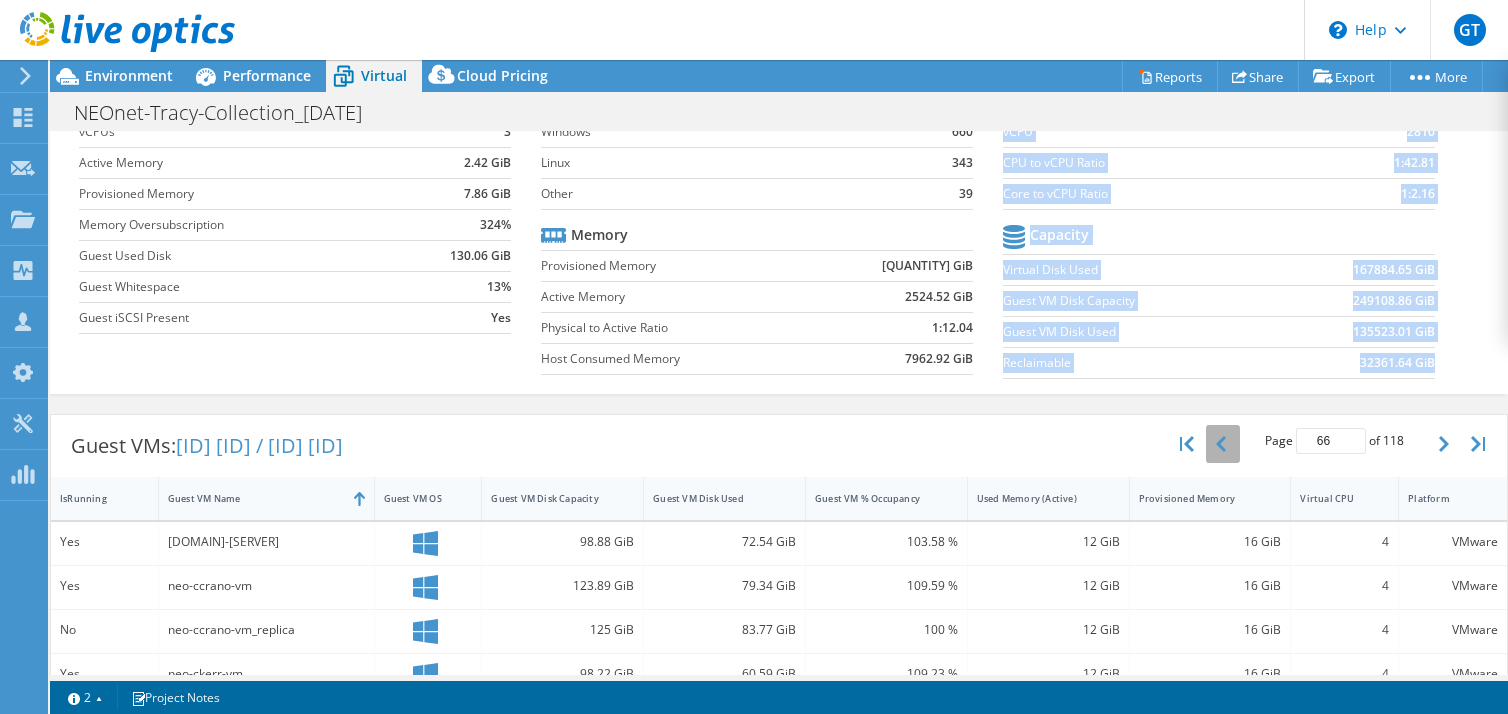 click 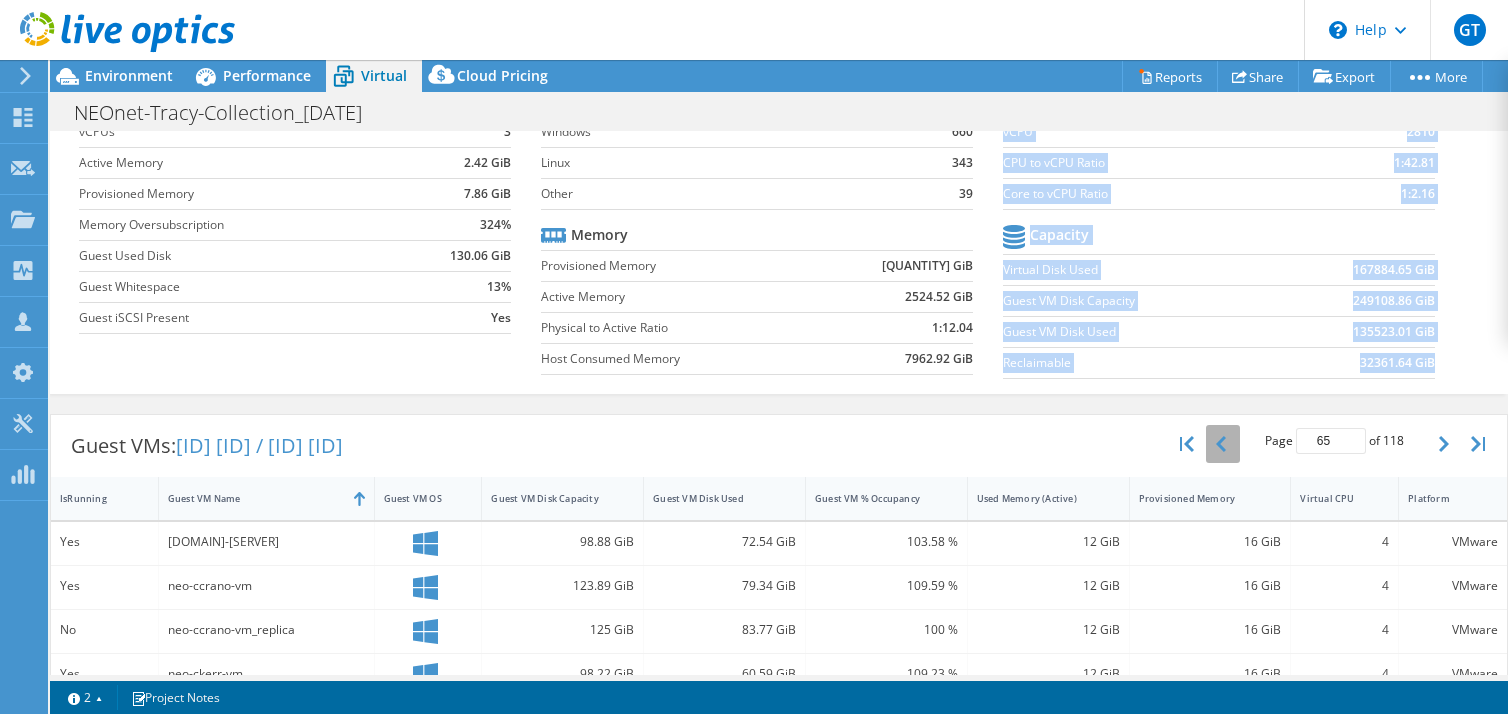 click 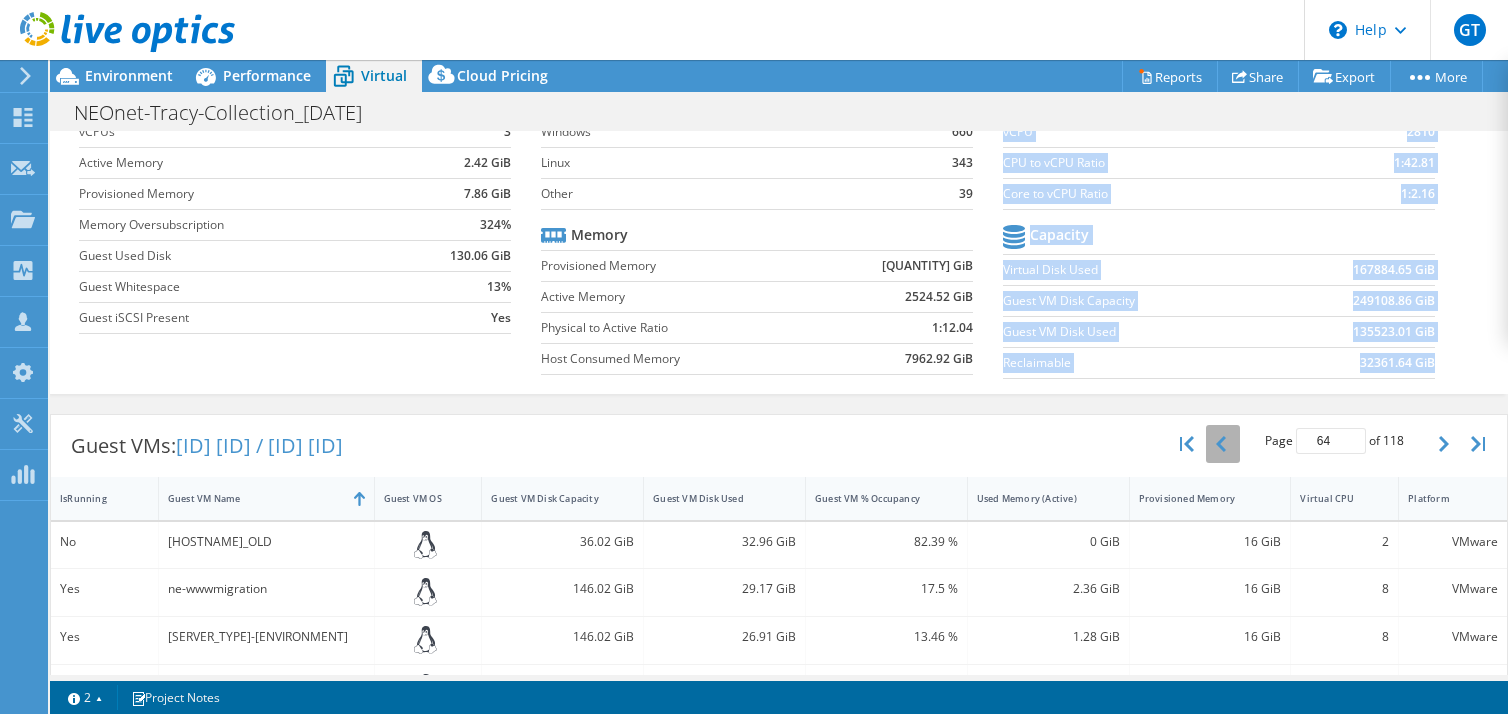 click 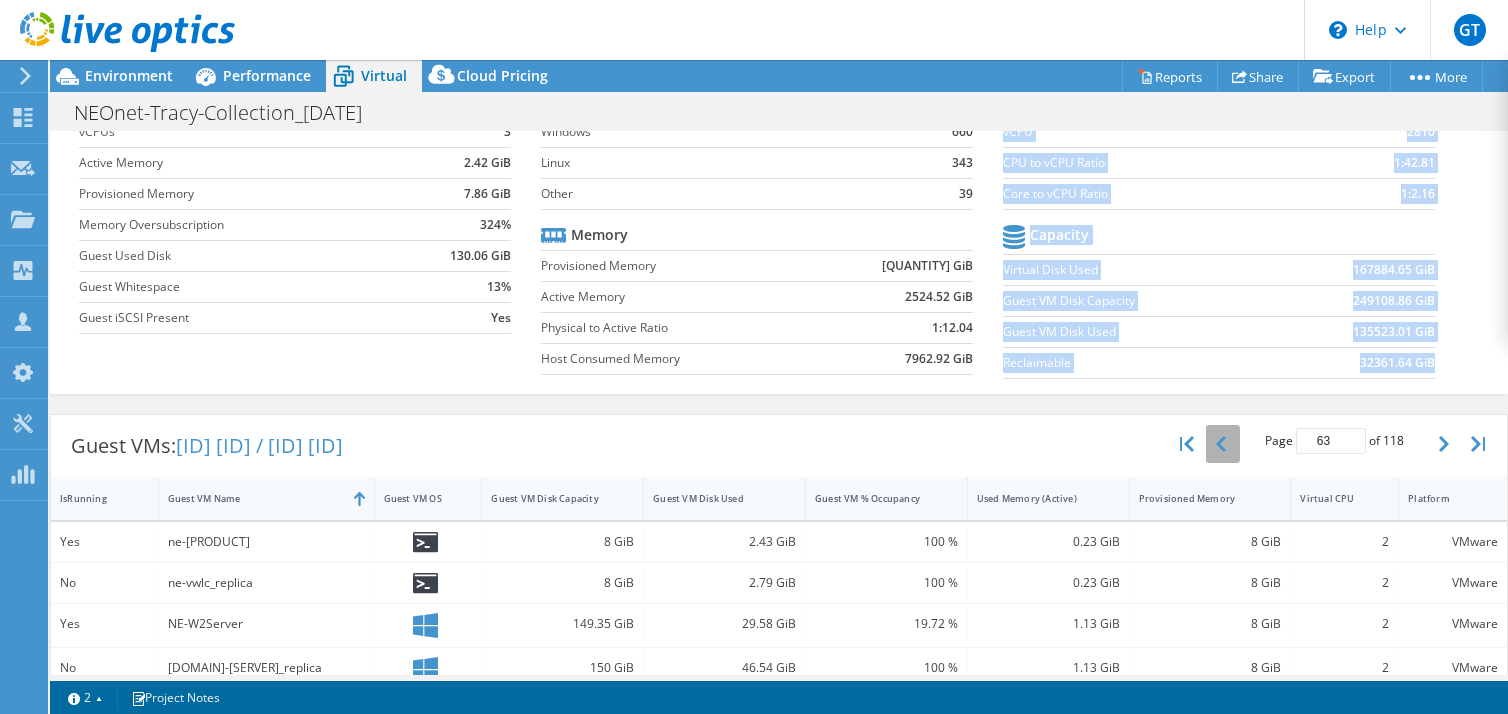 click 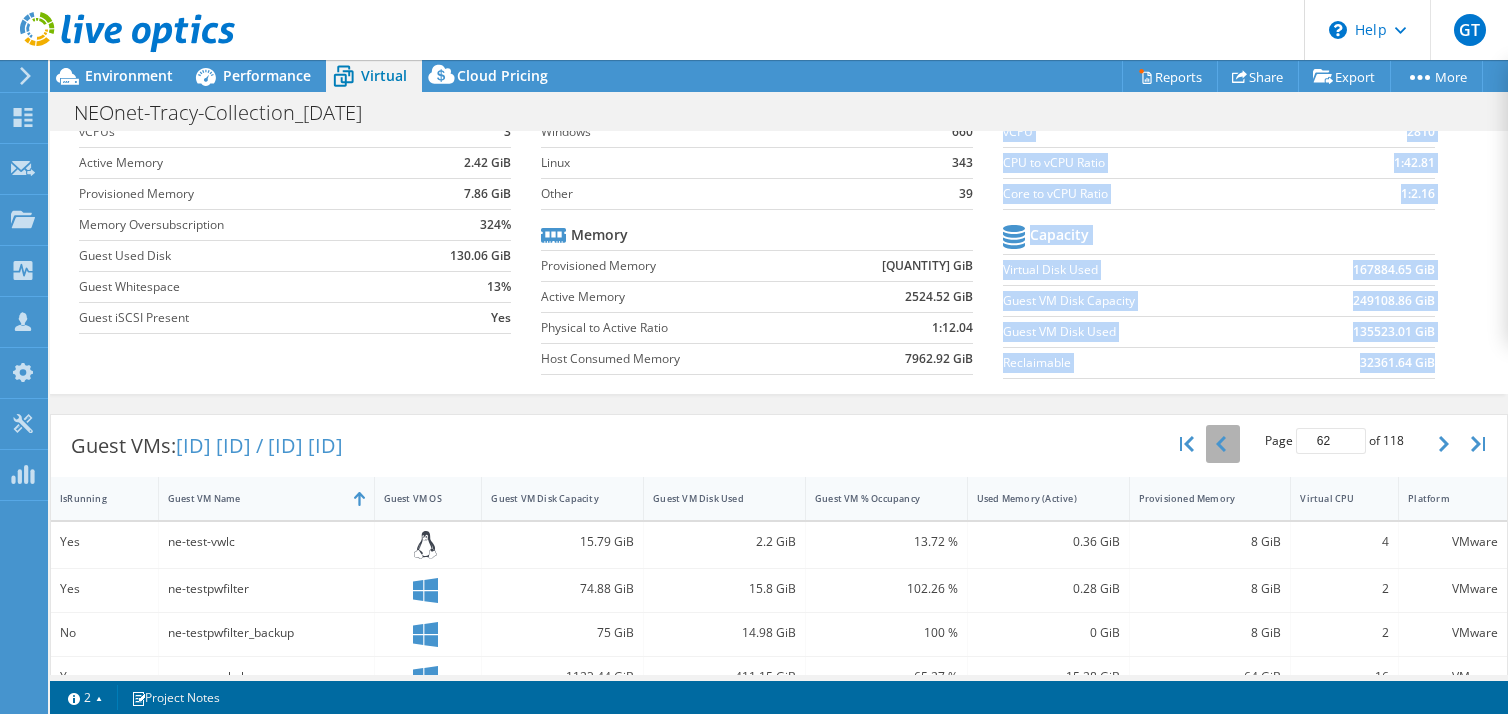 click 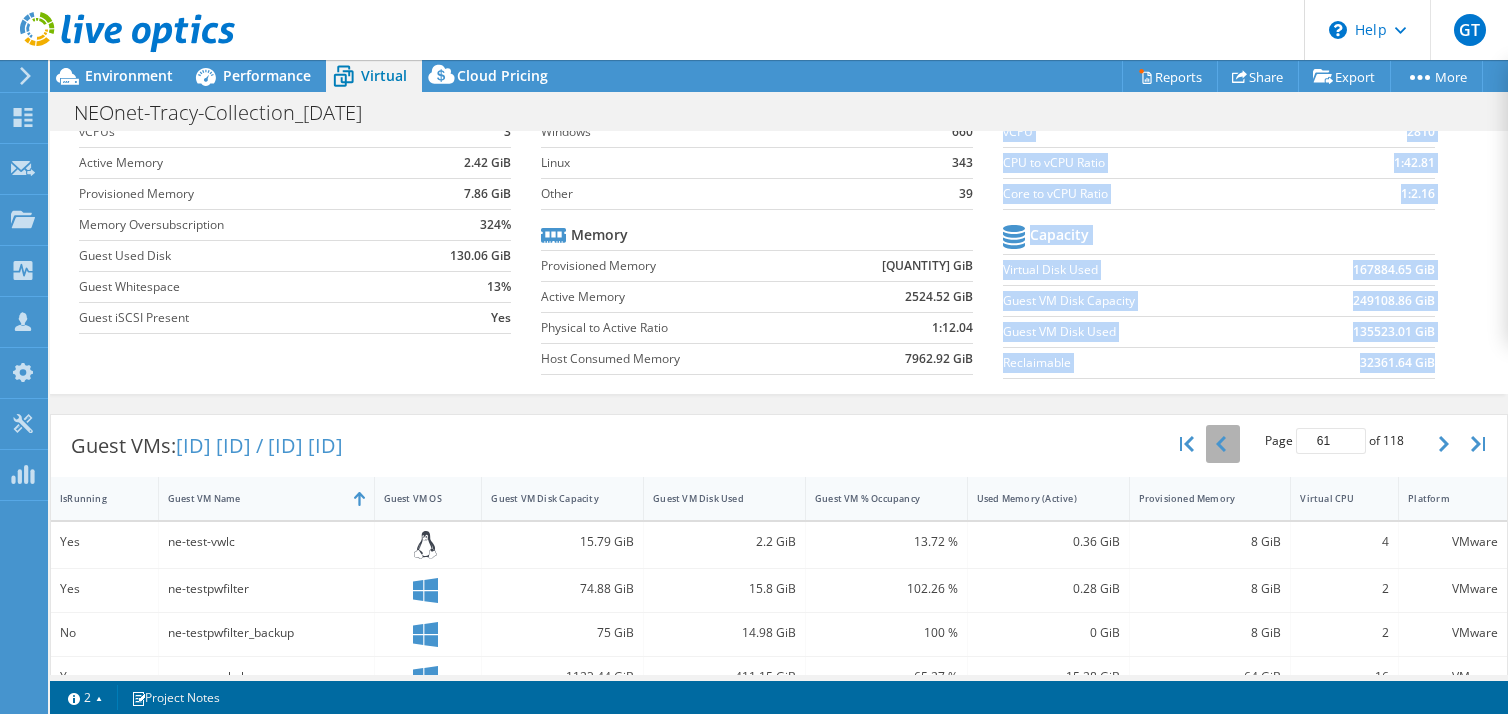 click 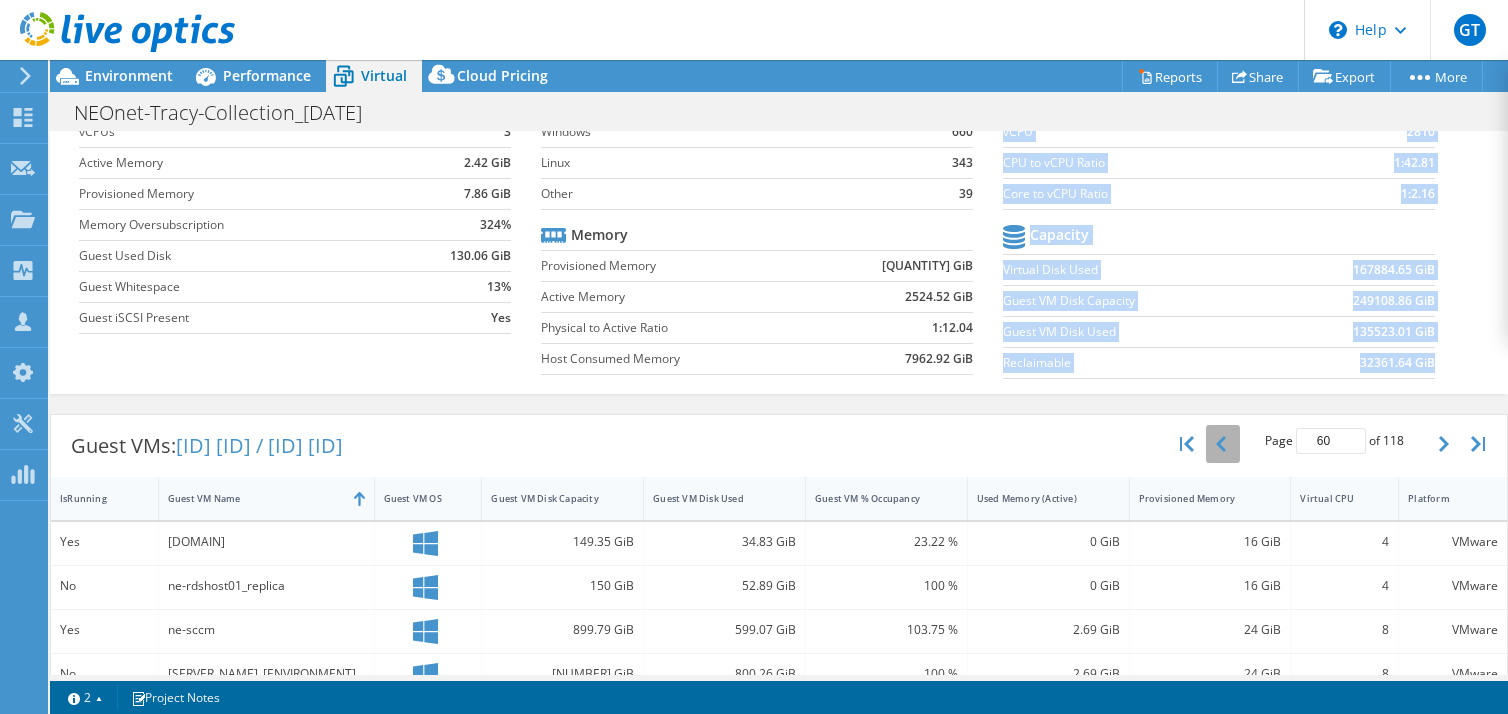 click 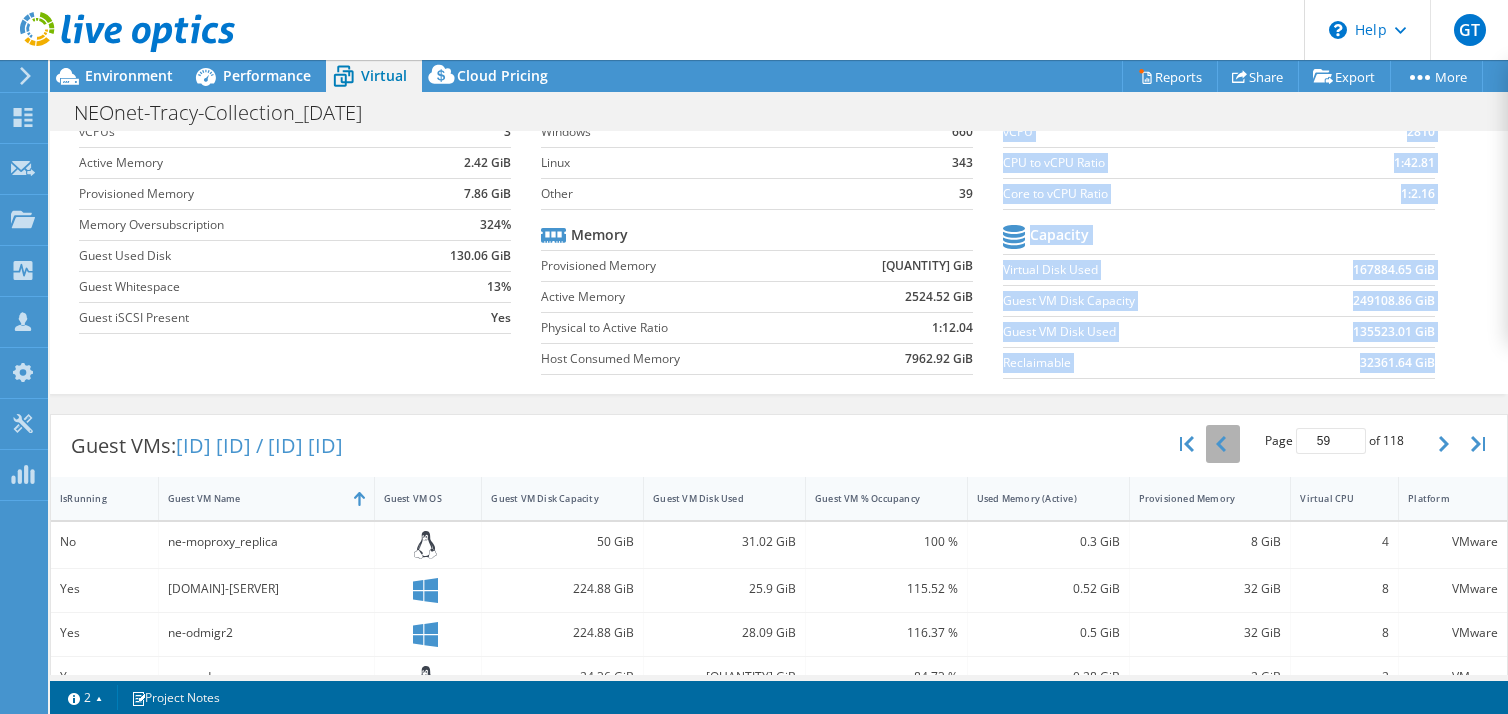 click 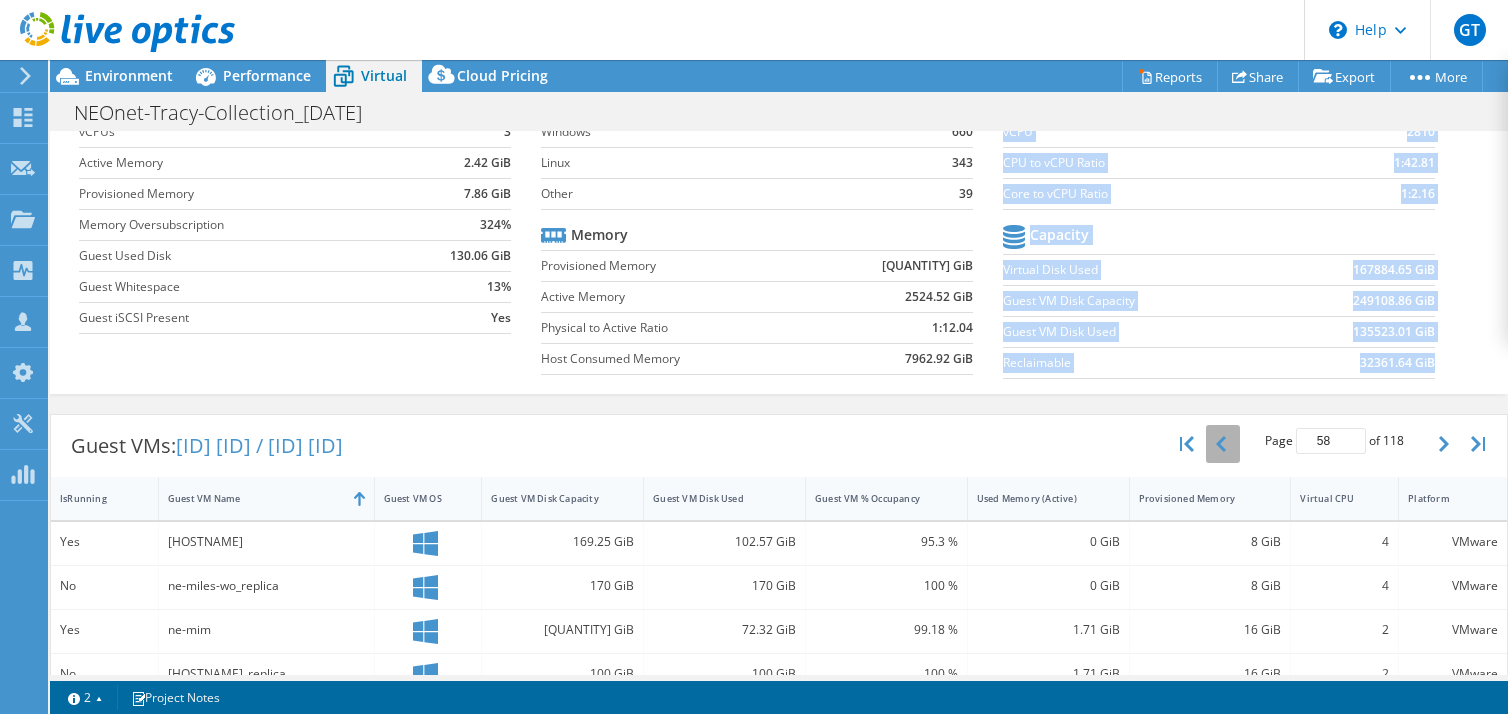 click 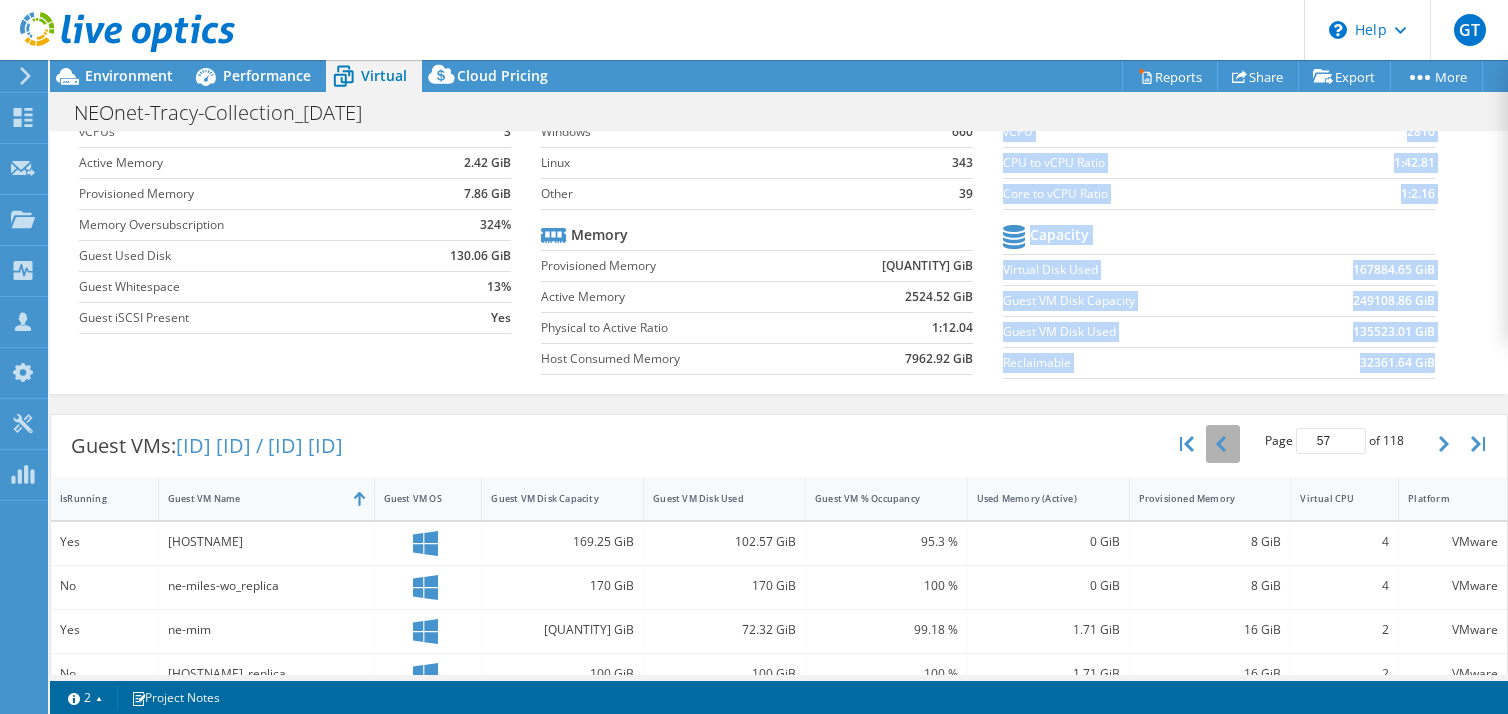 click 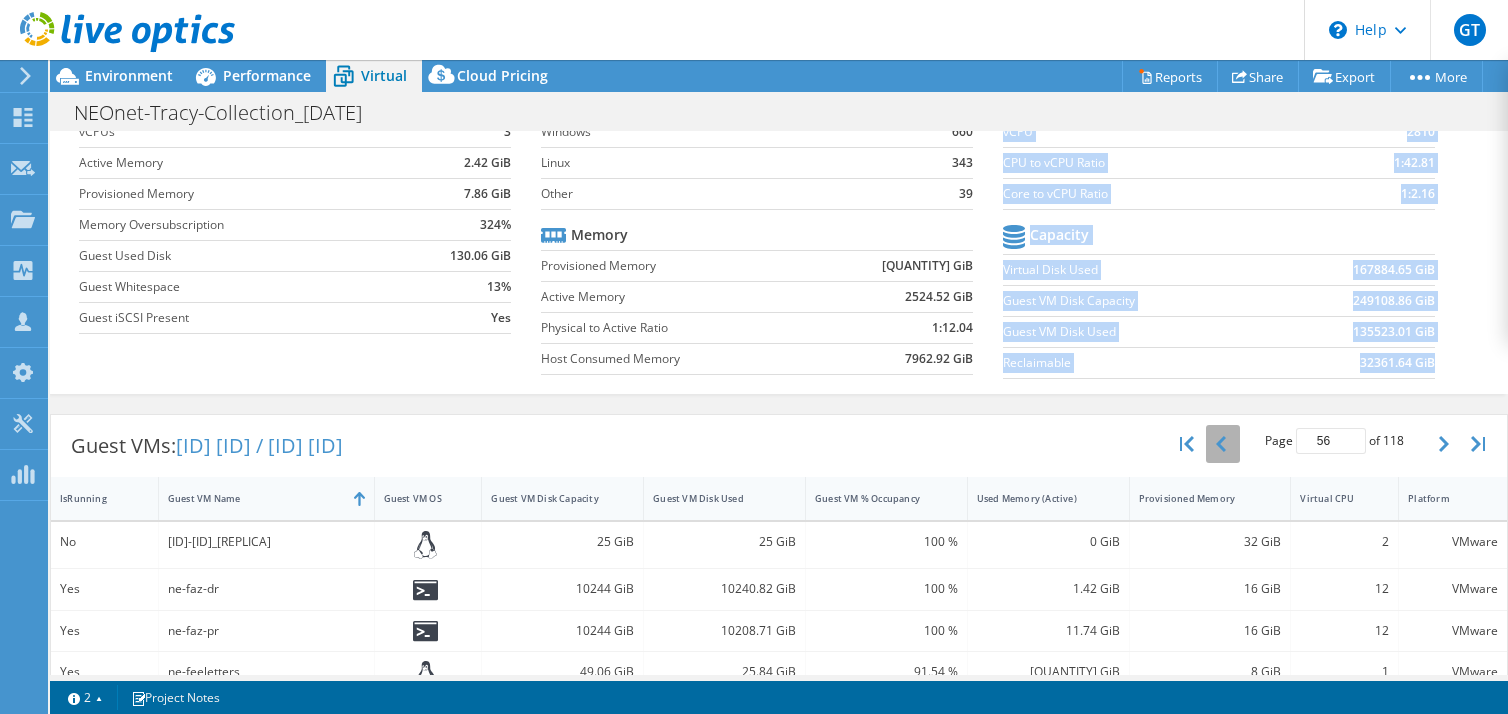 click 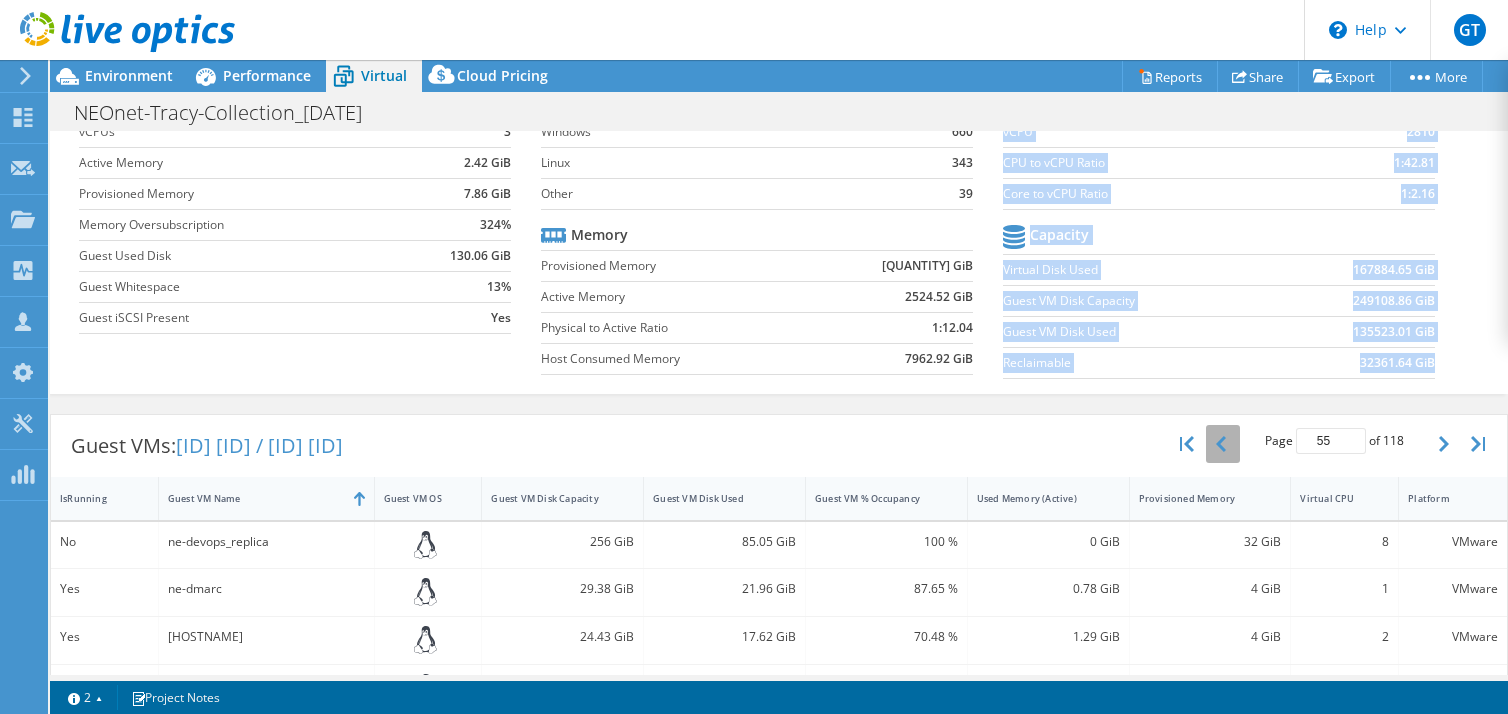 click 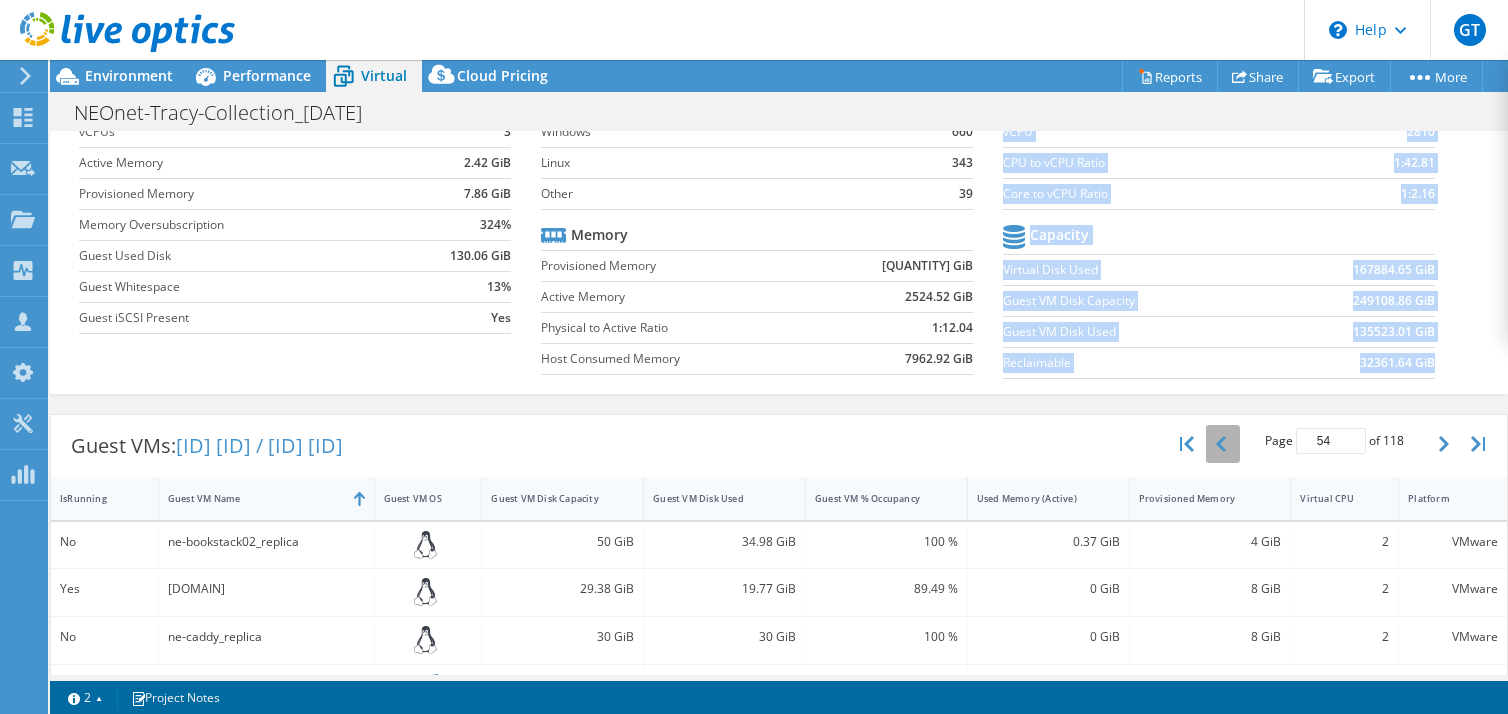 click 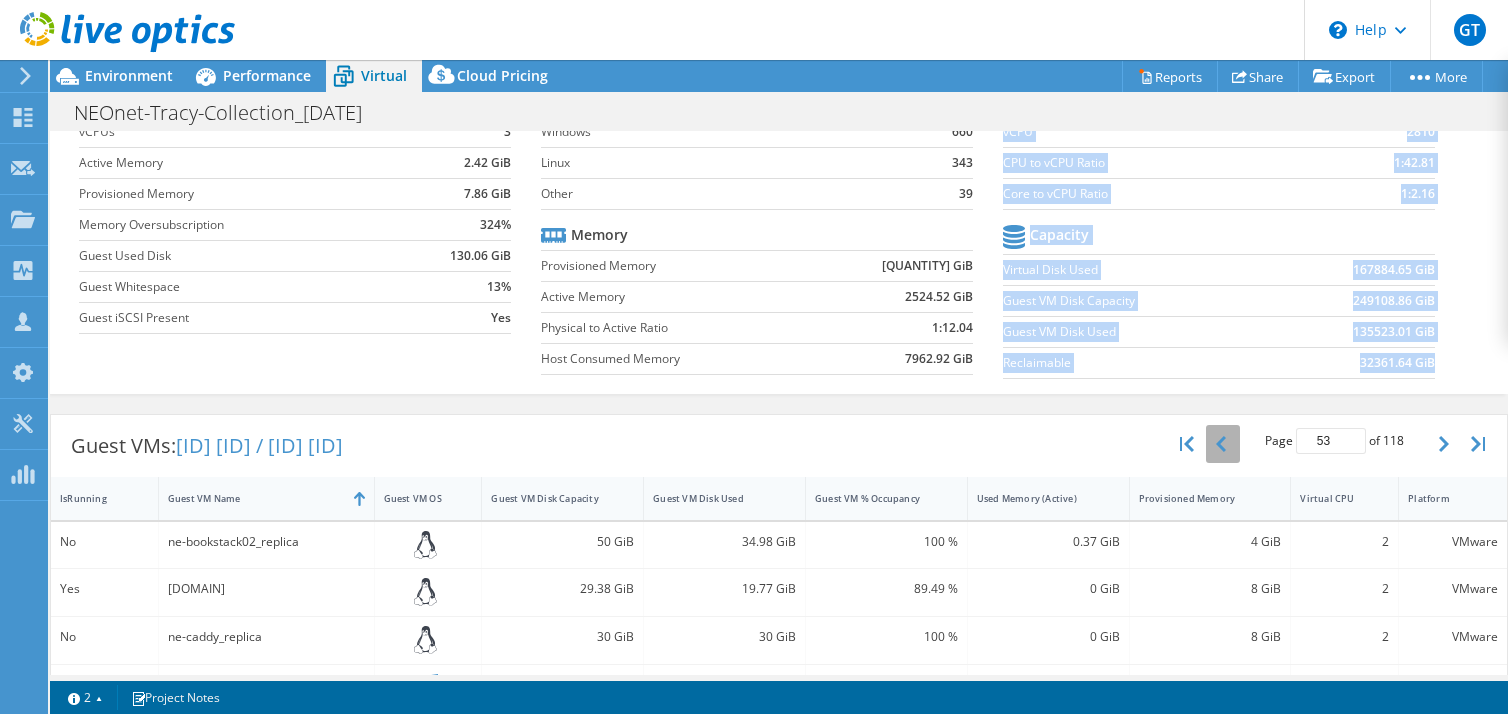 click 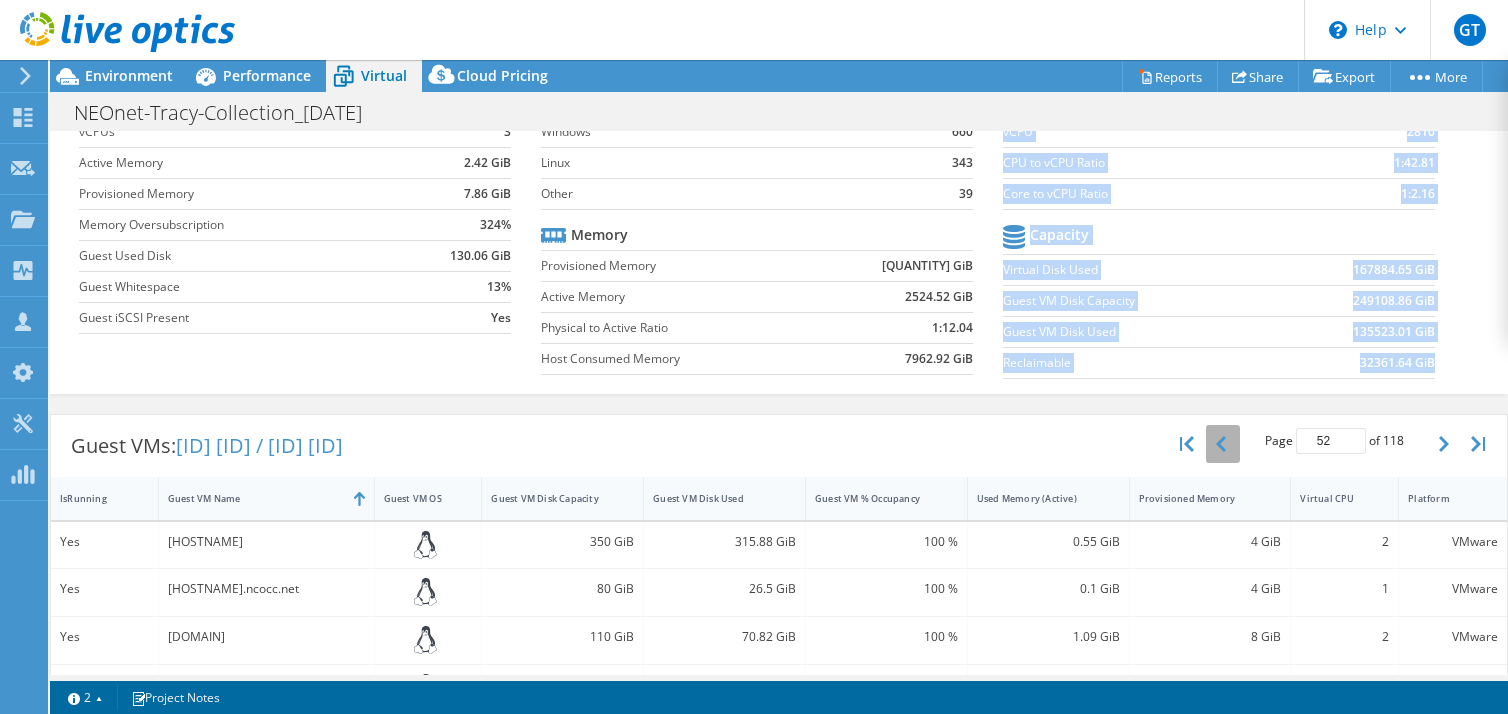 click 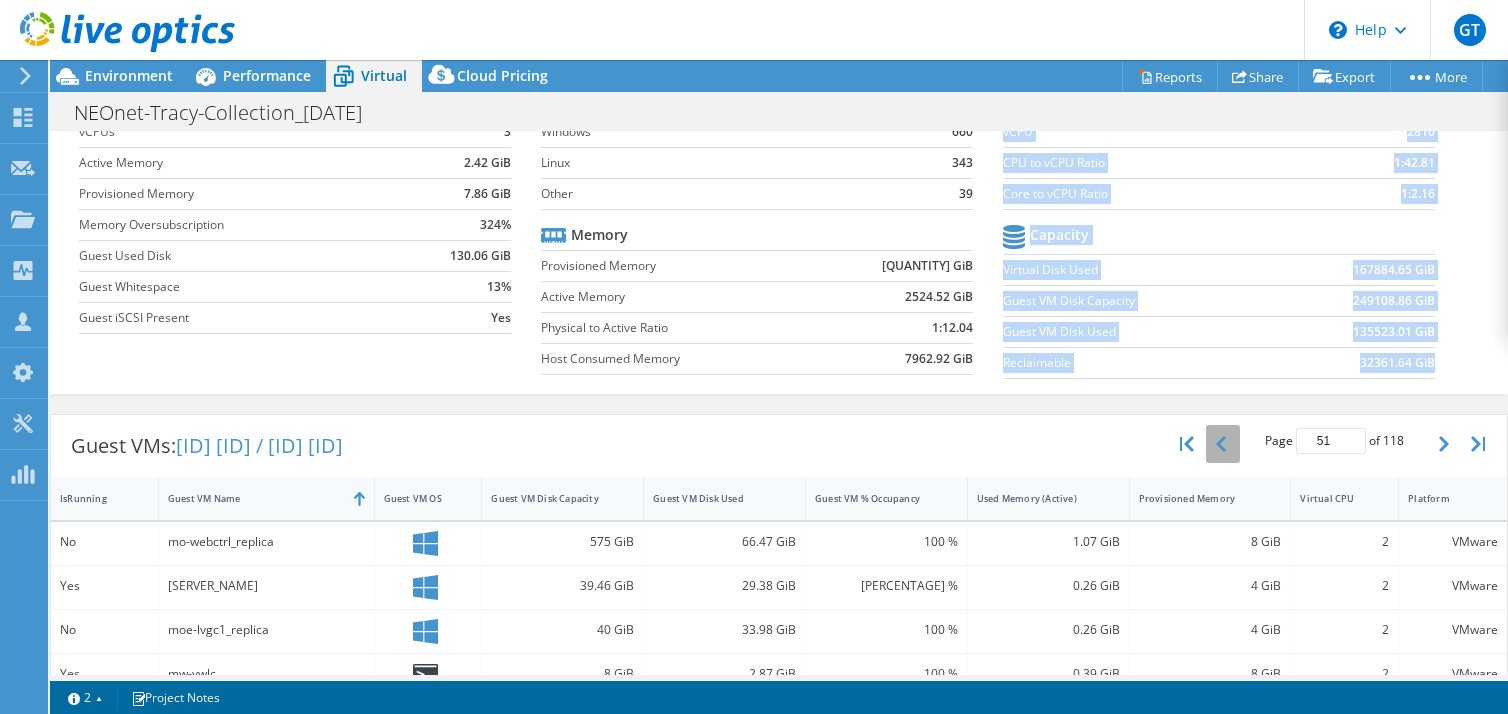 click 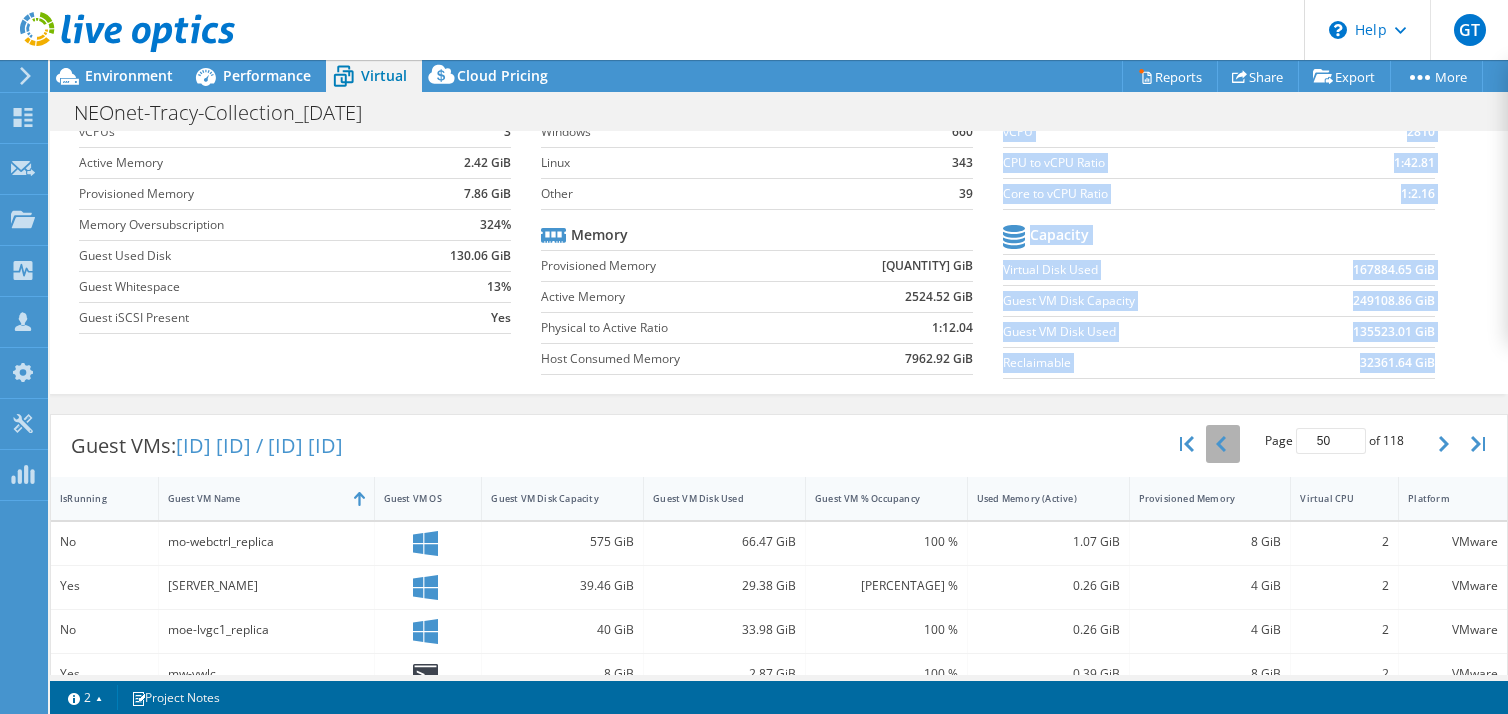 click 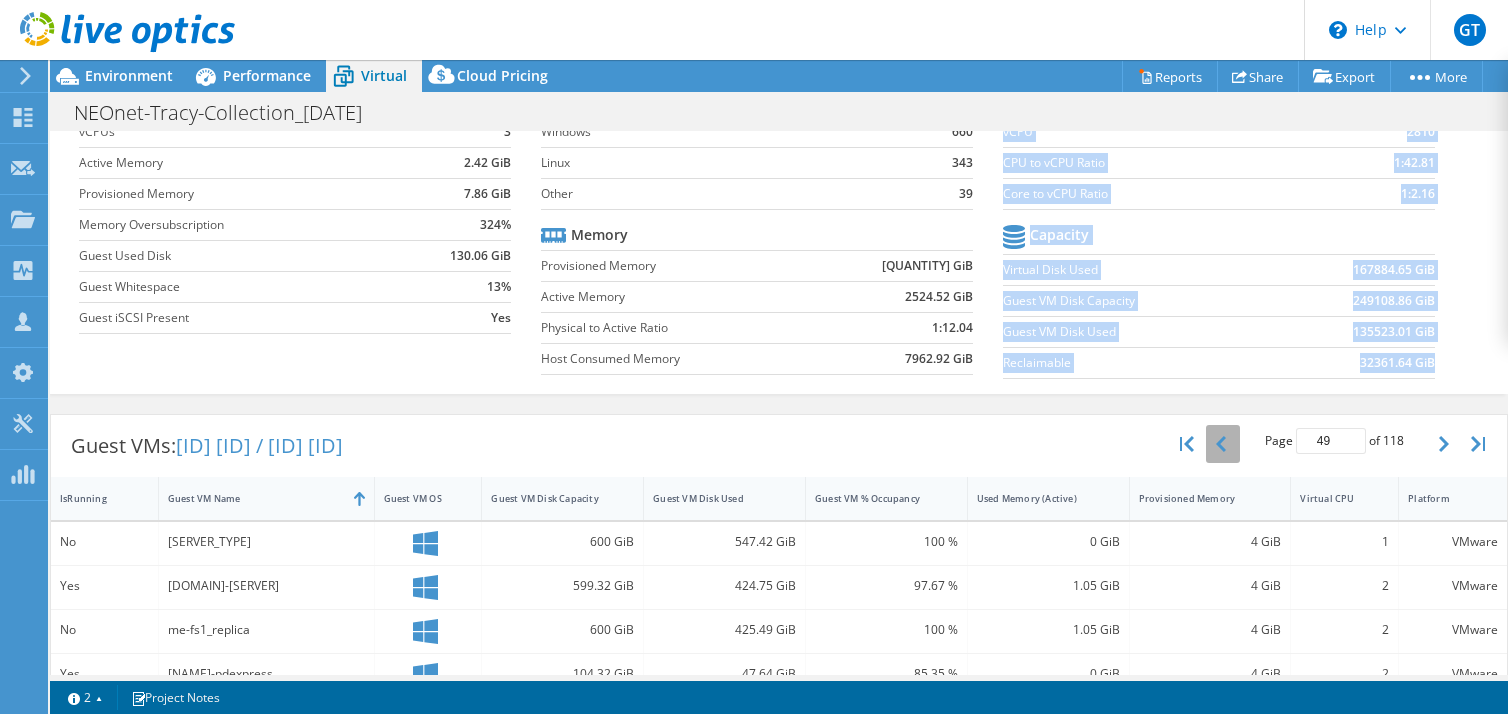 click 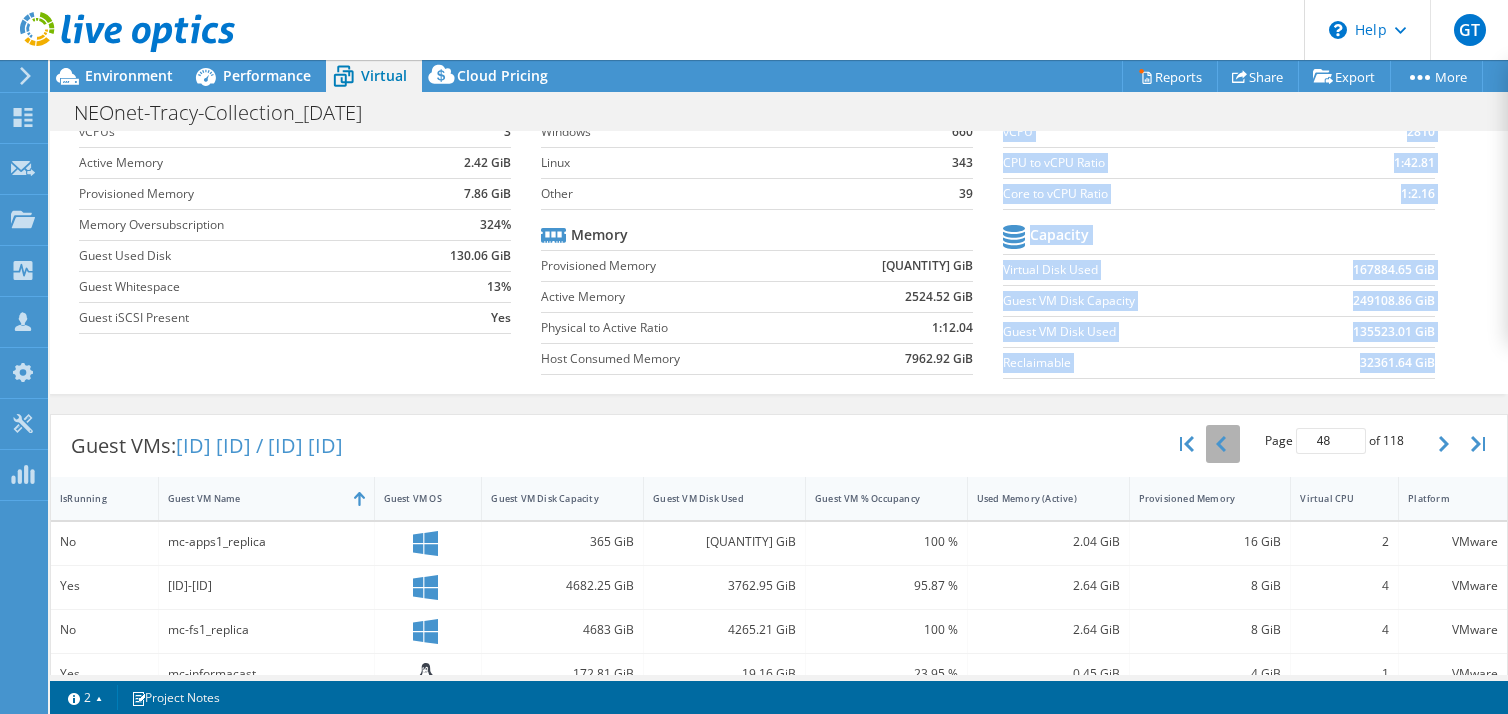 click 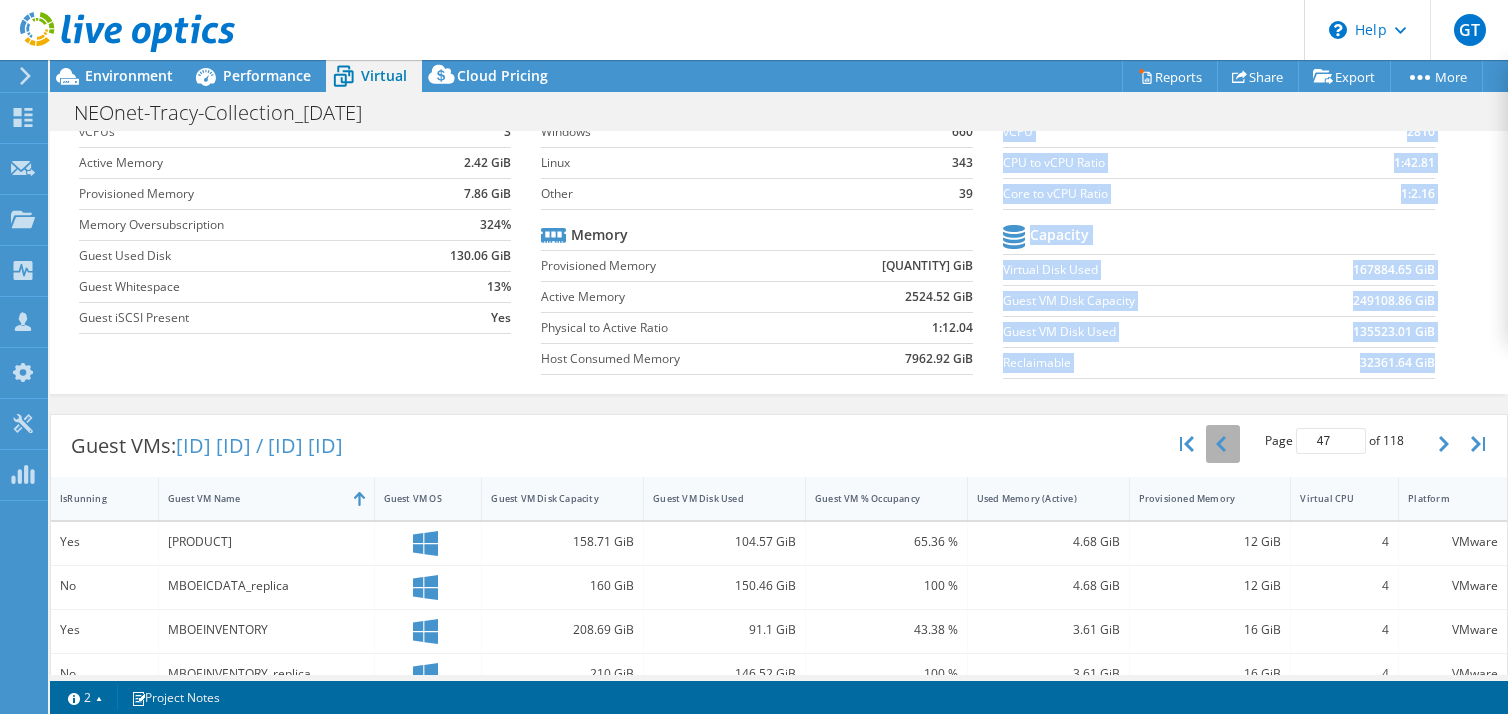 click 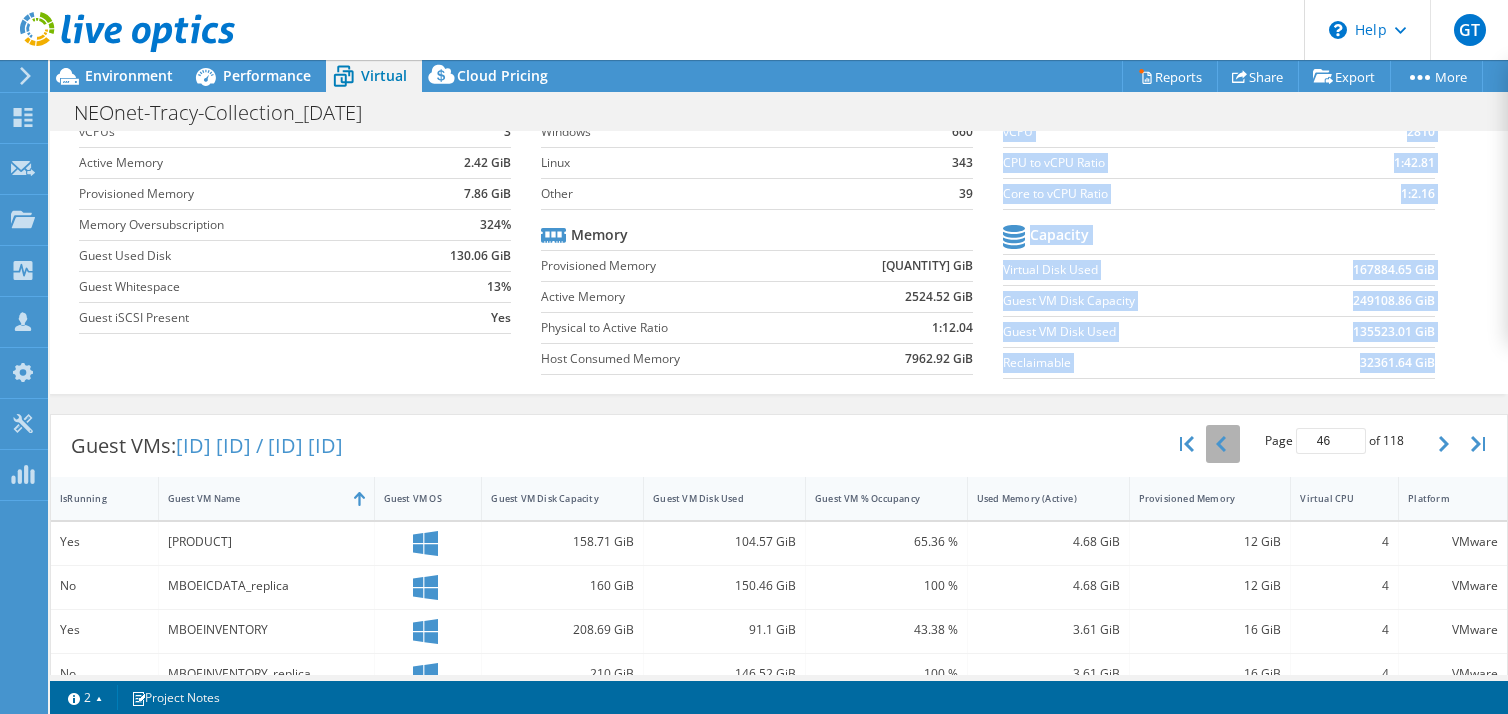 click 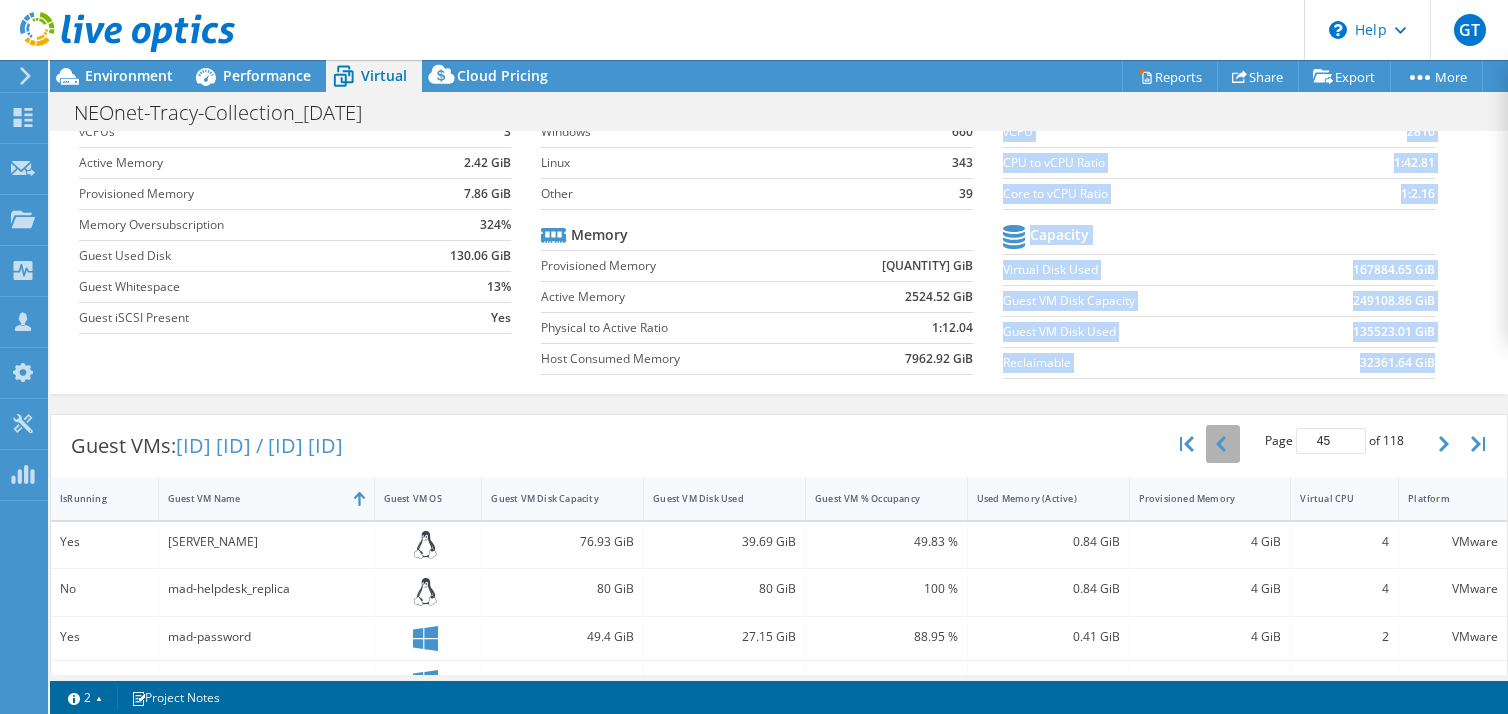 click 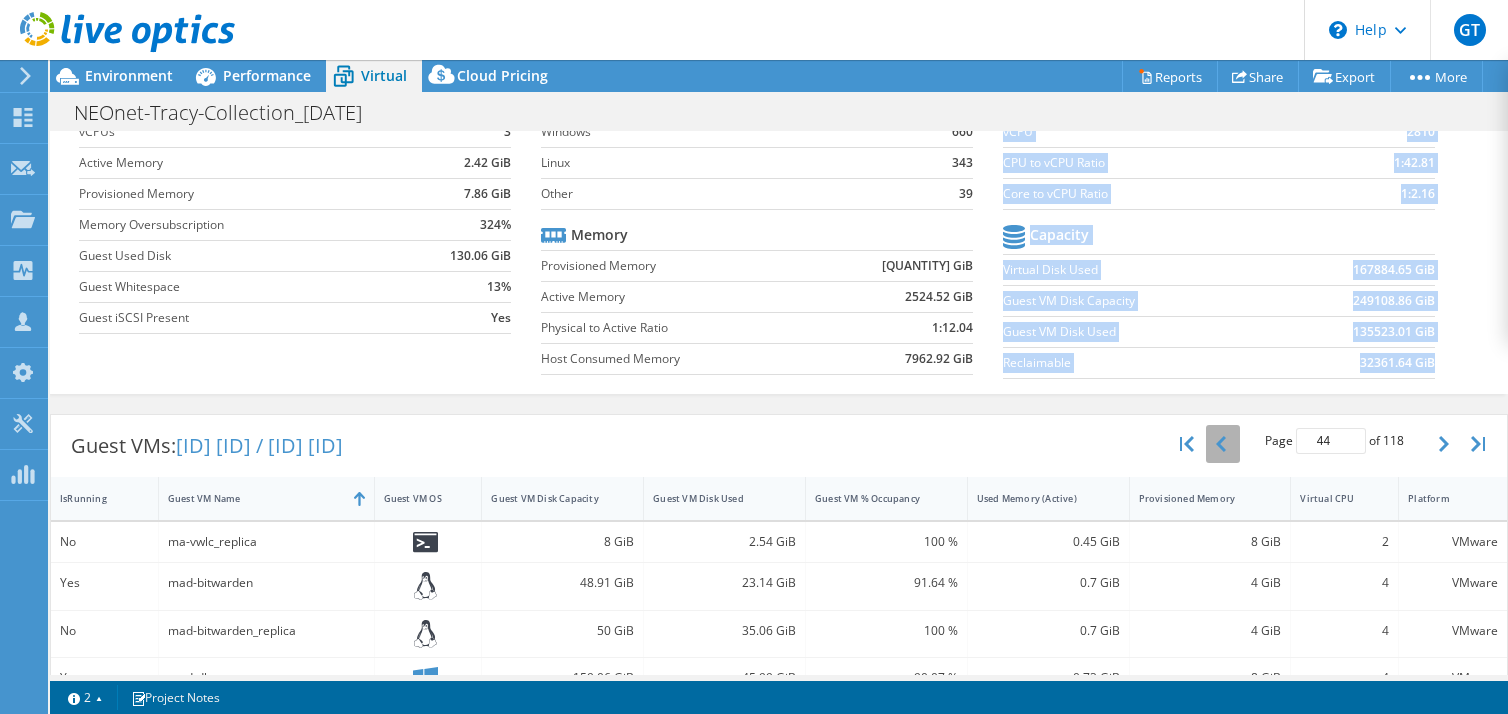 click 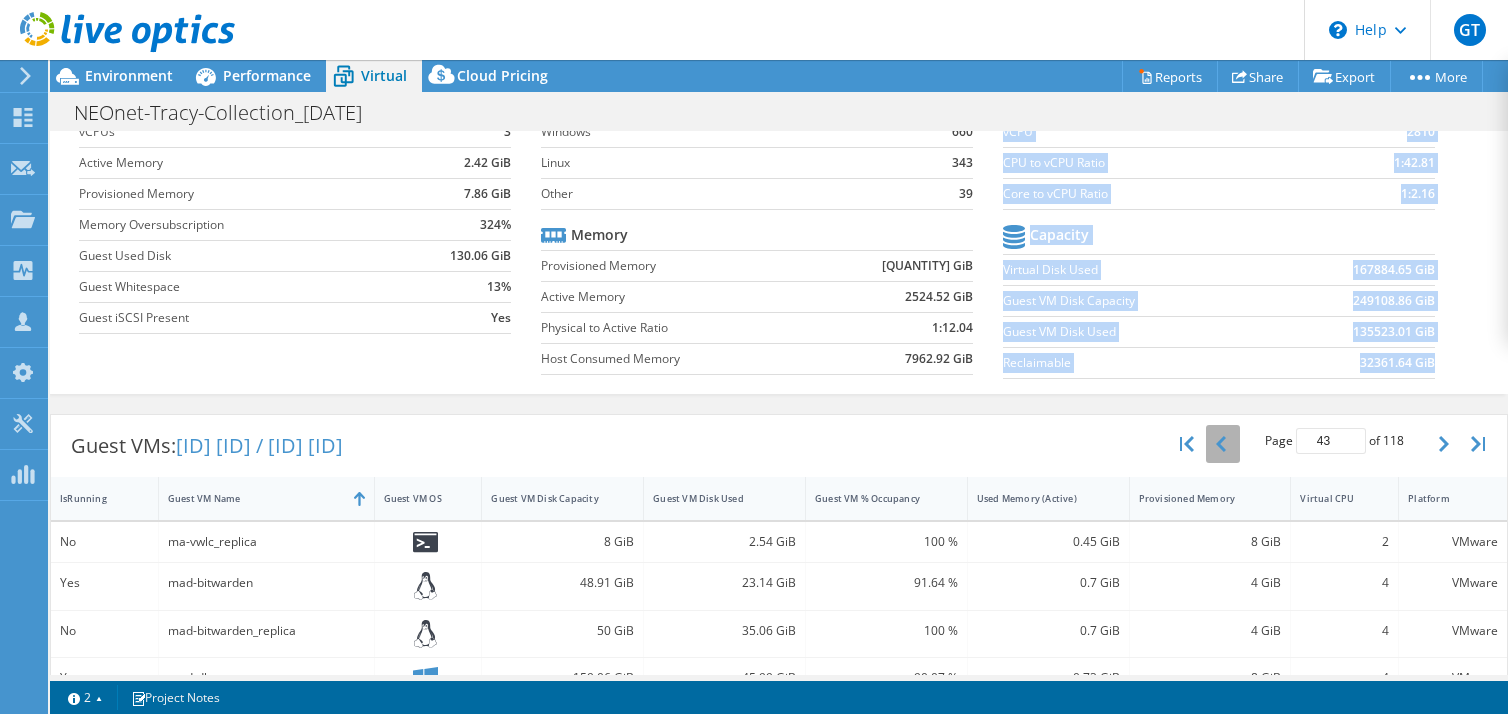 click 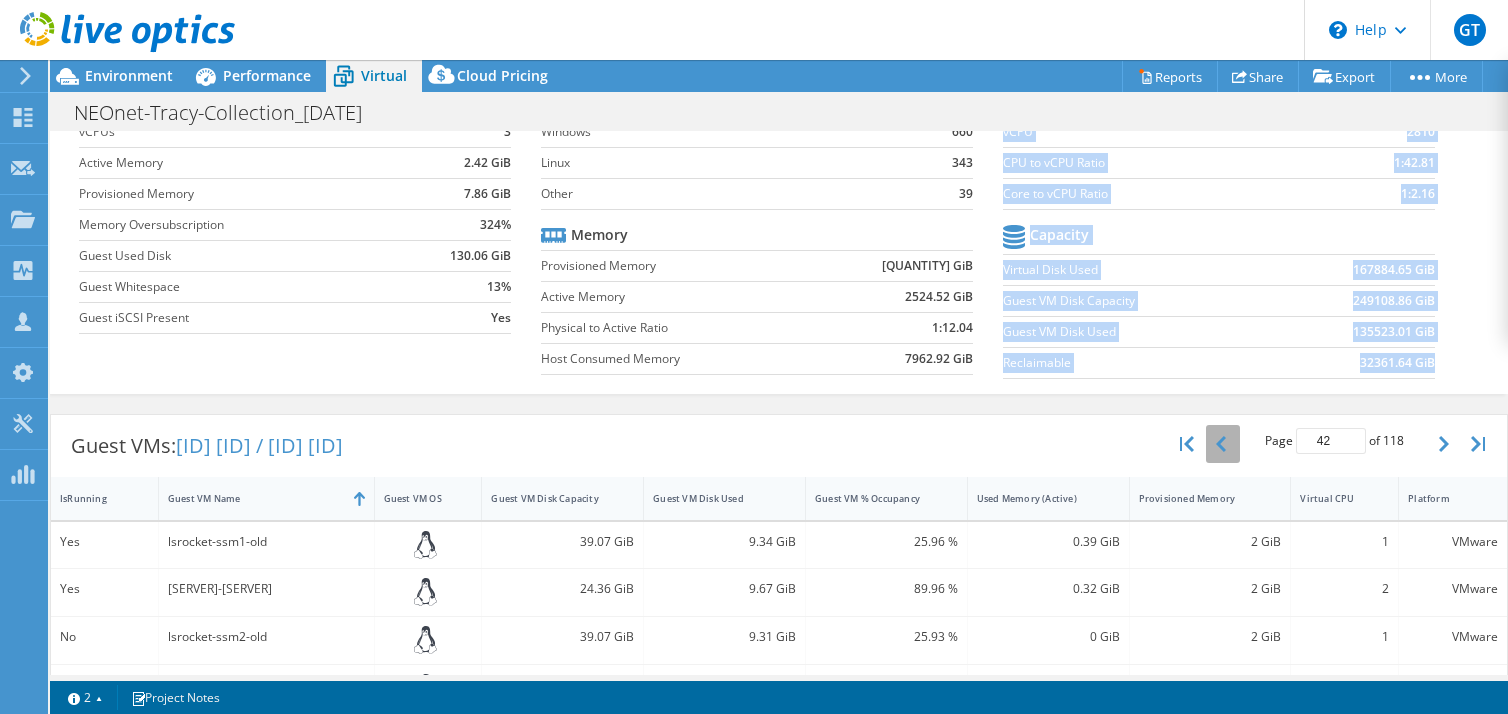 click 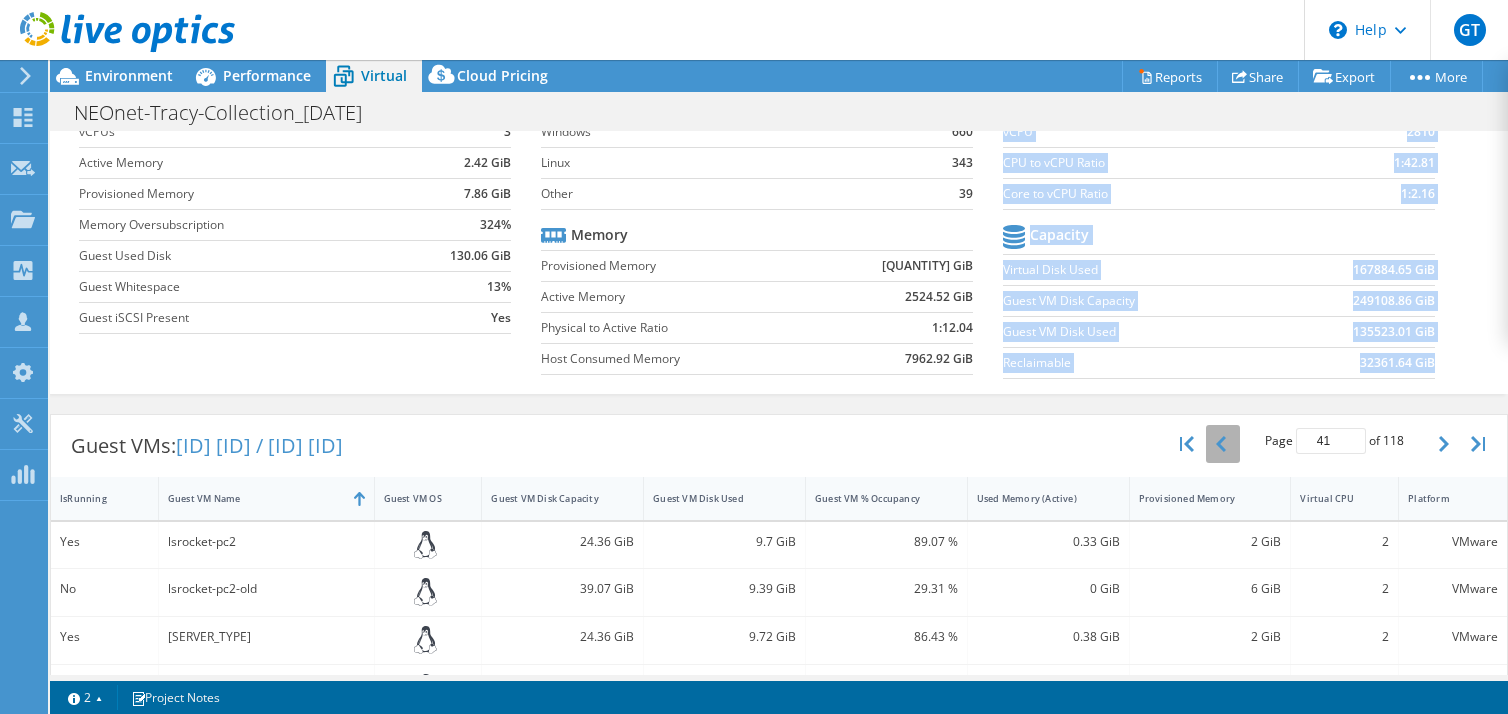 click 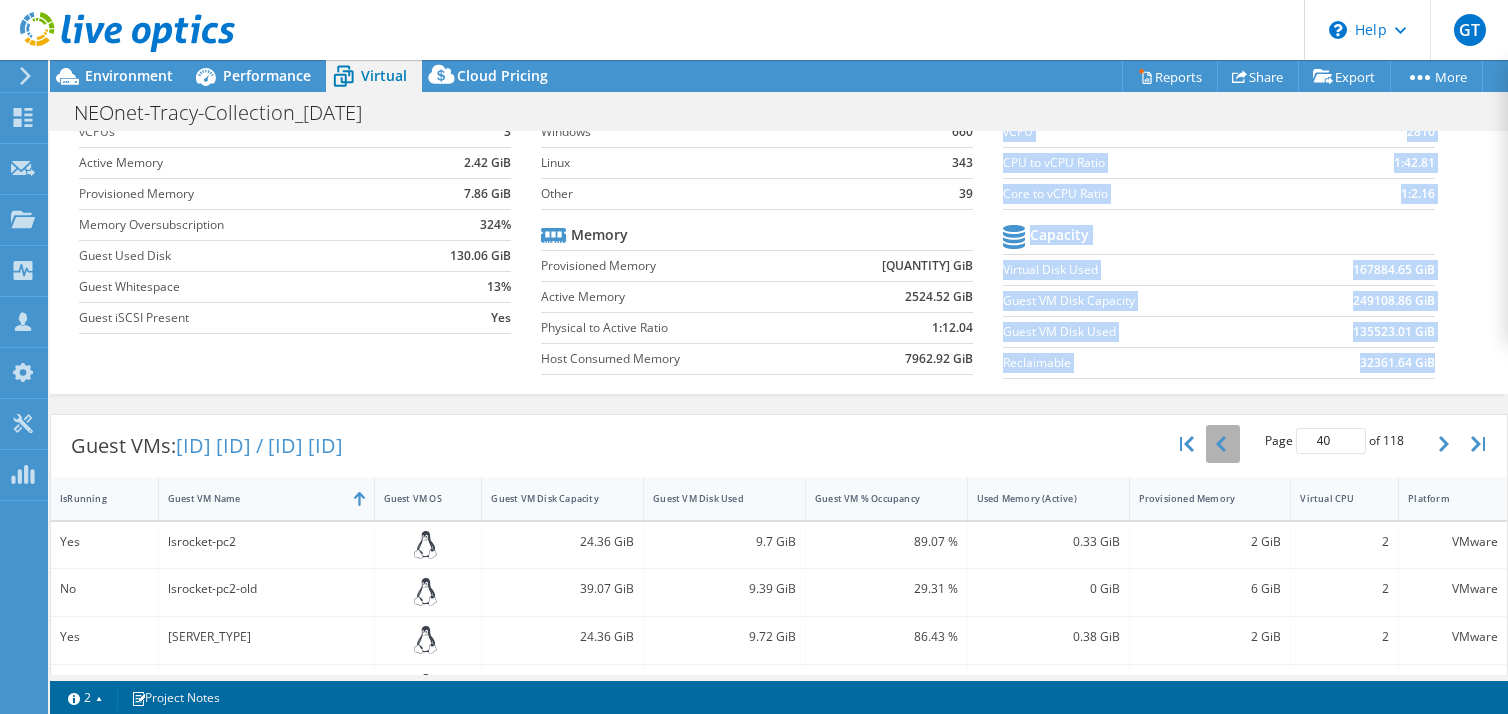 click 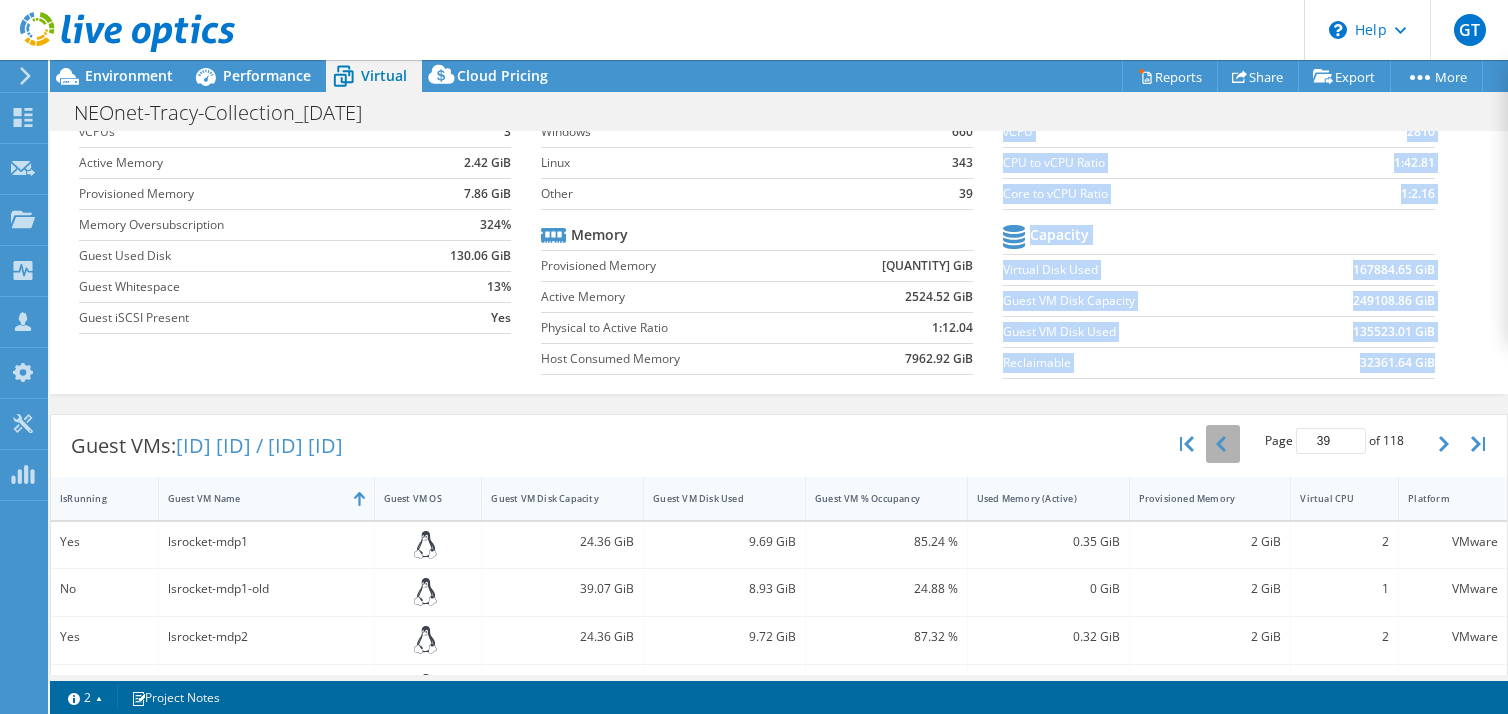click 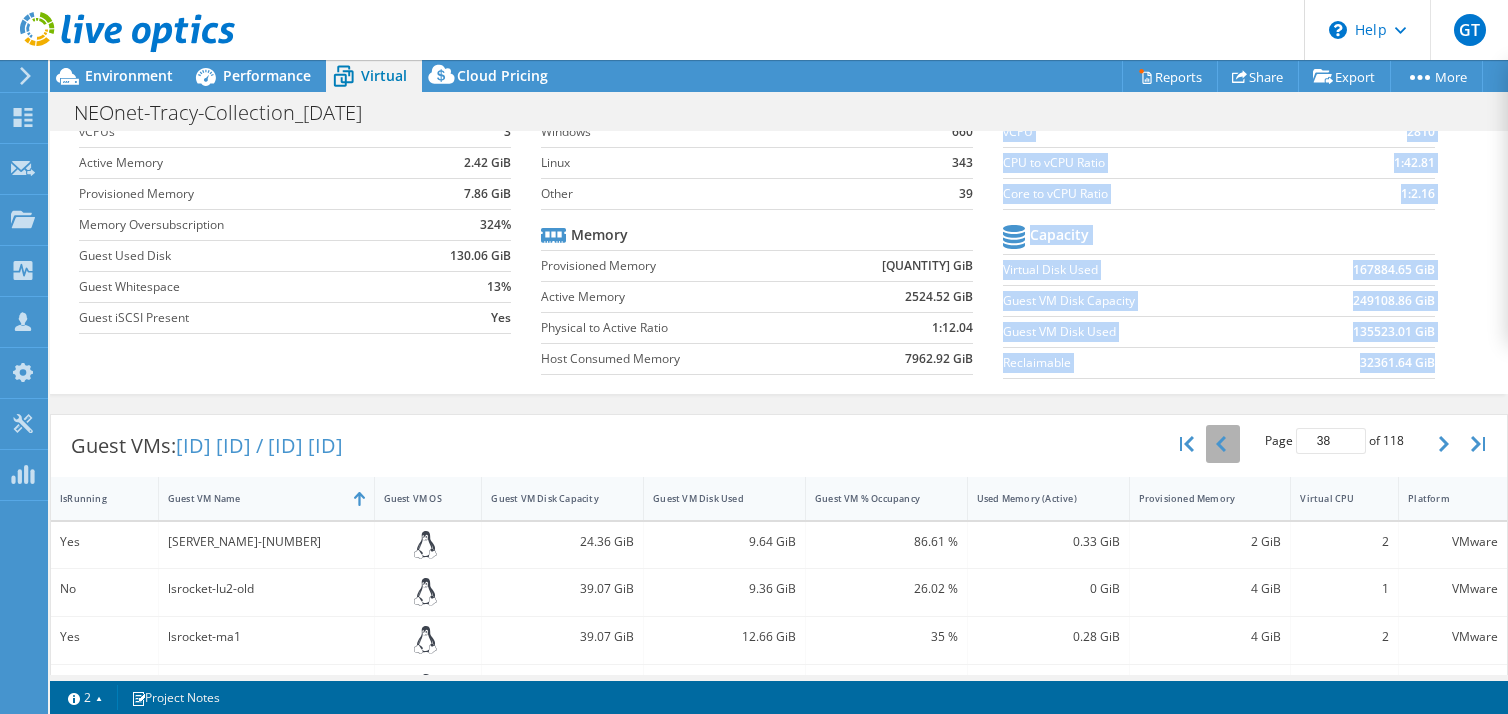 click 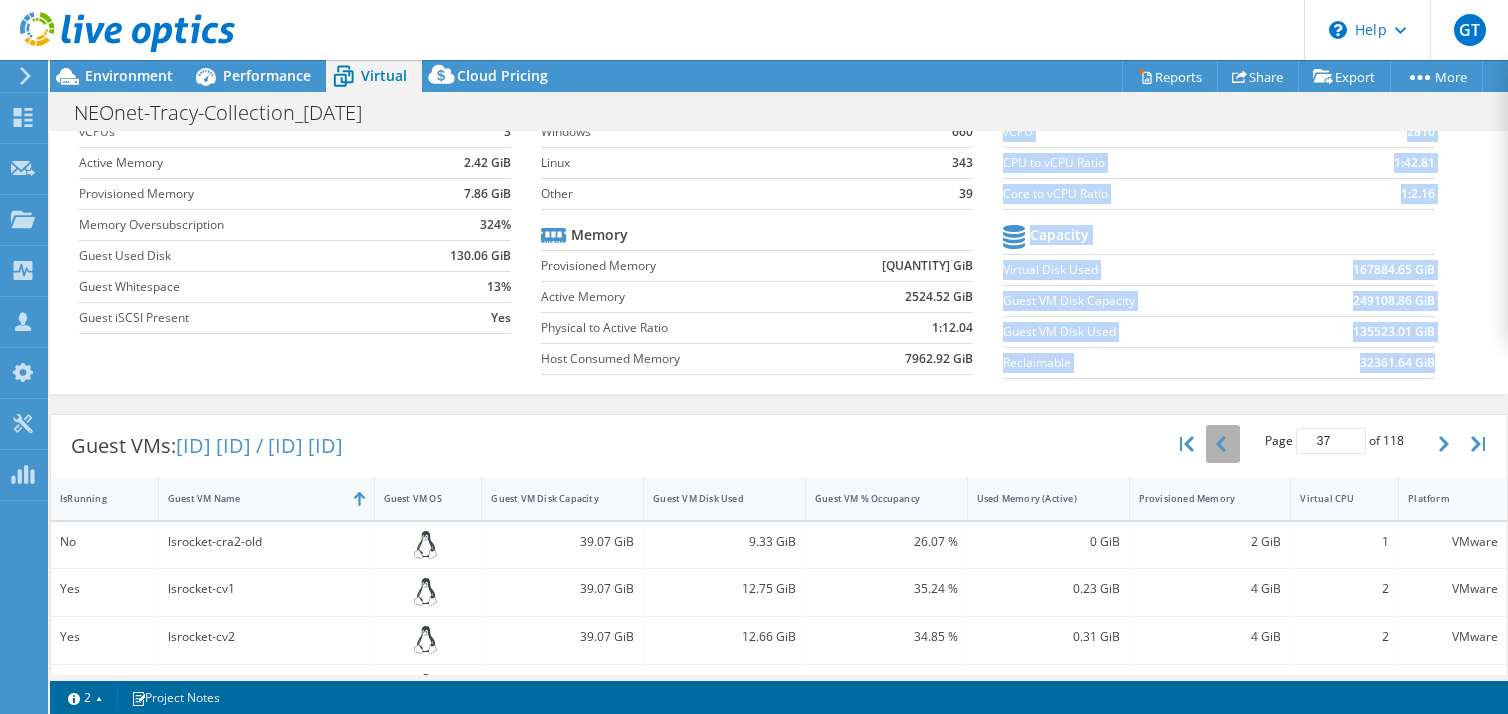 click 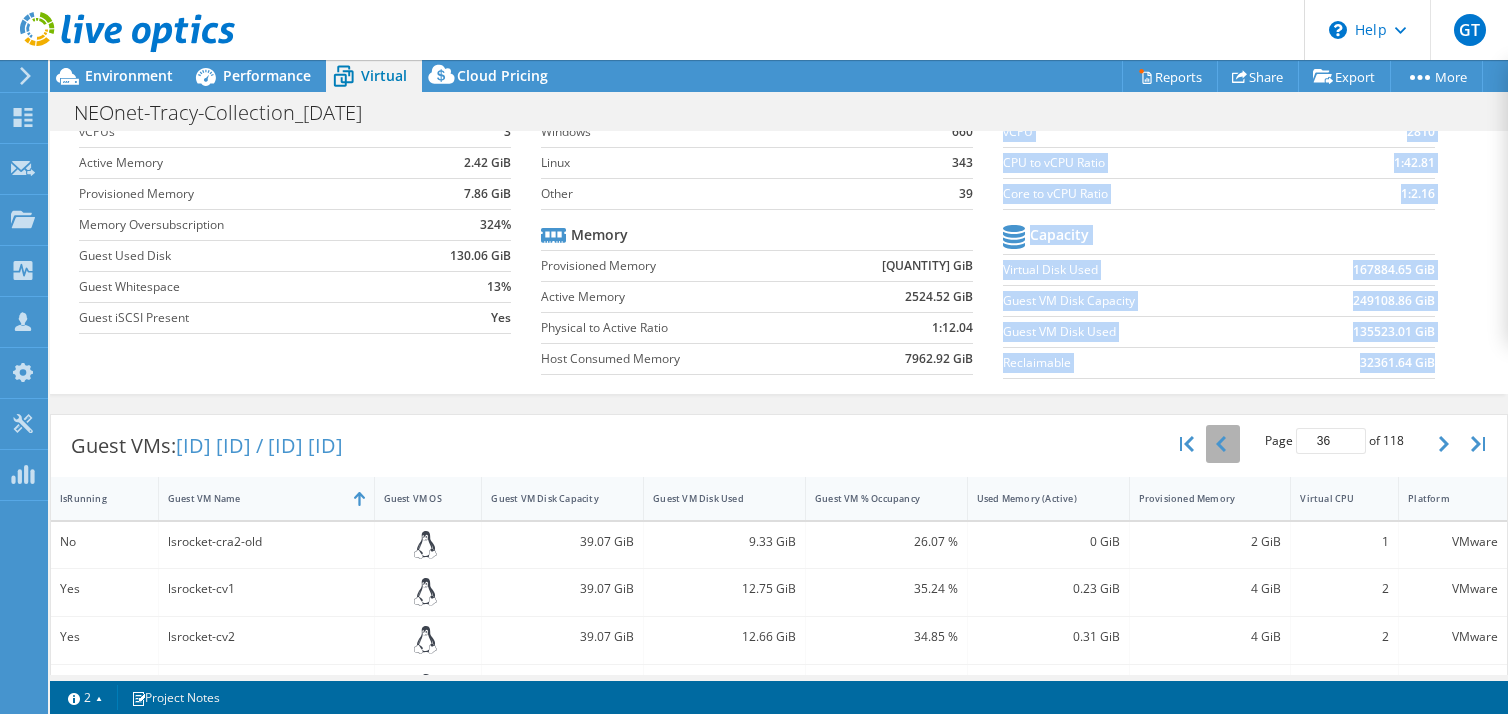 click 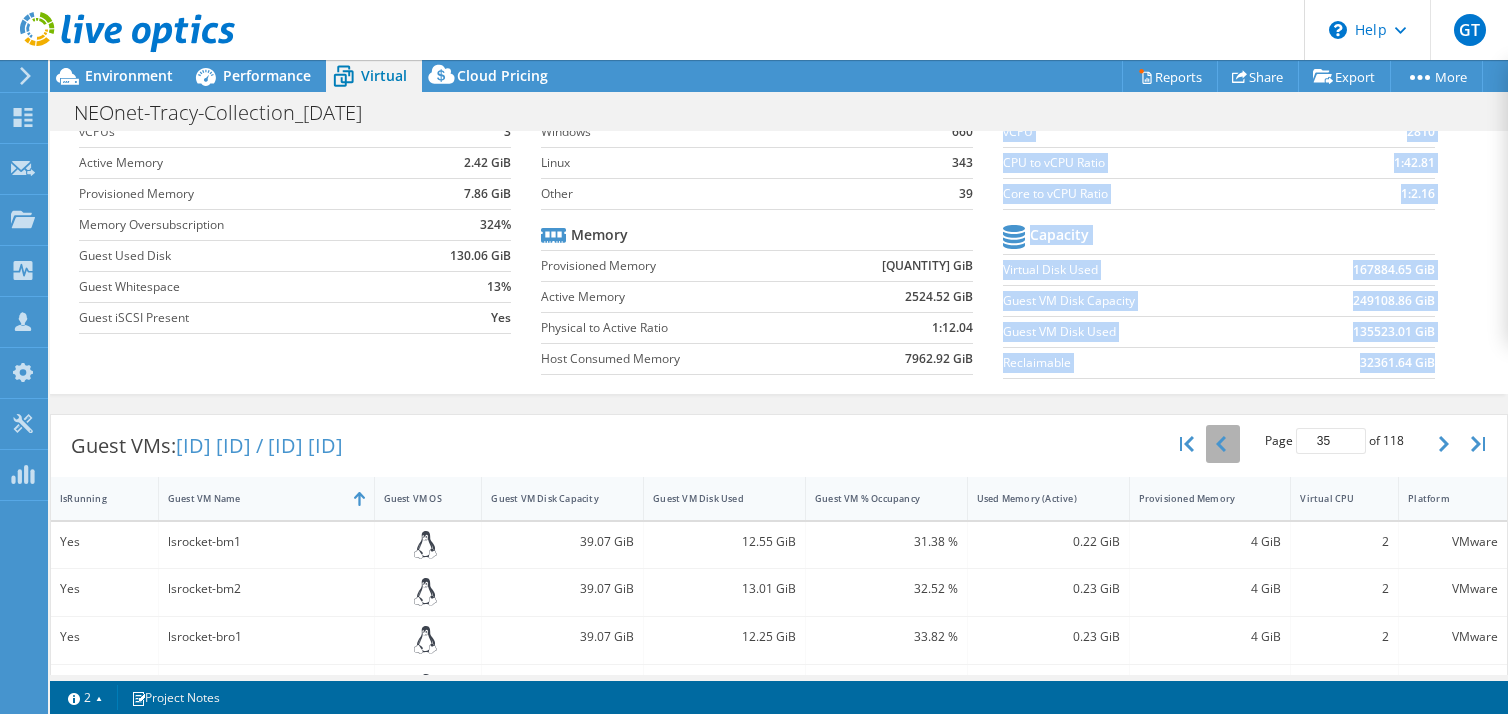 click 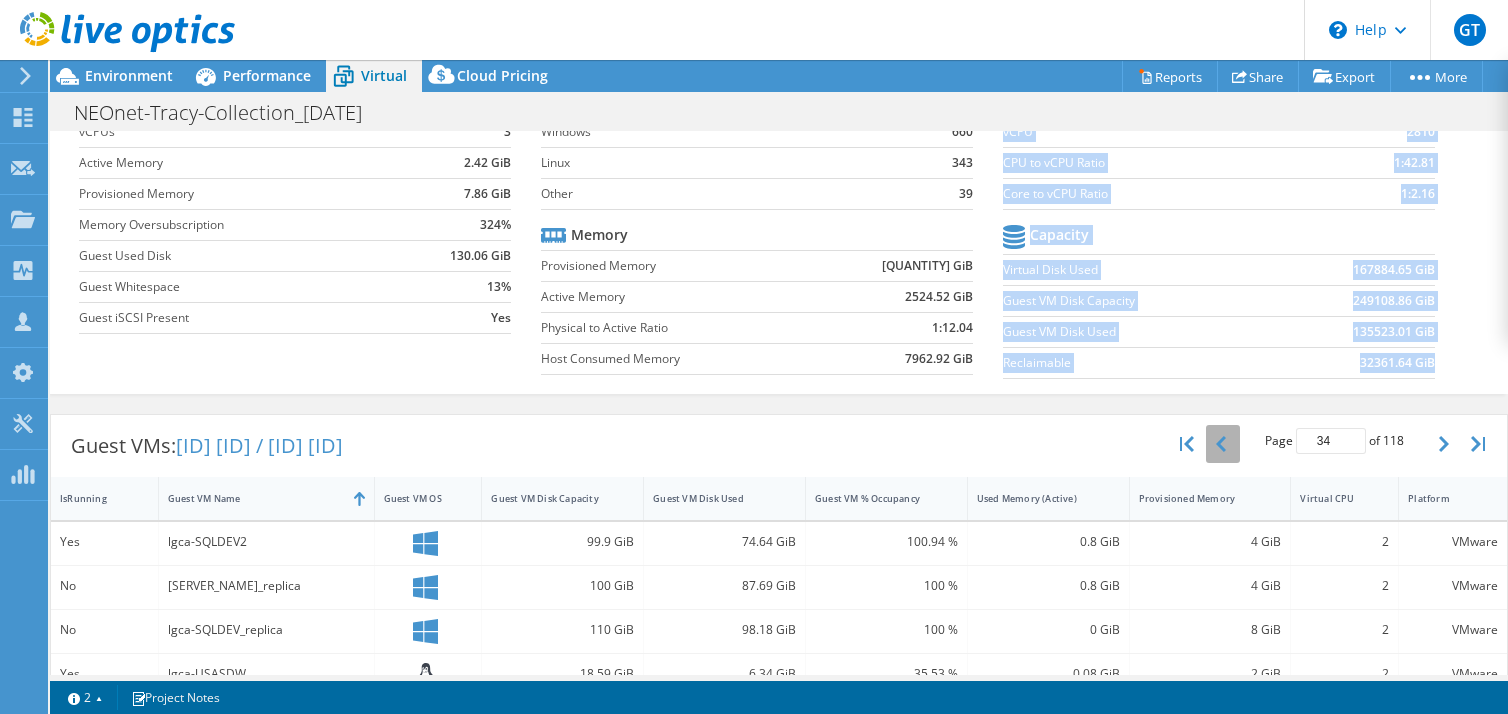 click 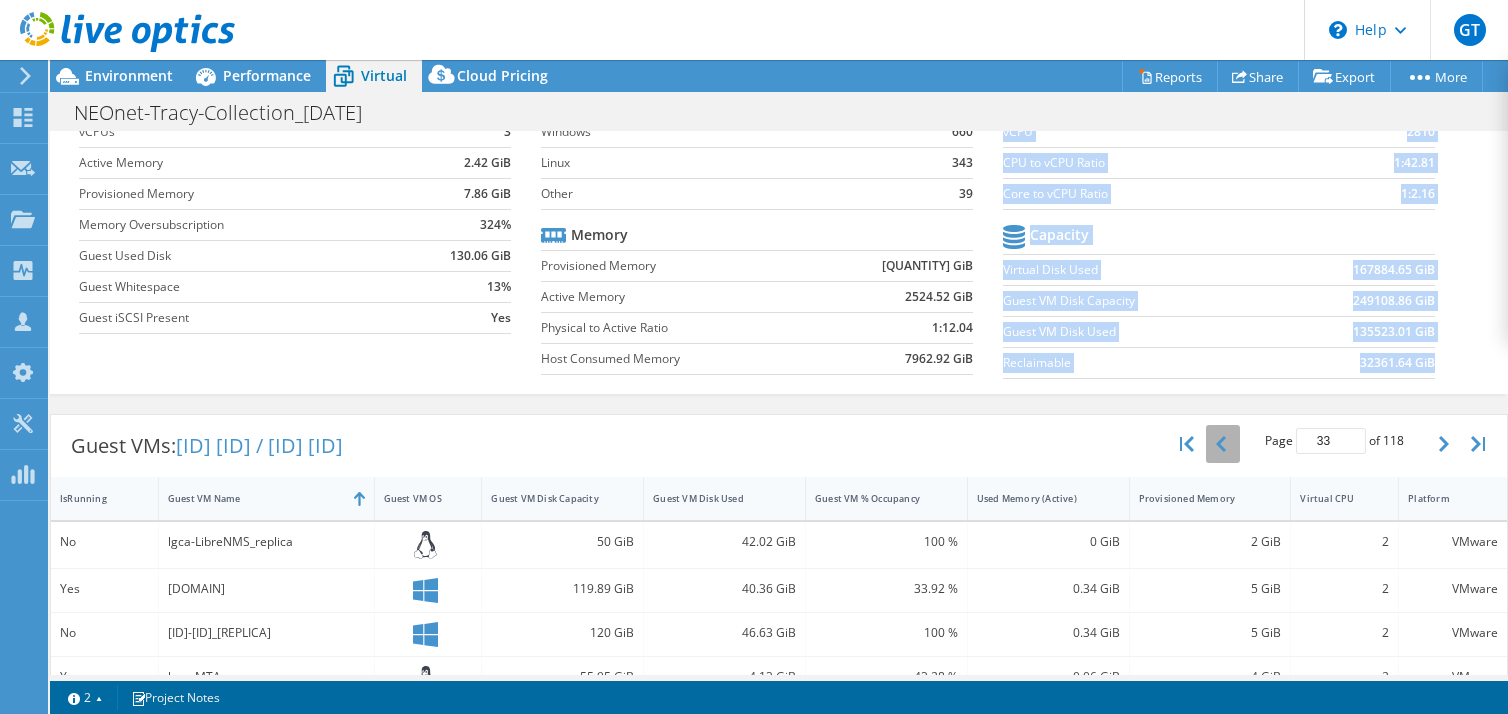 click 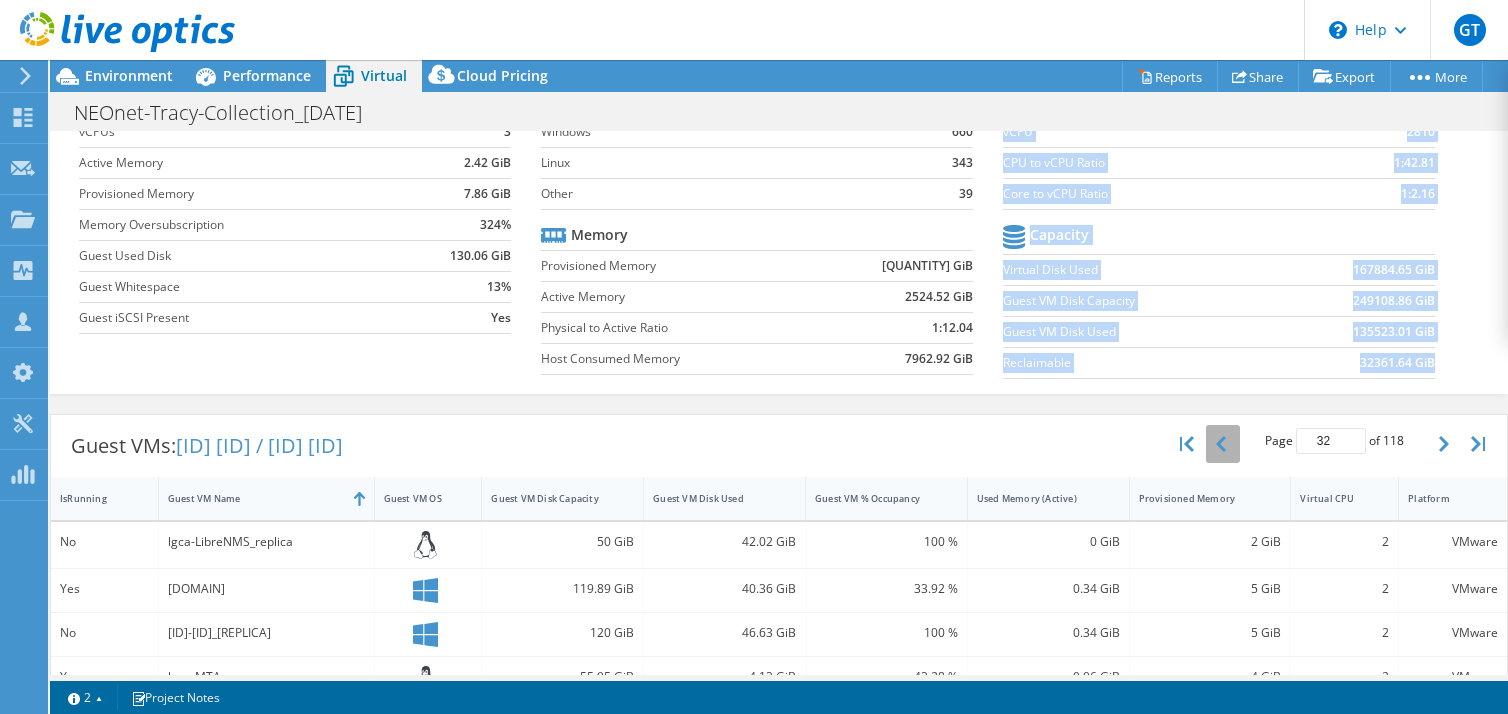 click 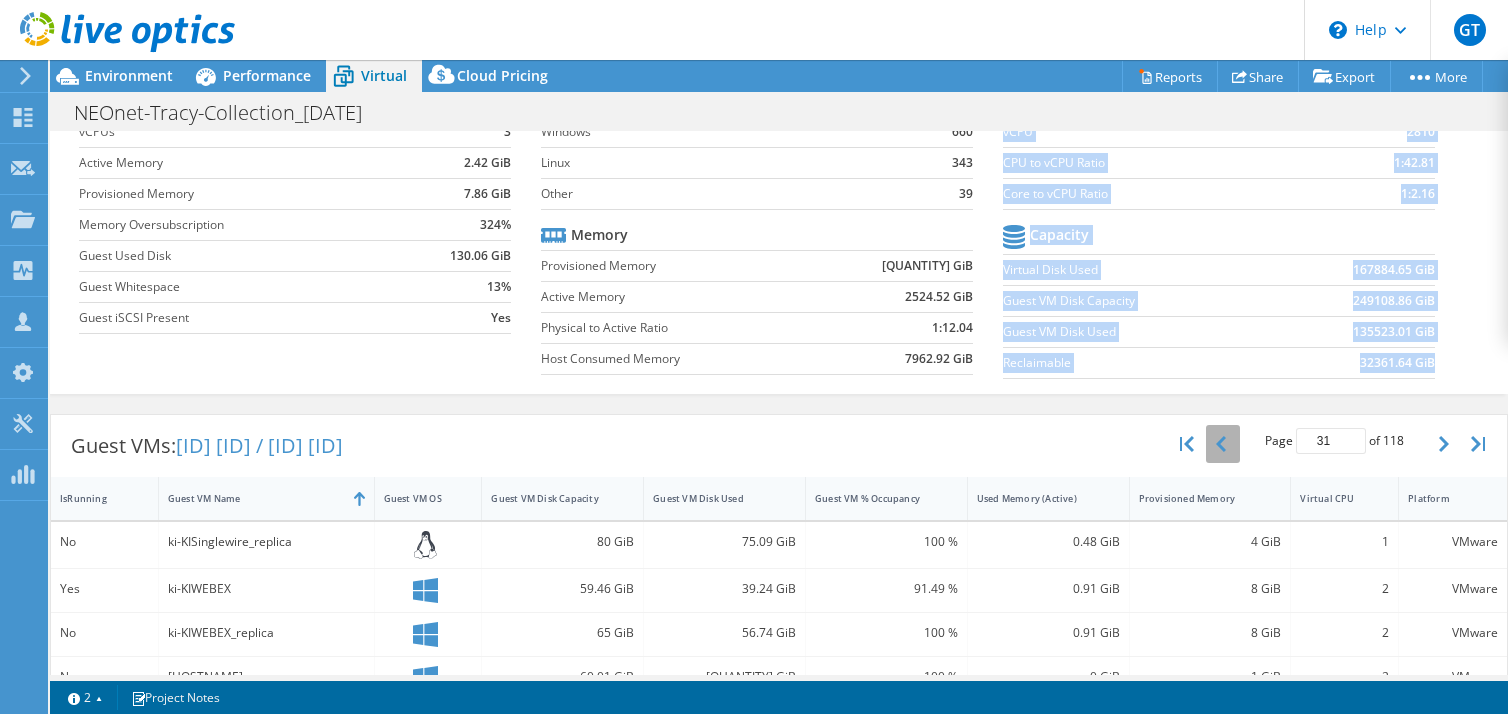 click 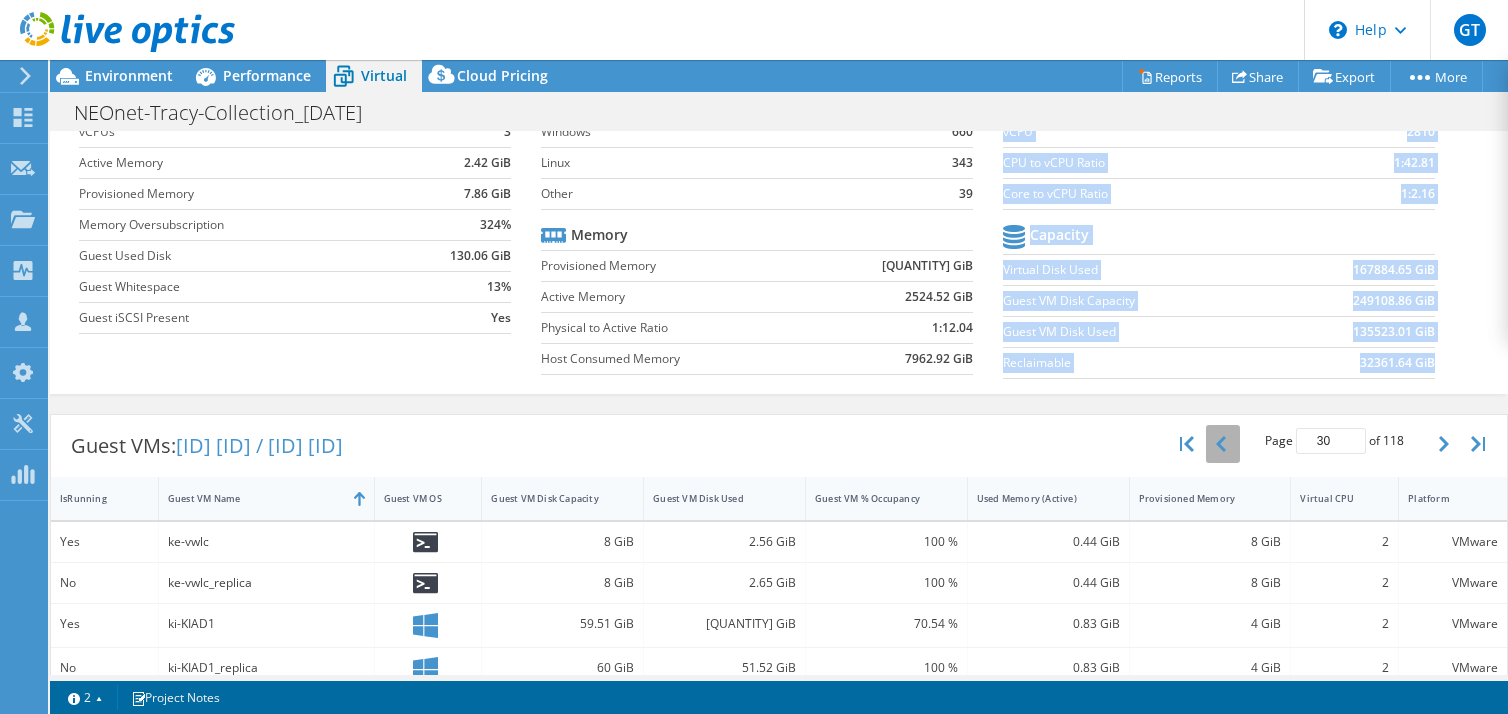 click 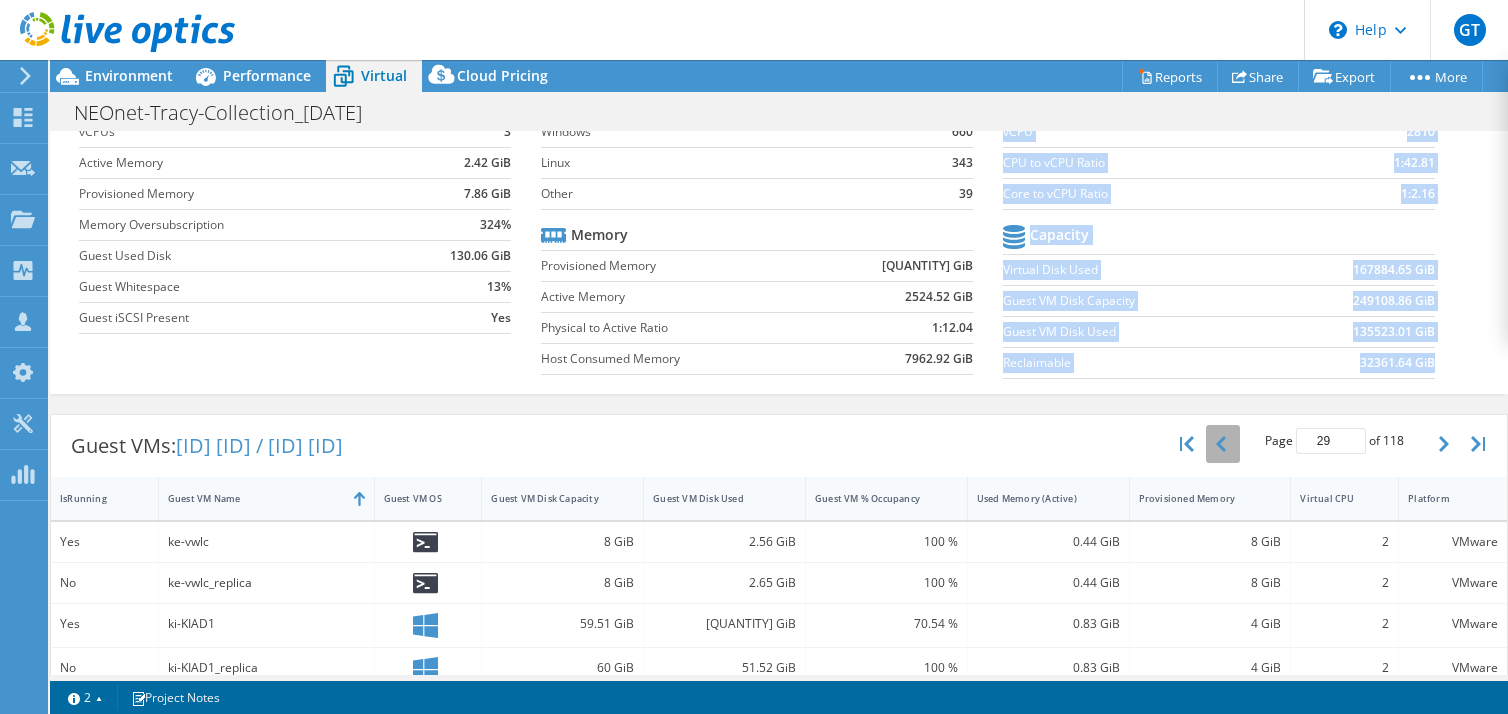 click 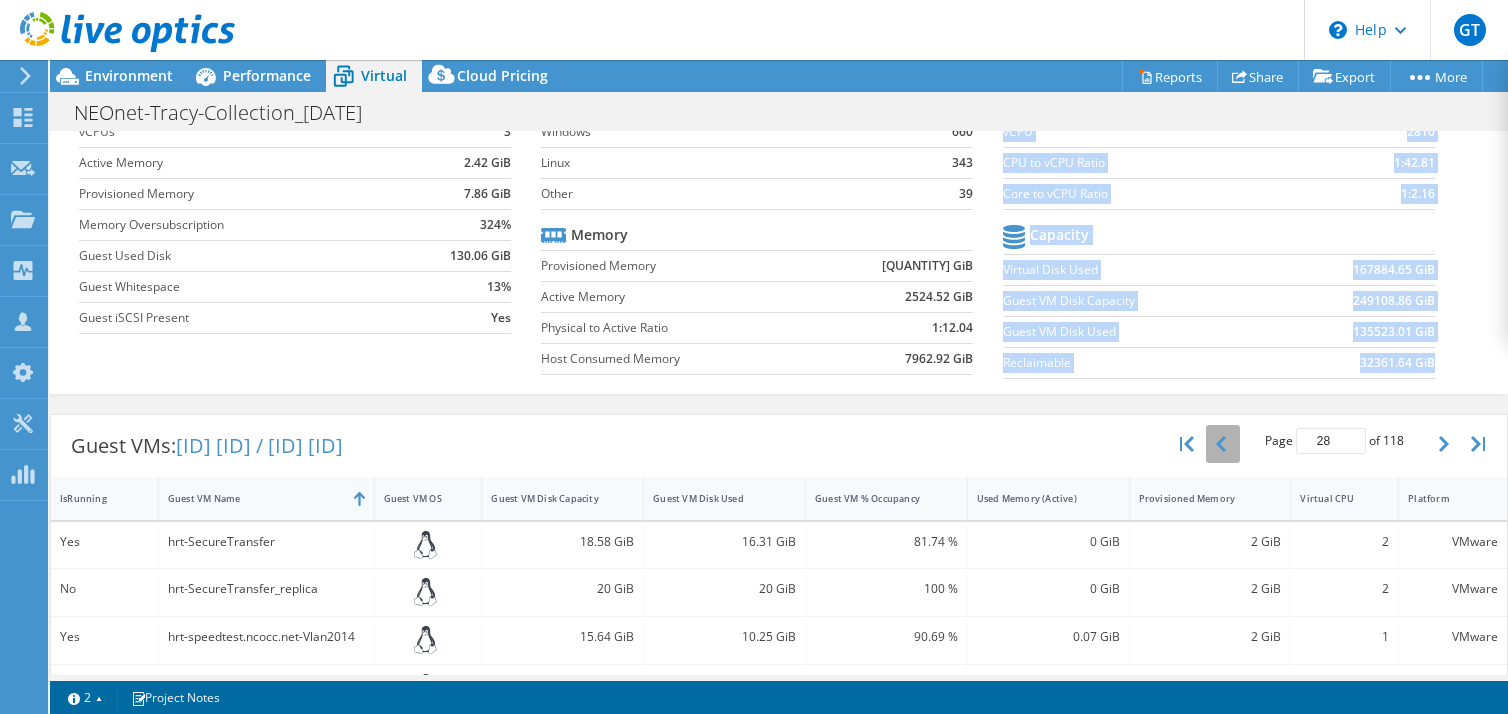 click 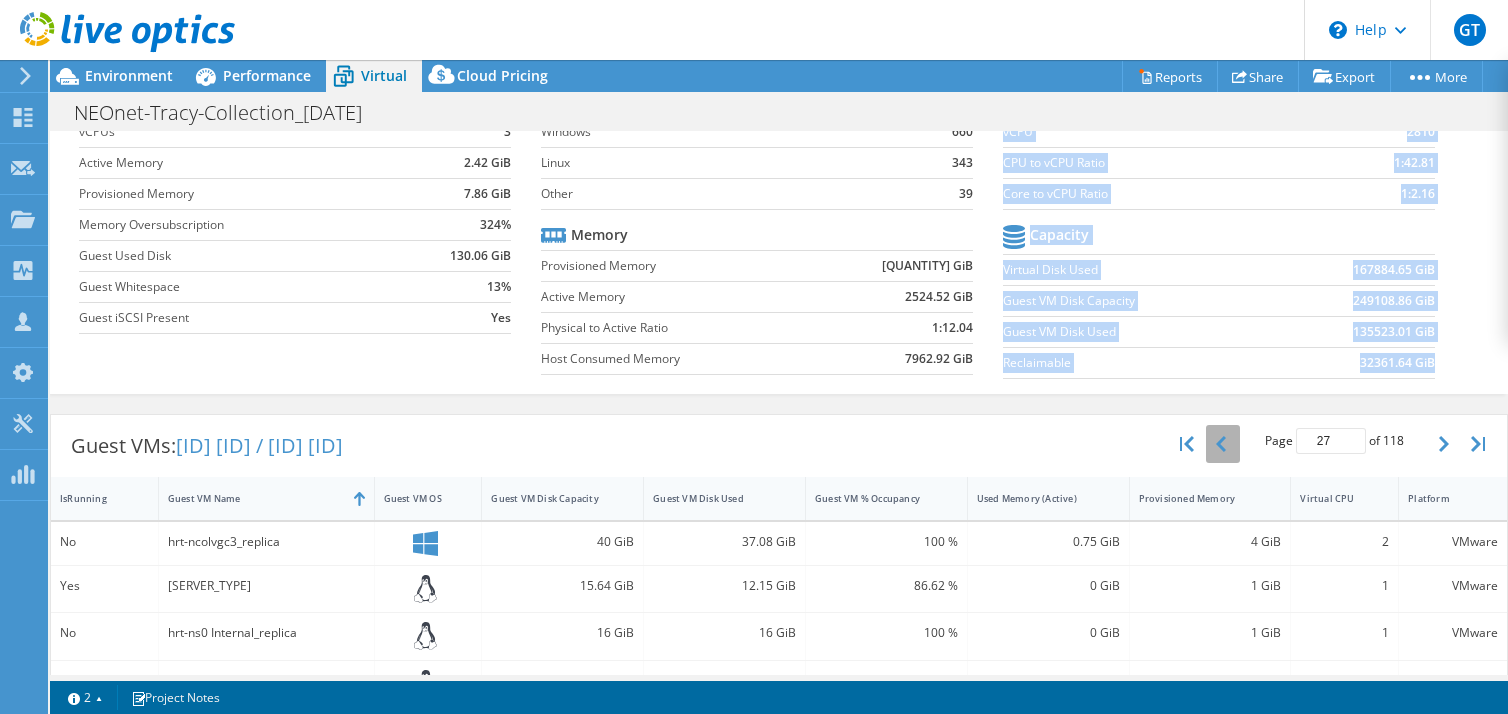 click 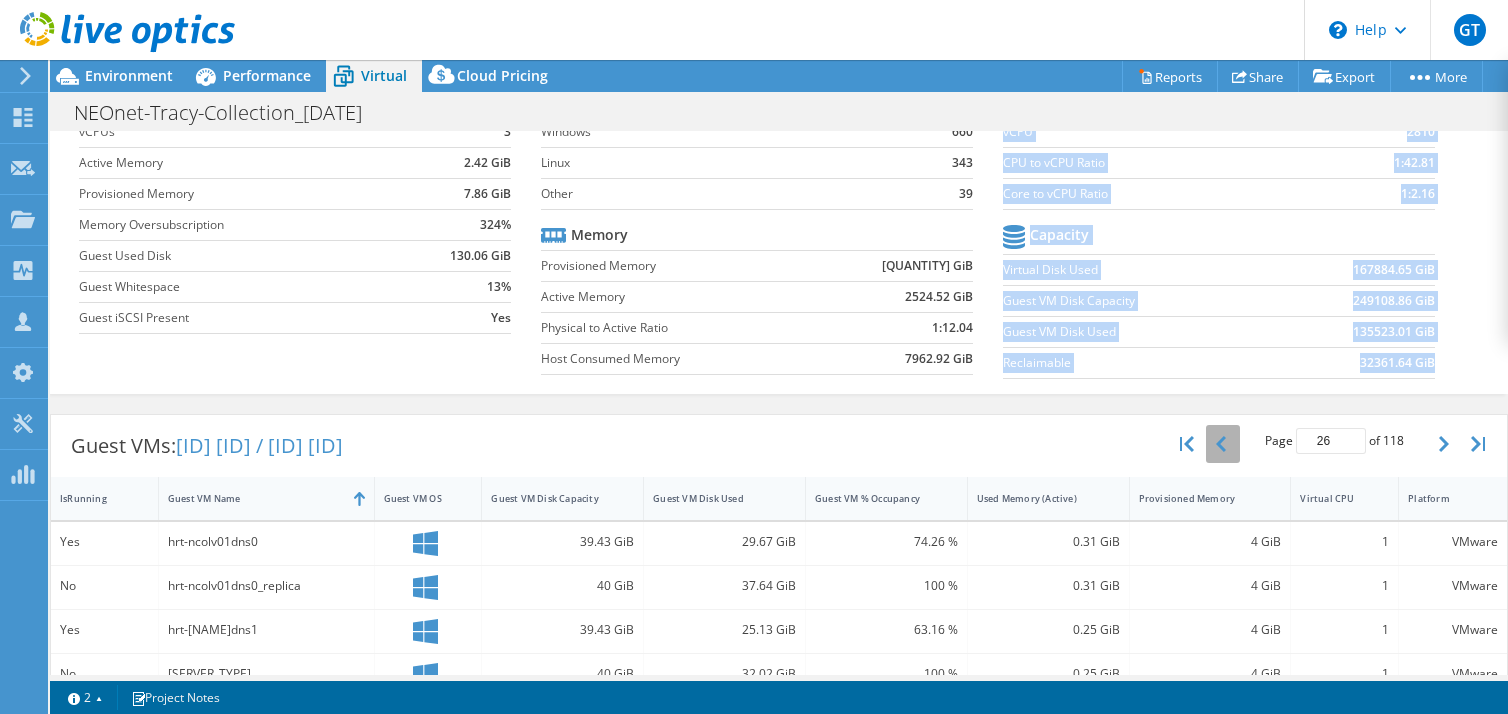 click 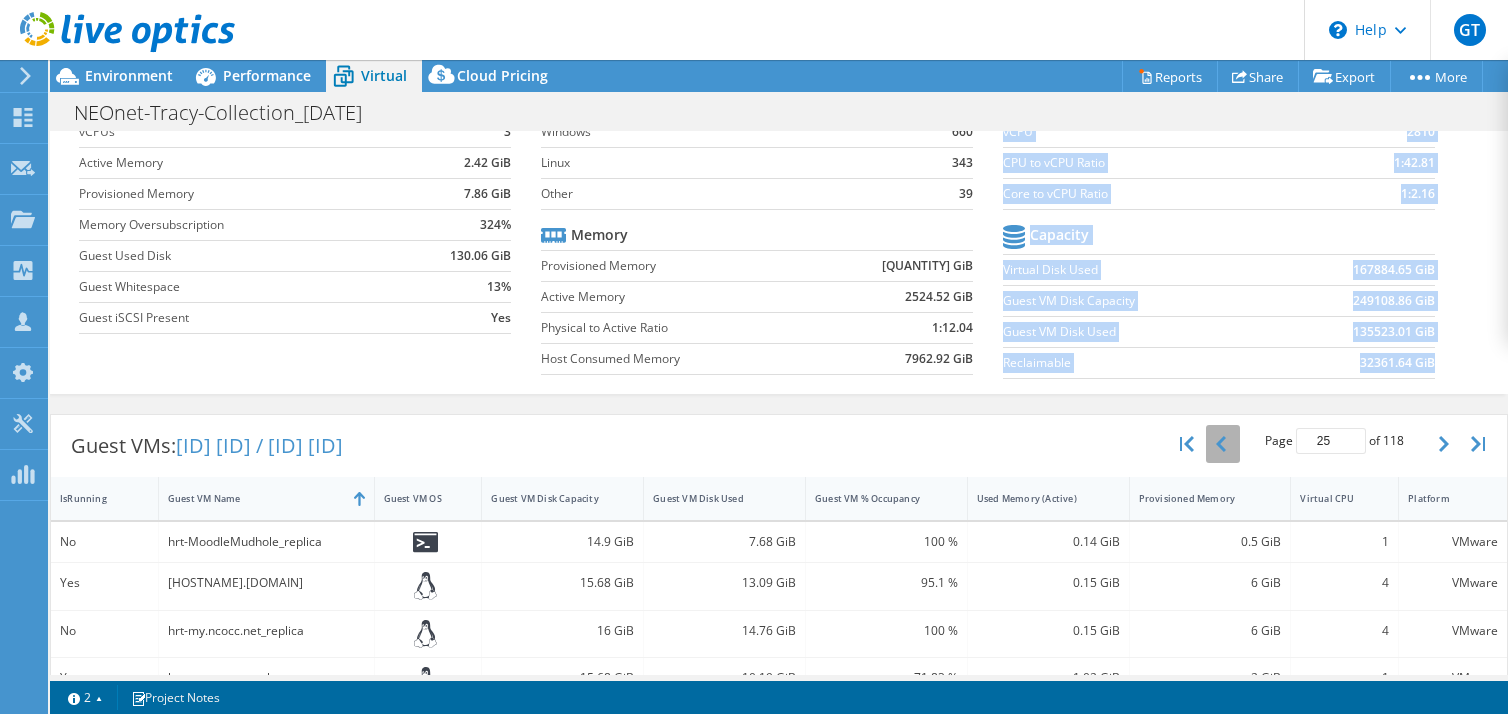 click 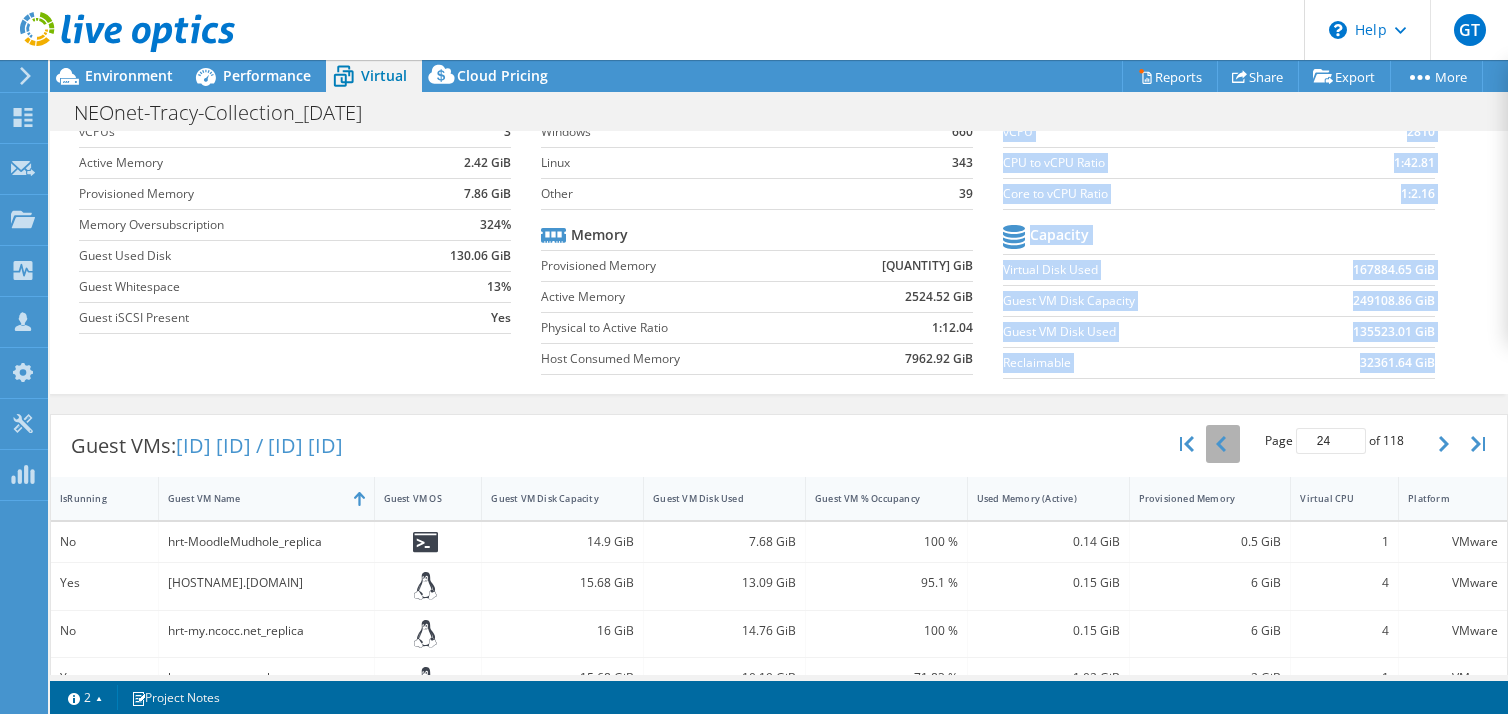 click 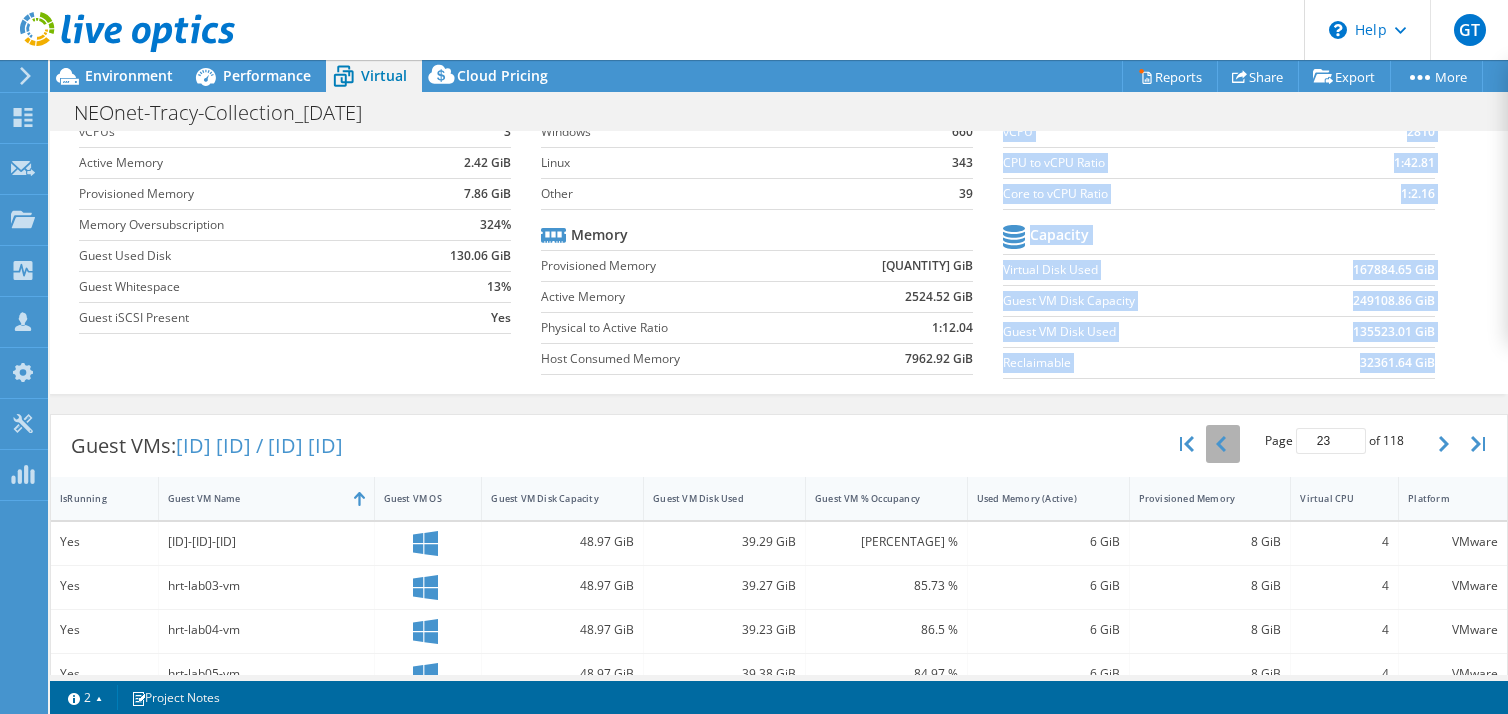 click 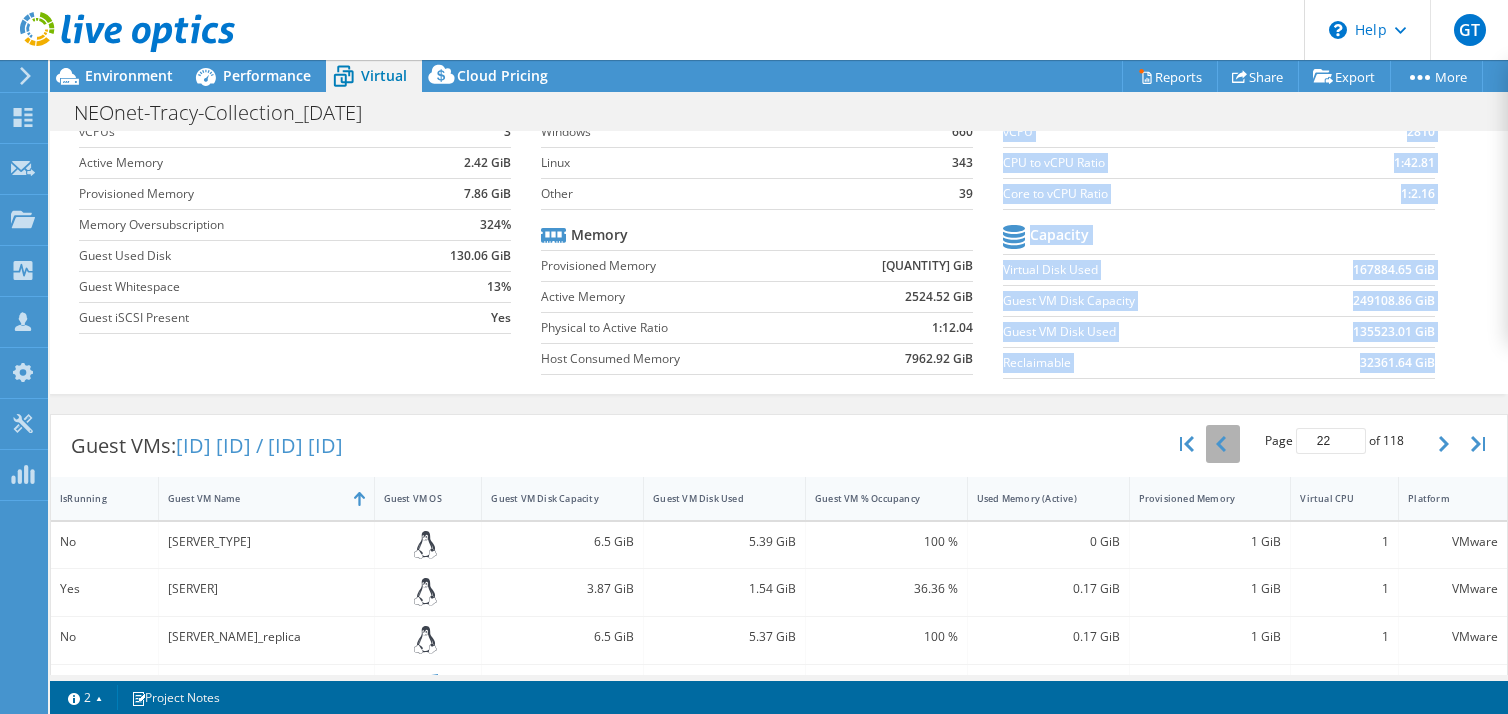 click 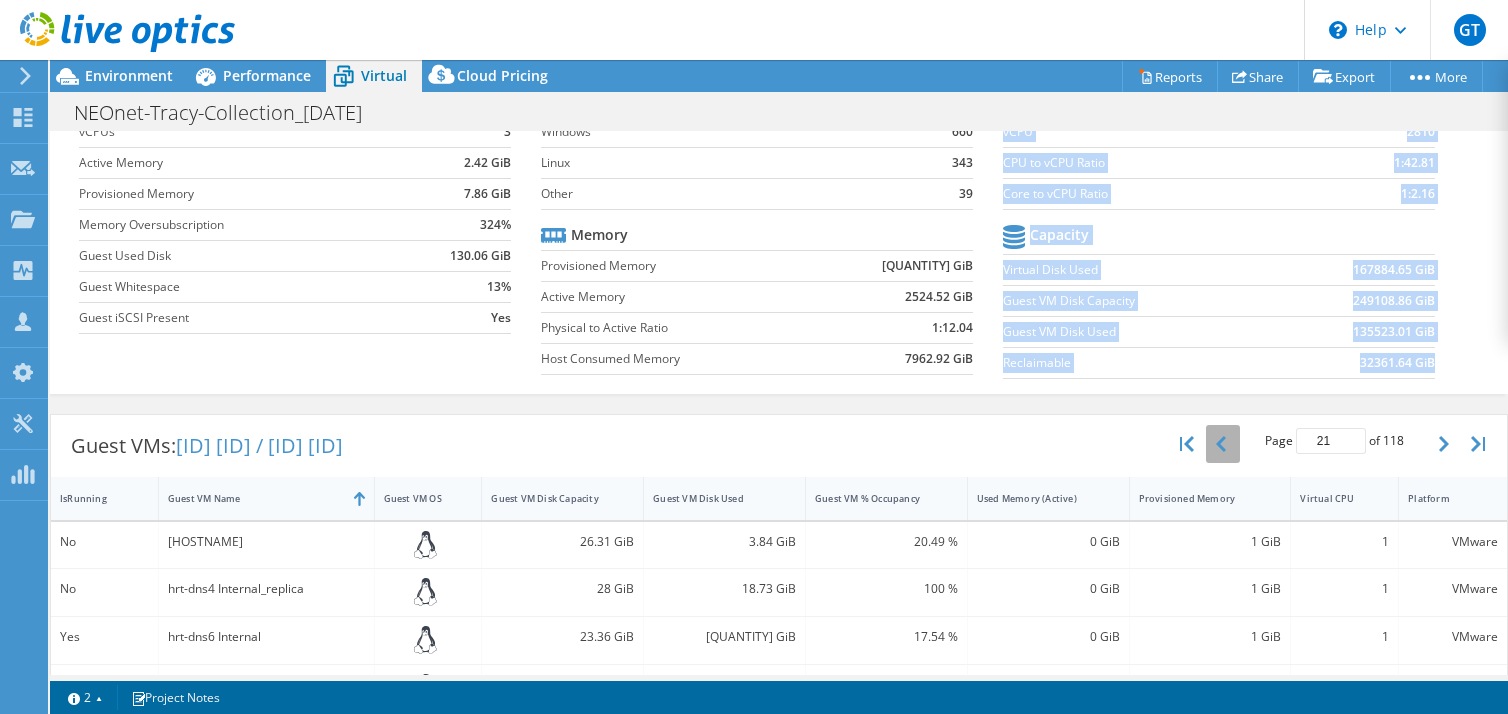click 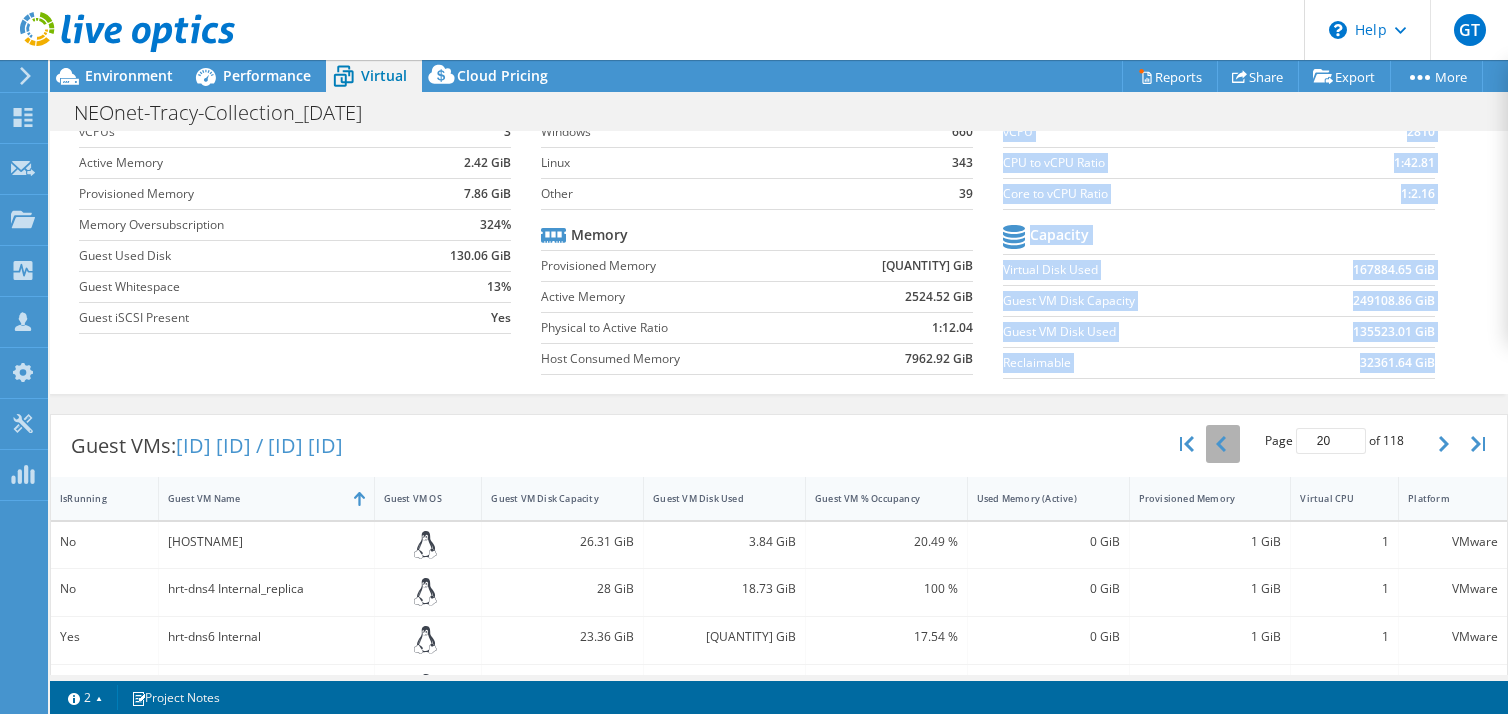 click 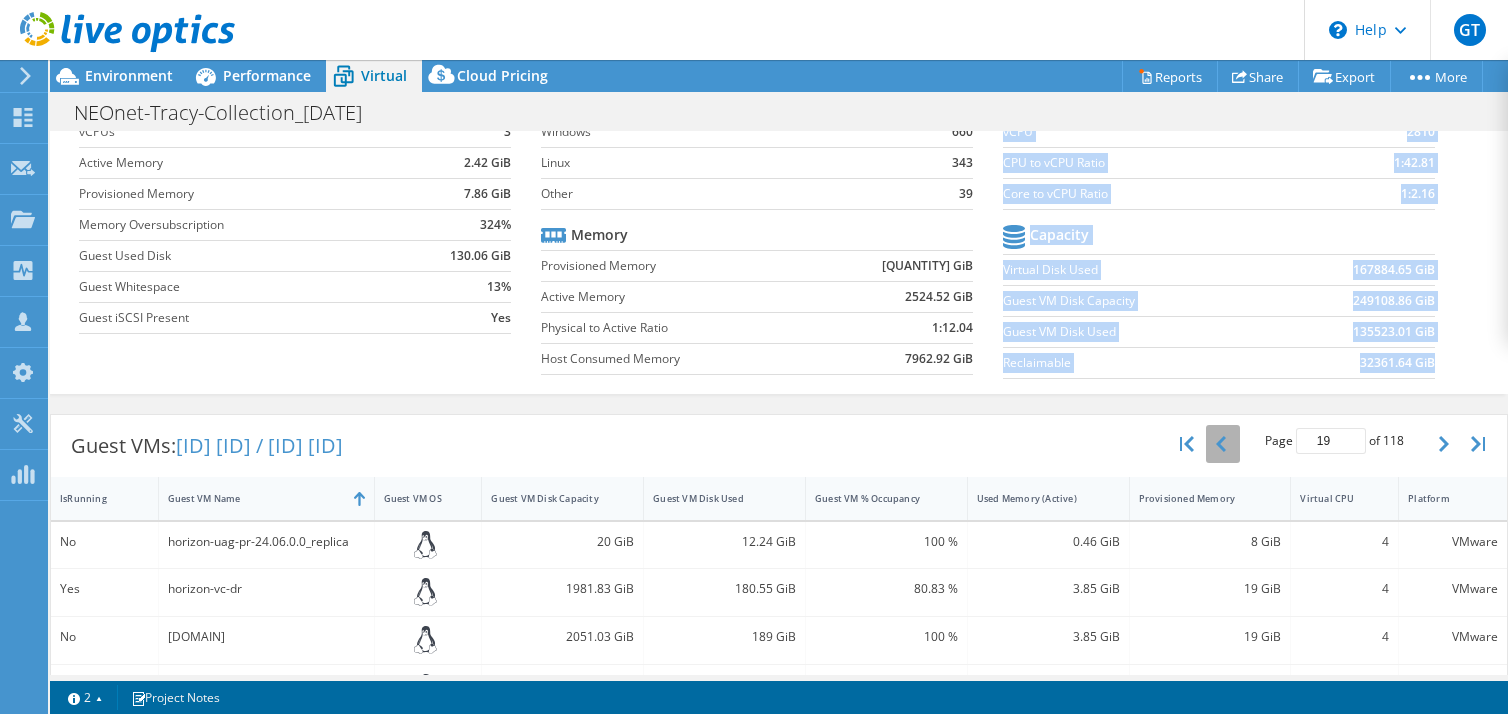 click 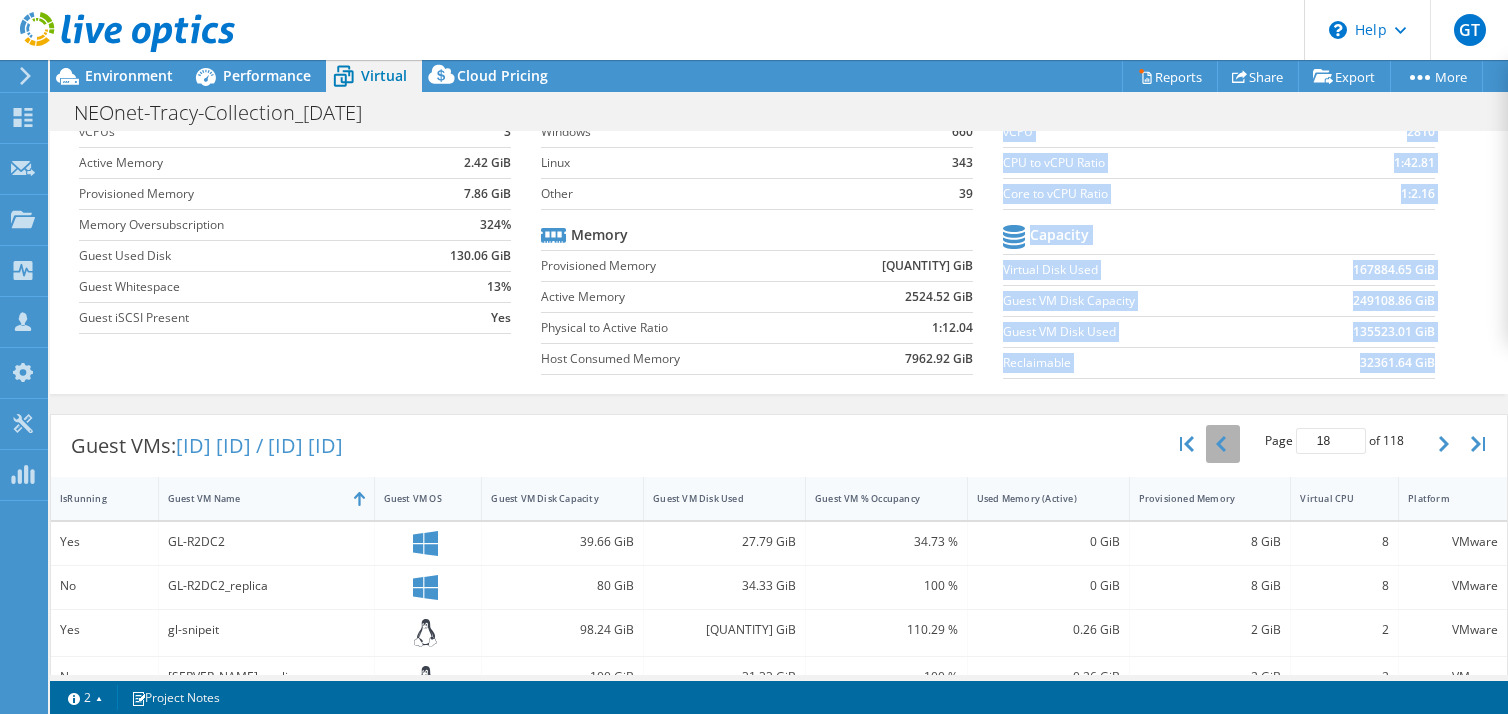click 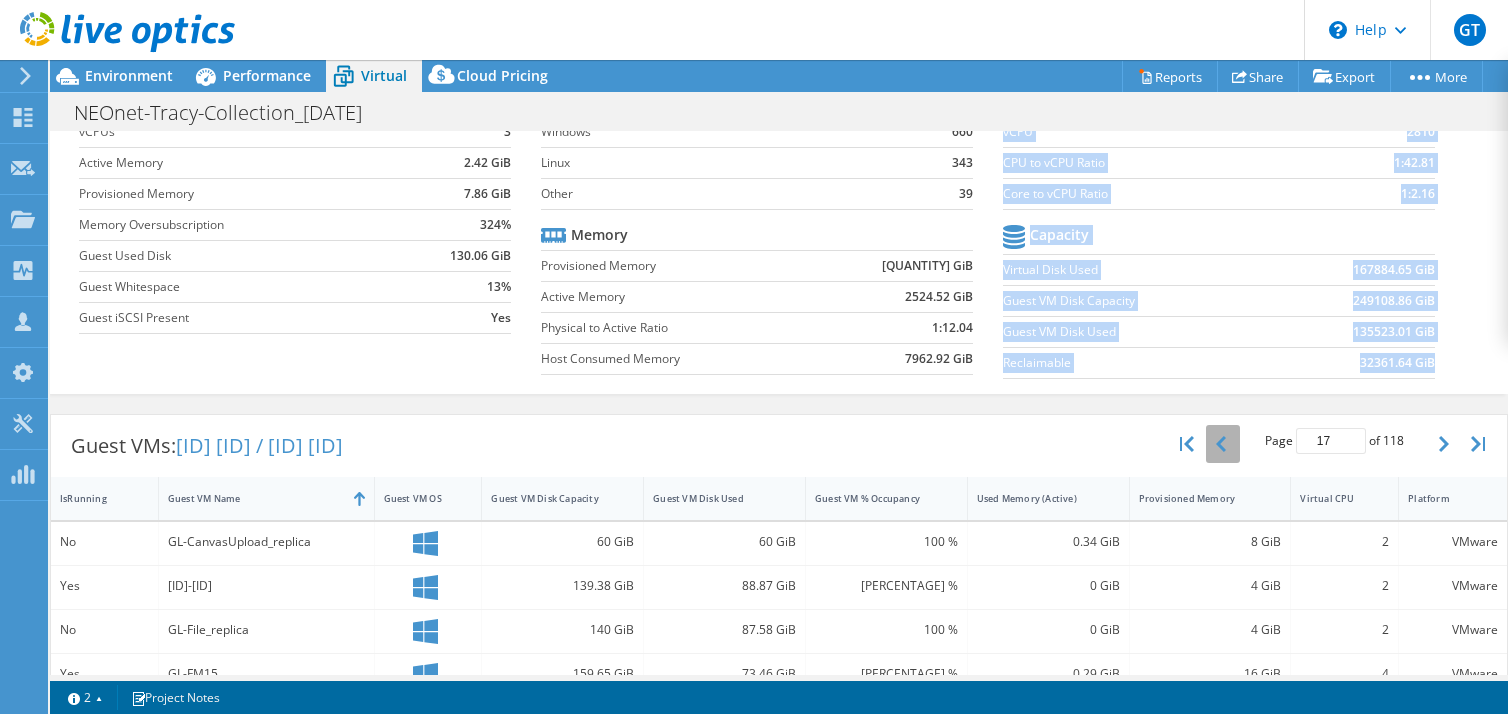 click 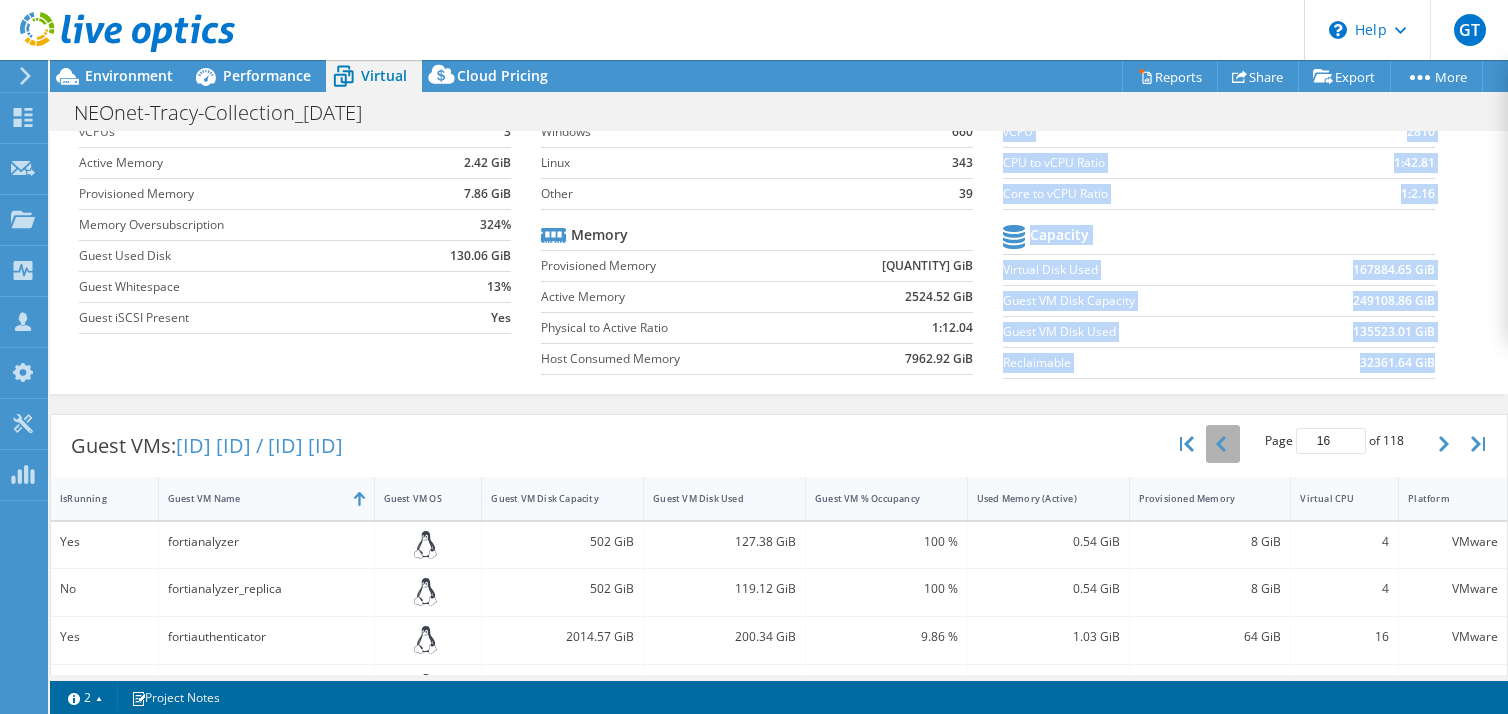 click 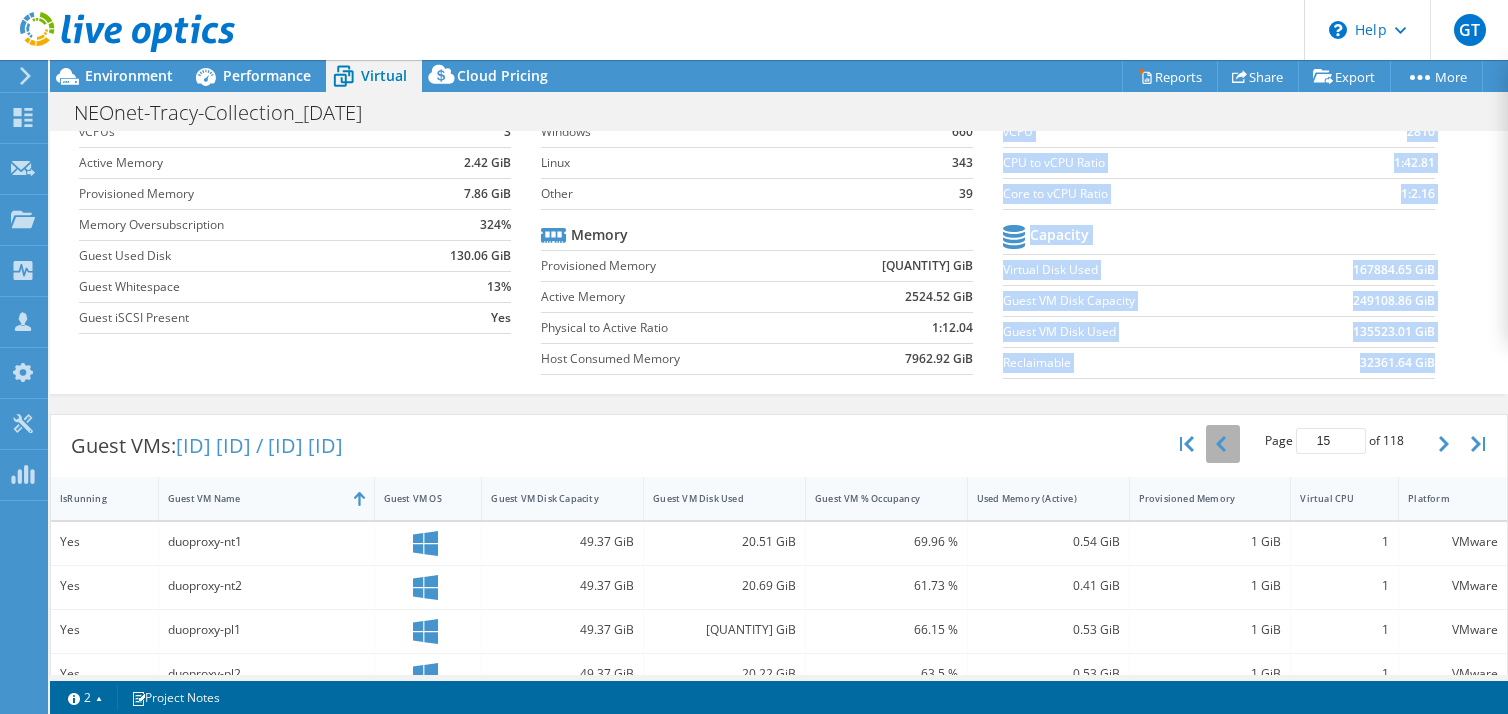 click 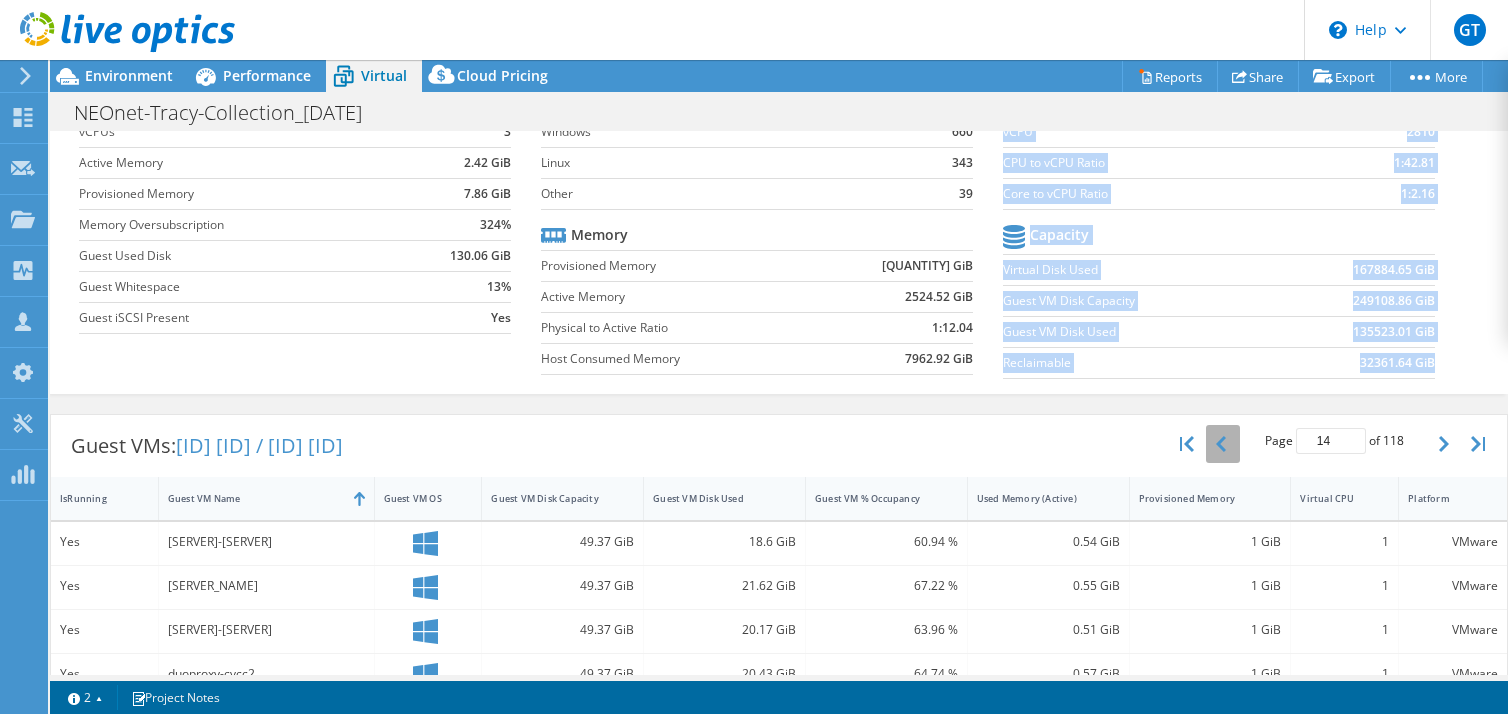 click 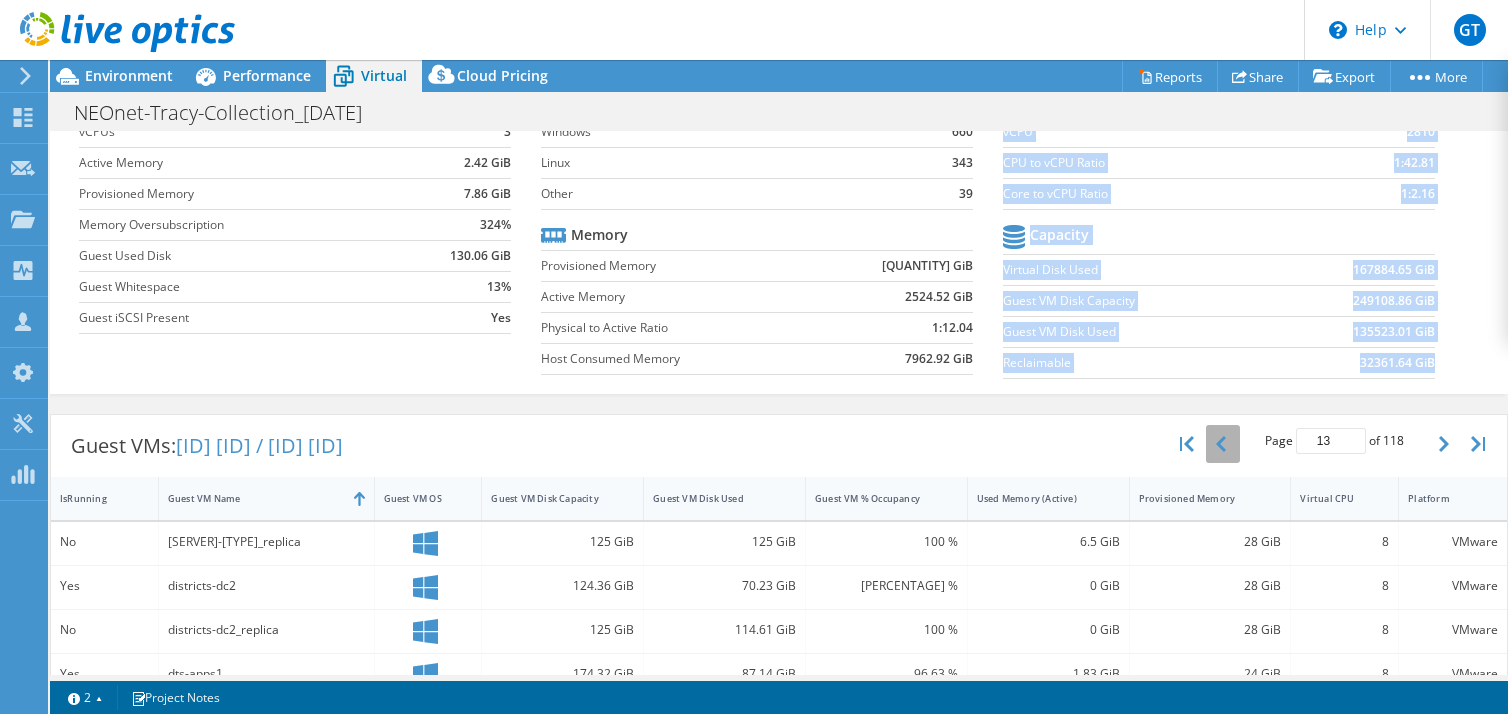 click 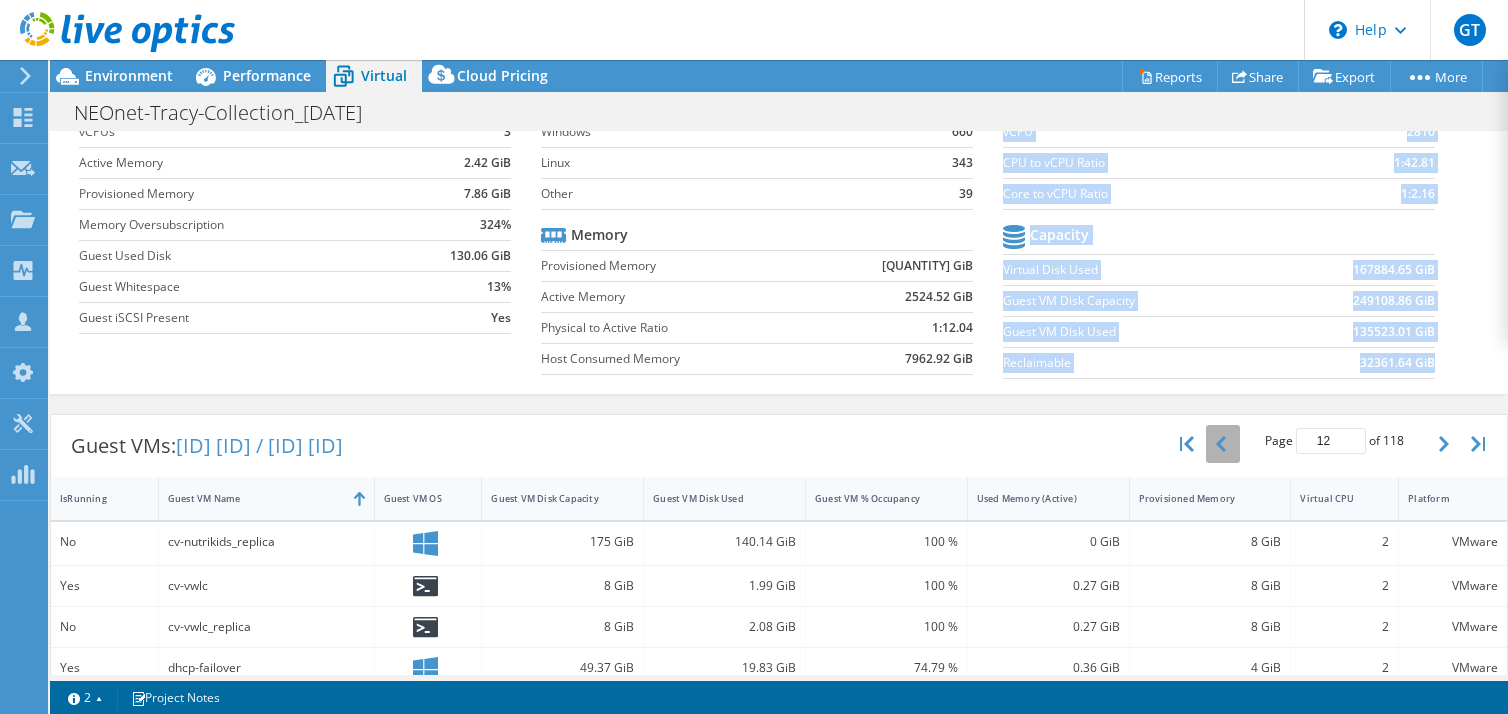 click 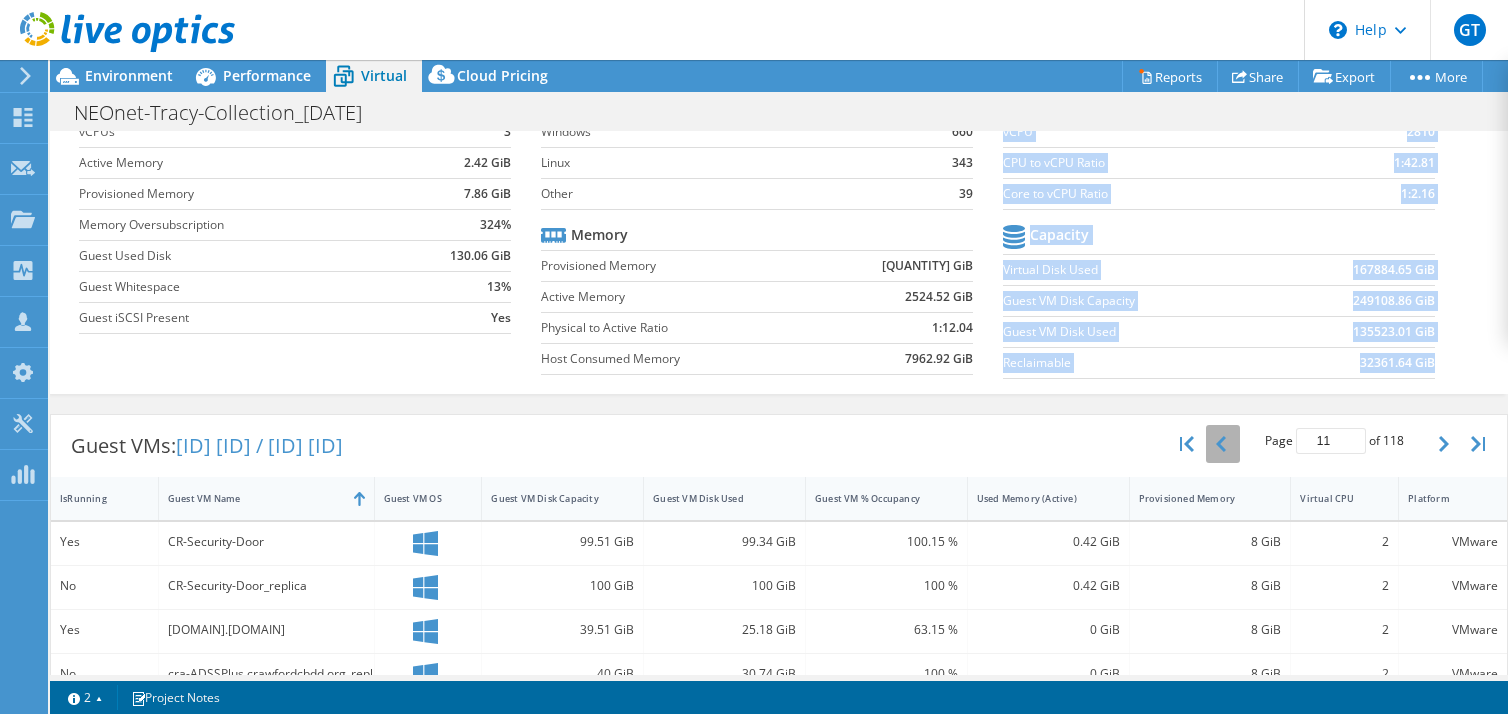 click 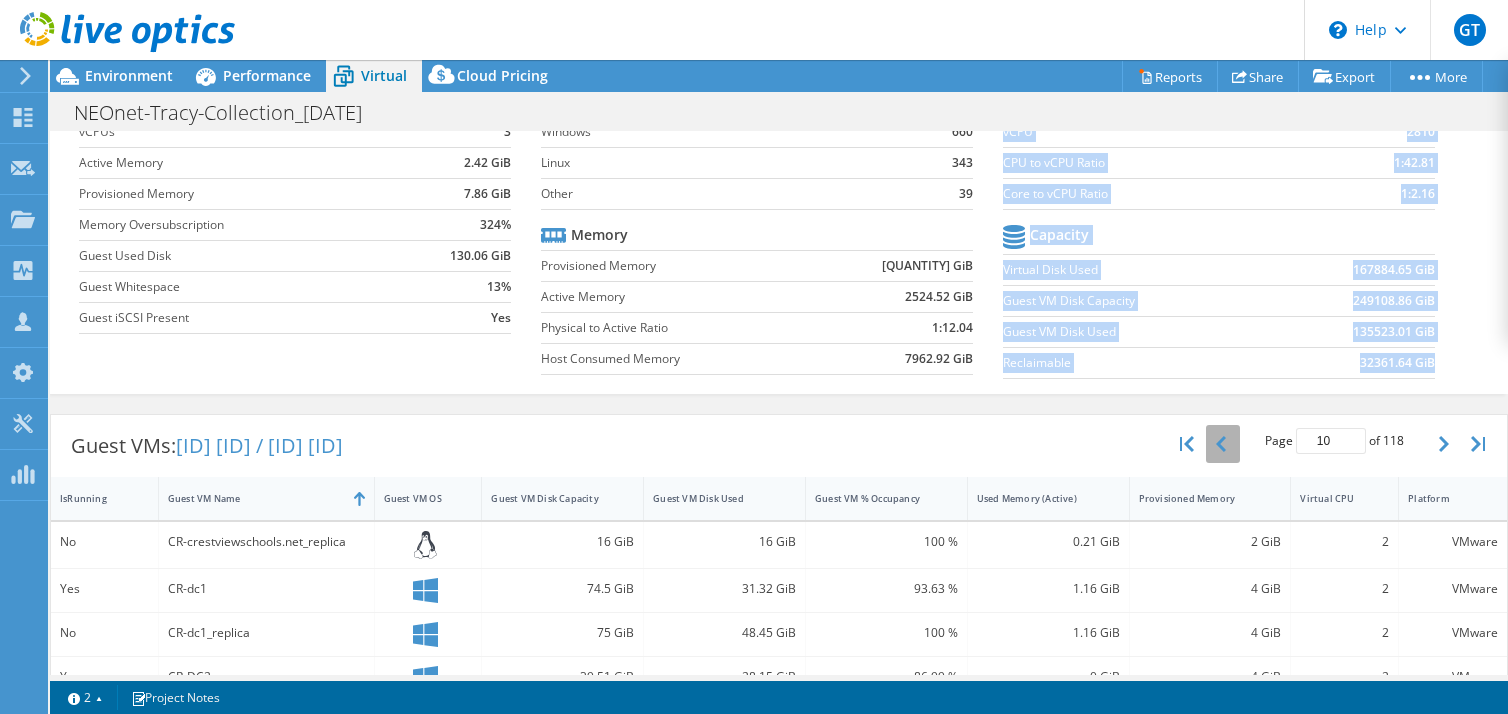 click 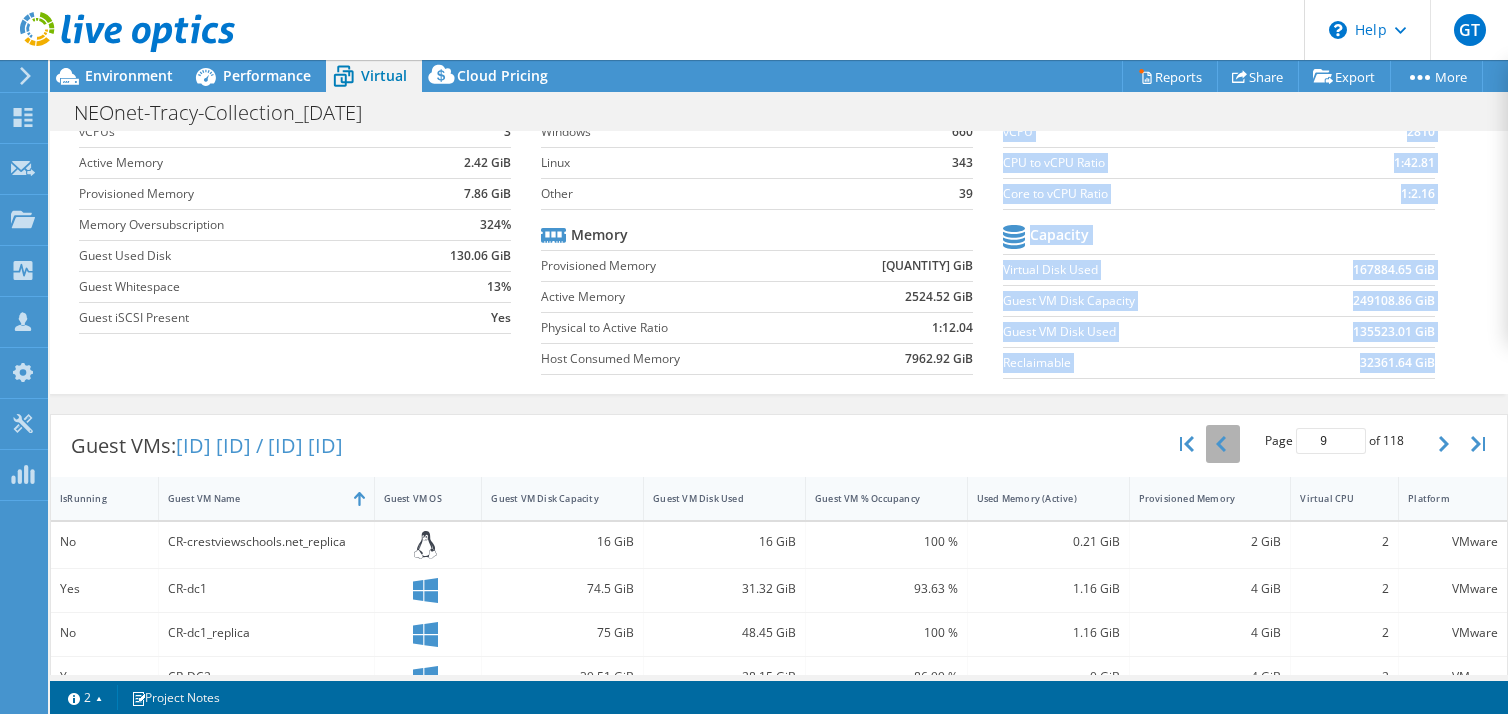 click 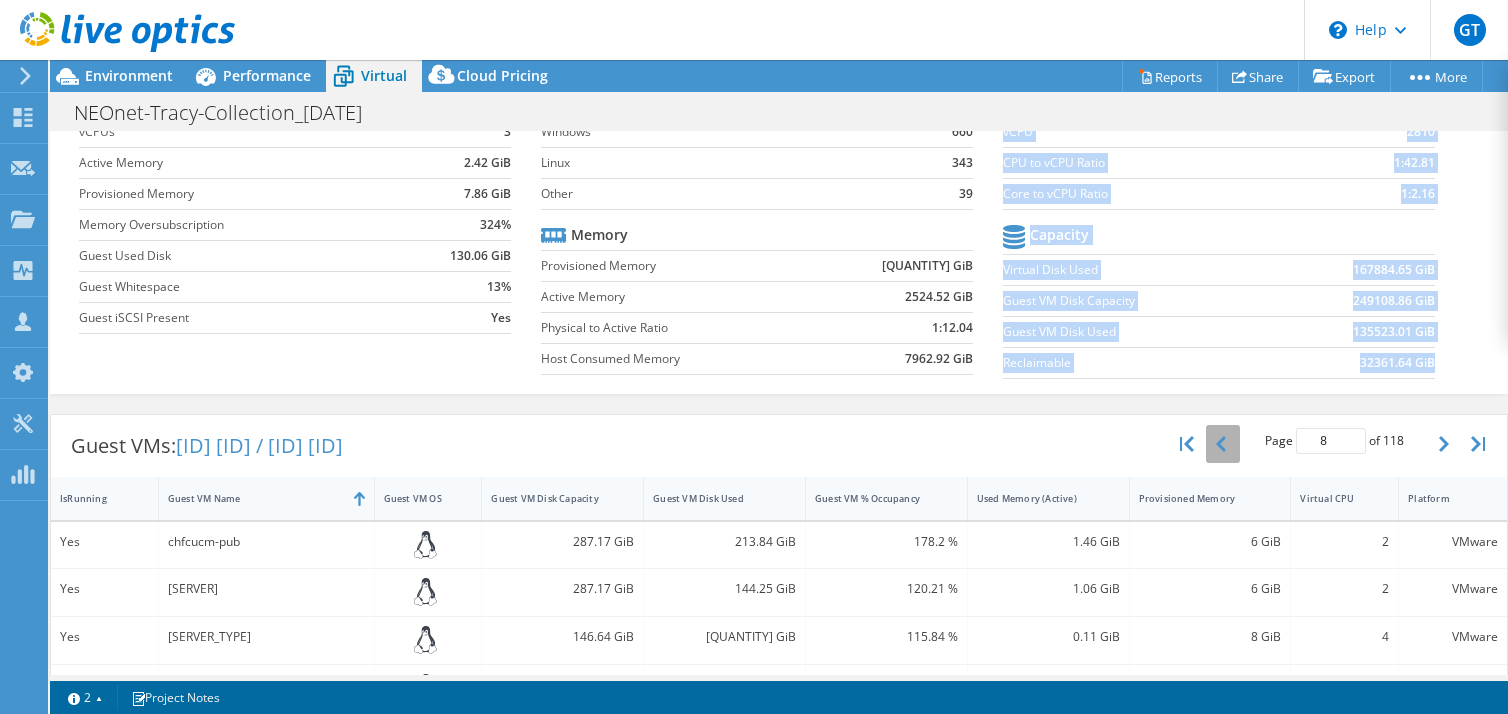 click 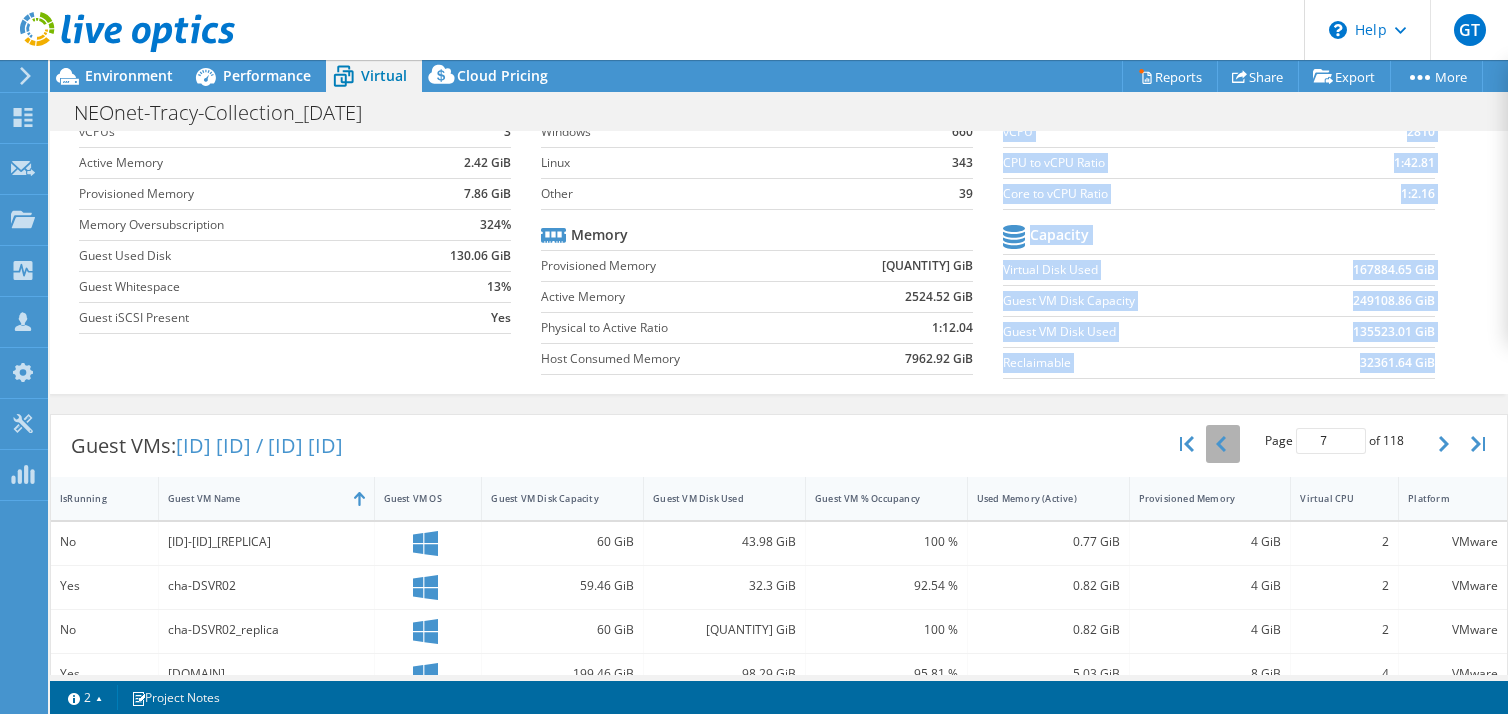 click 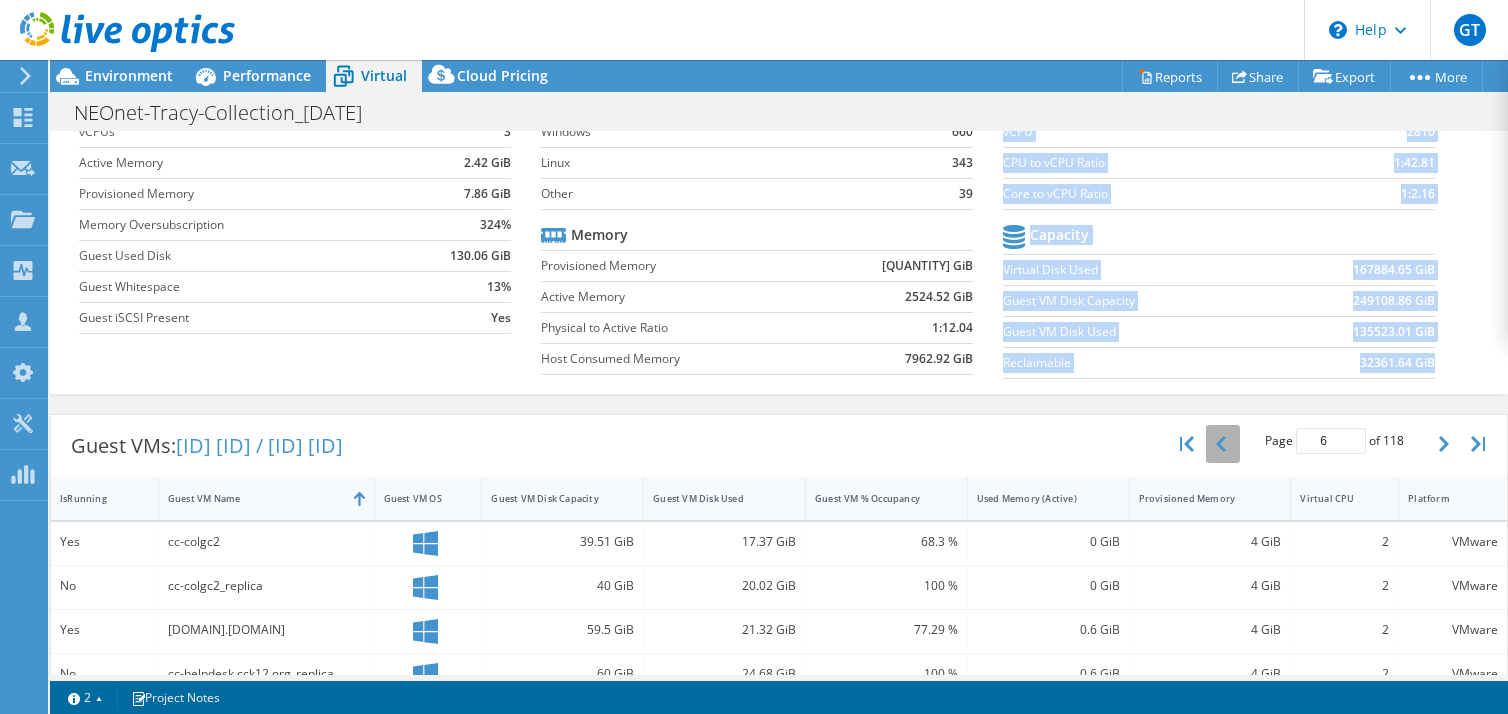 click 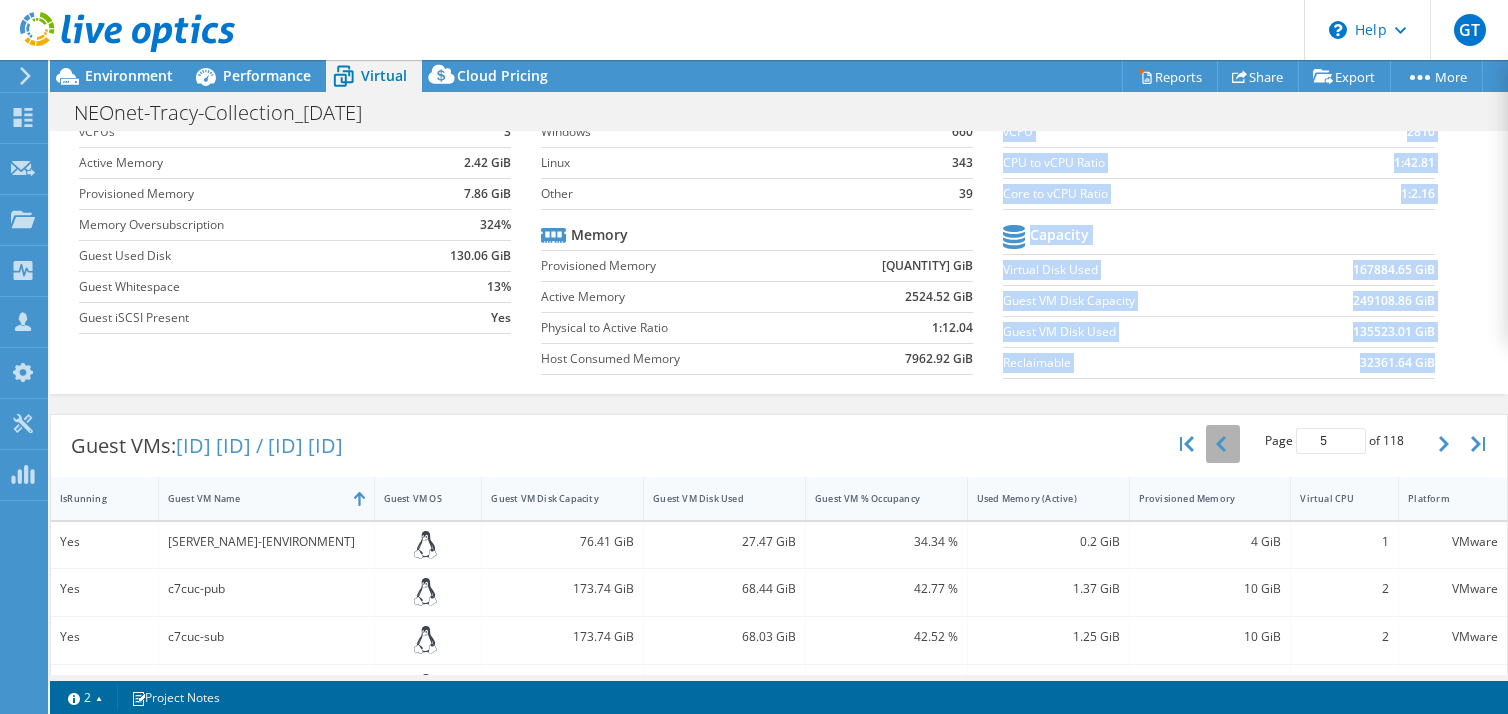 click 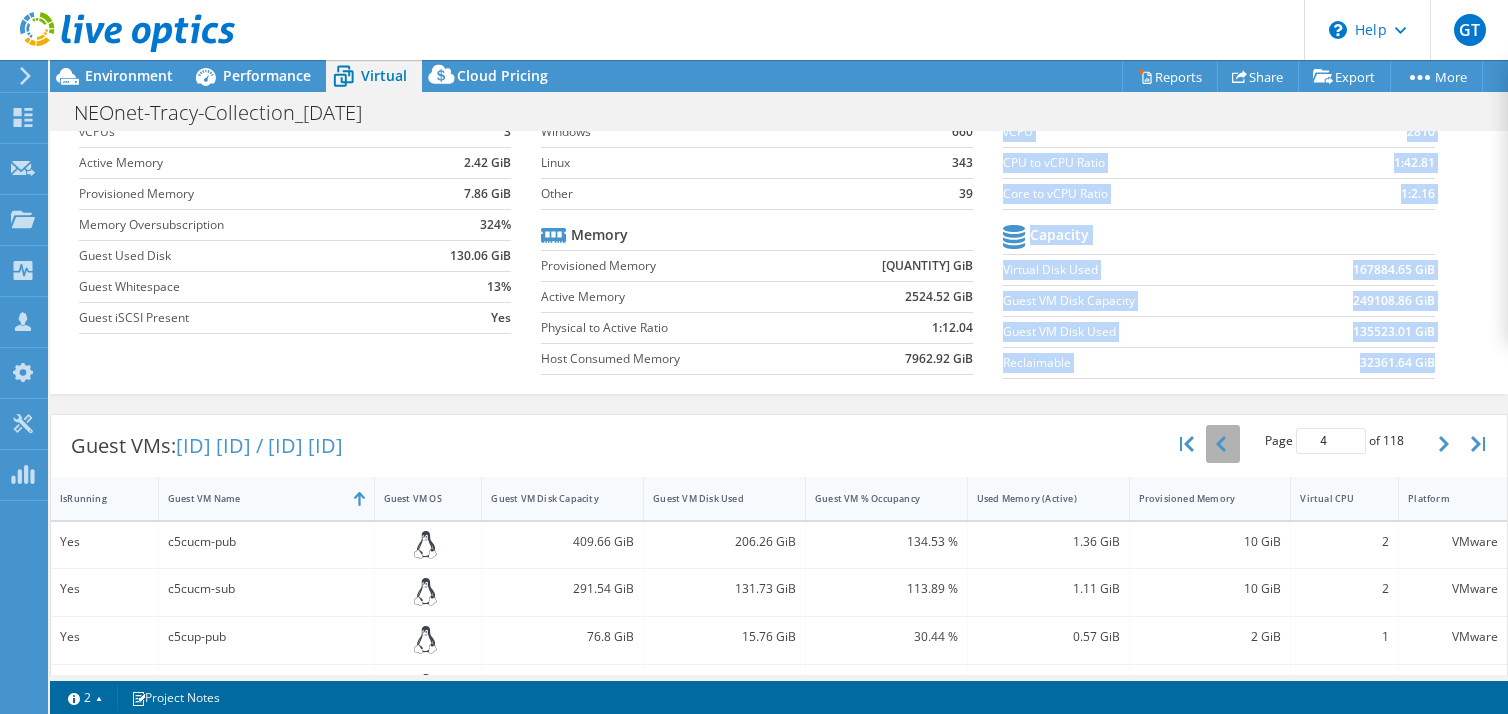 click 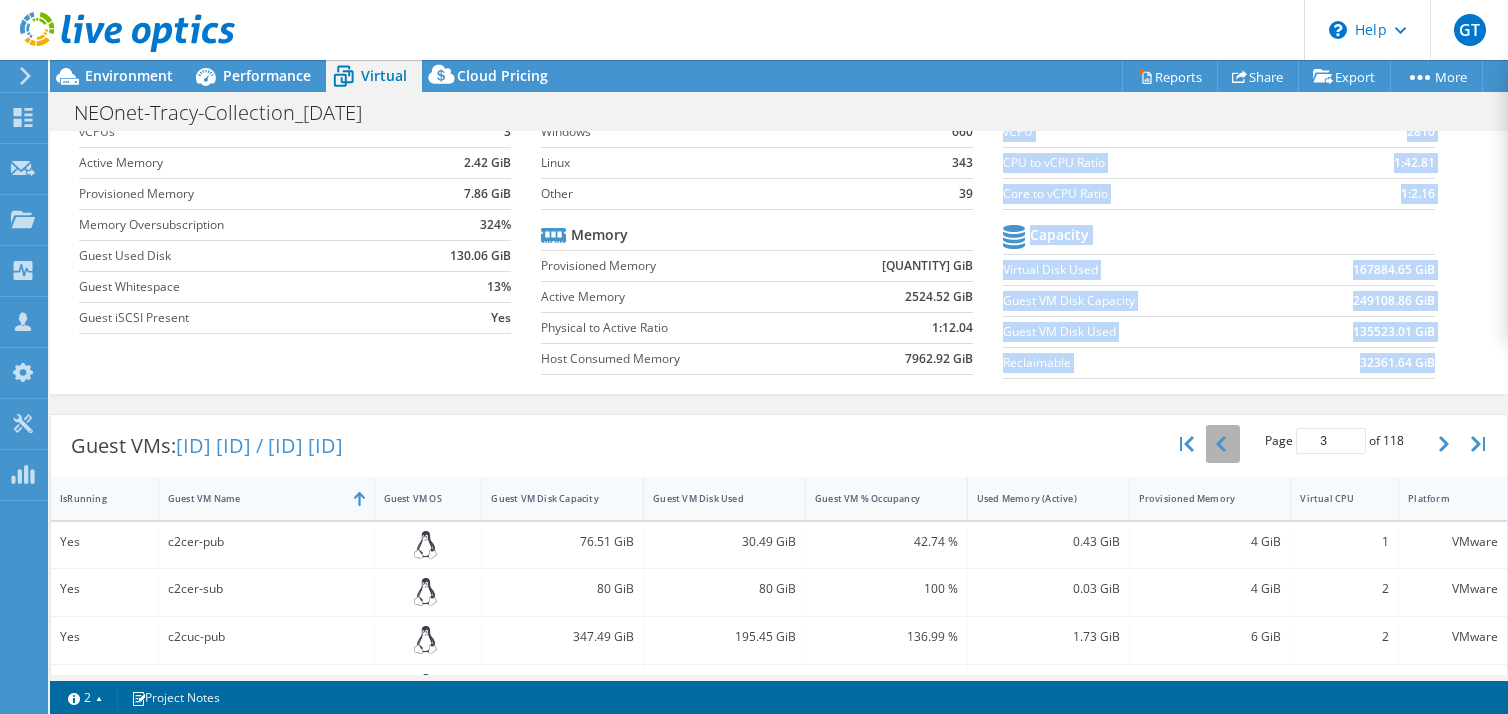 click 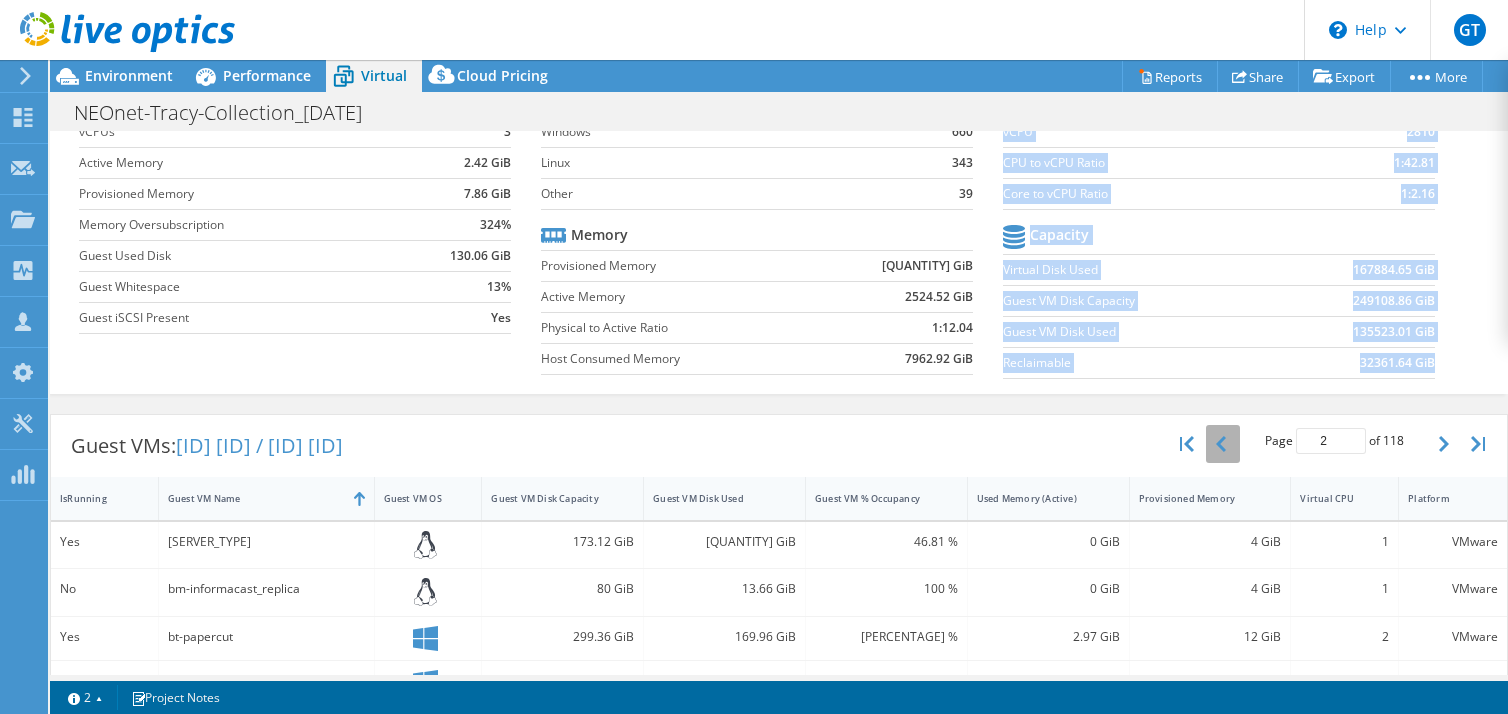 click 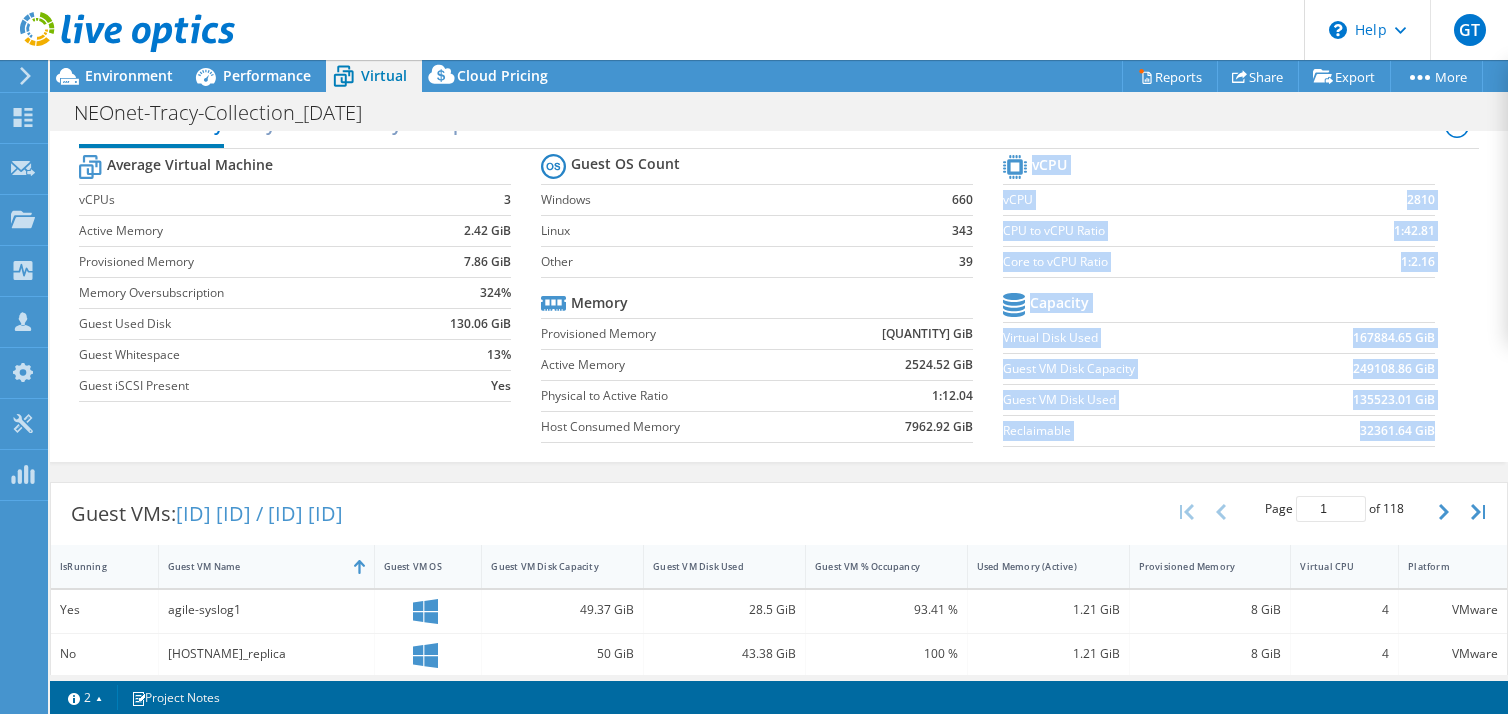 scroll, scrollTop: 0, scrollLeft: 0, axis: both 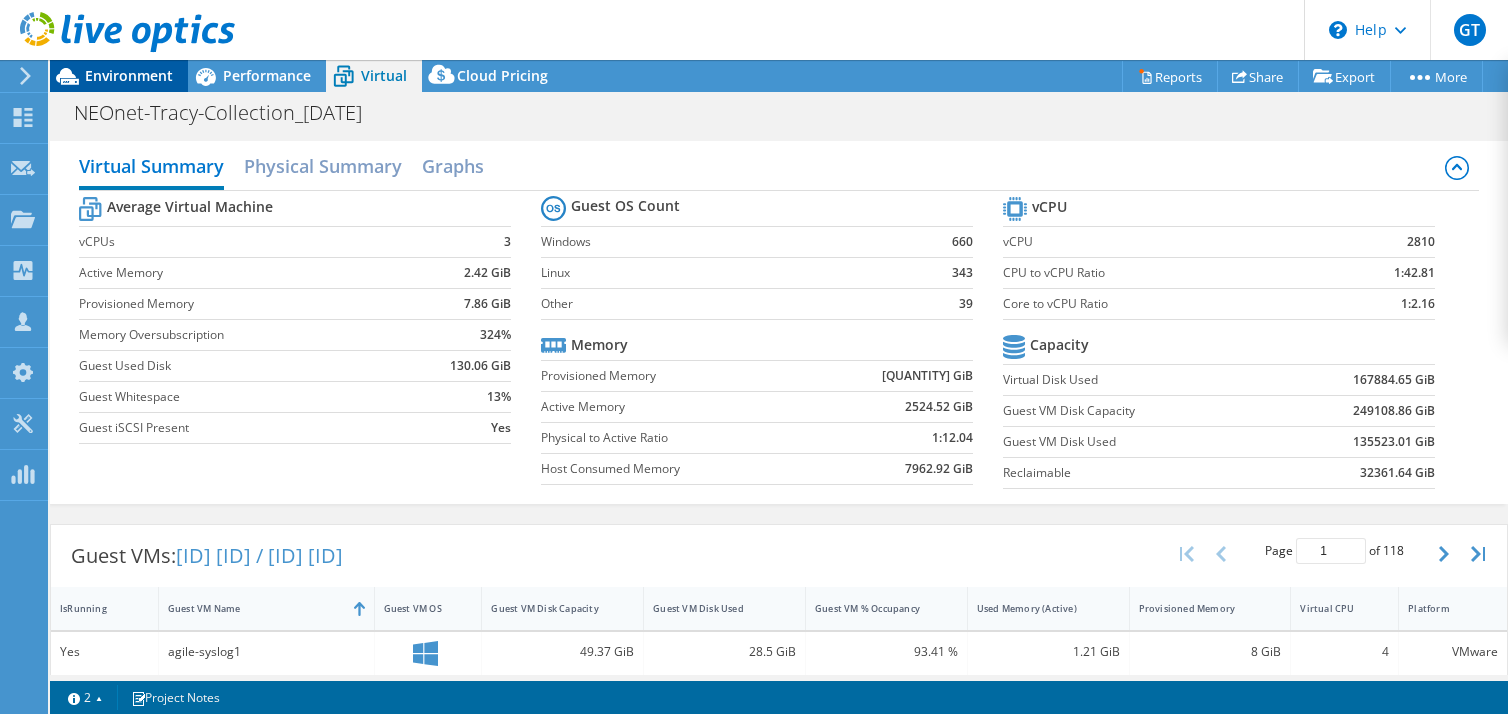 click on "Environment" at bounding box center (129, 75) 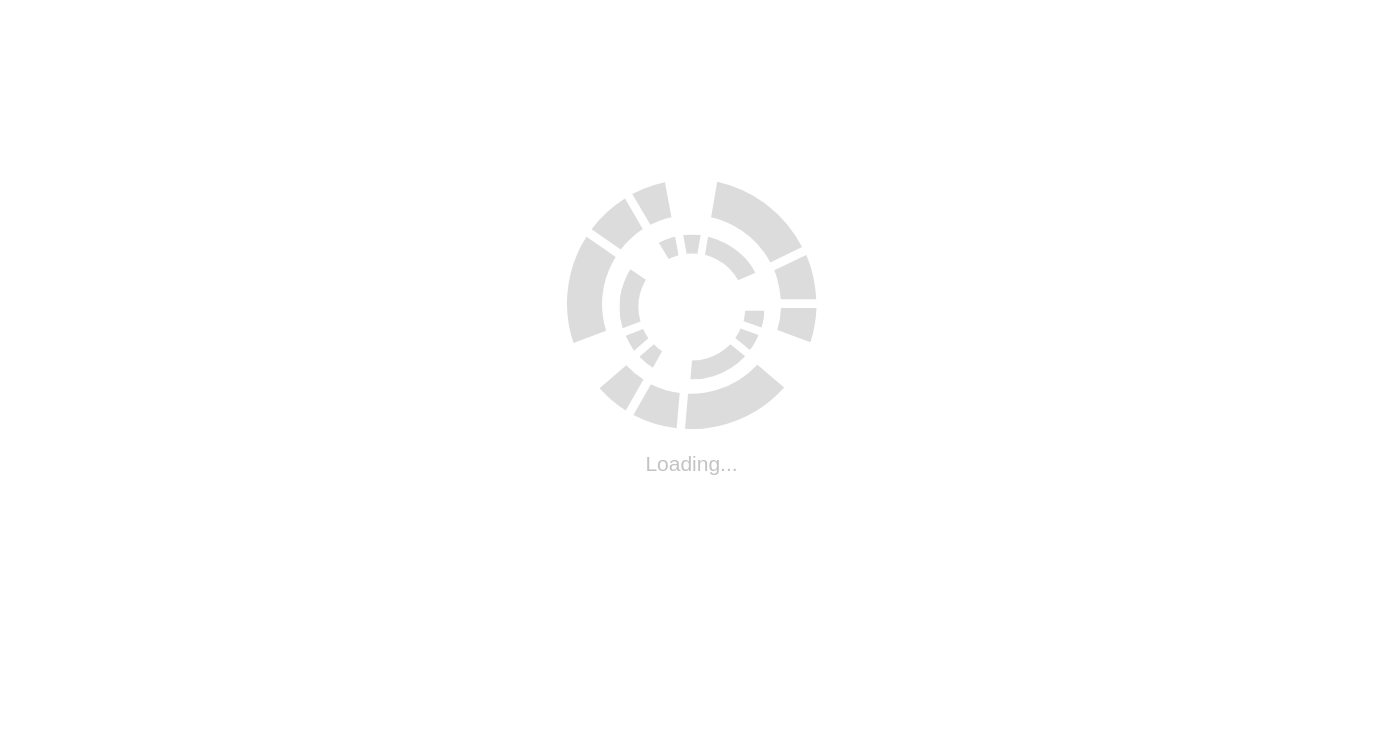scroll, scrollTop: 0, scrollLeft: 0, axis: both 